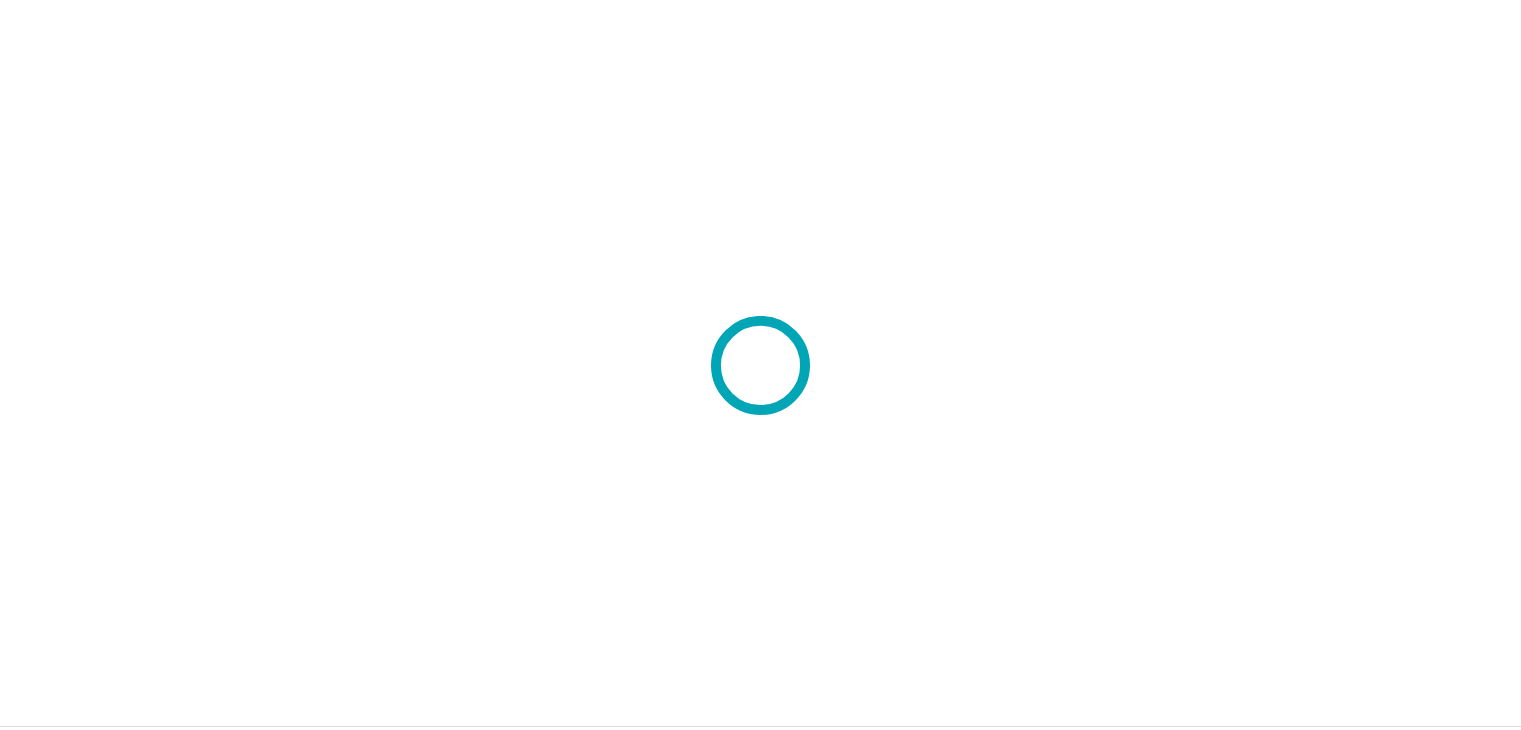 scroll, scrollTop: 0, scrollLeft: 0, axis: both 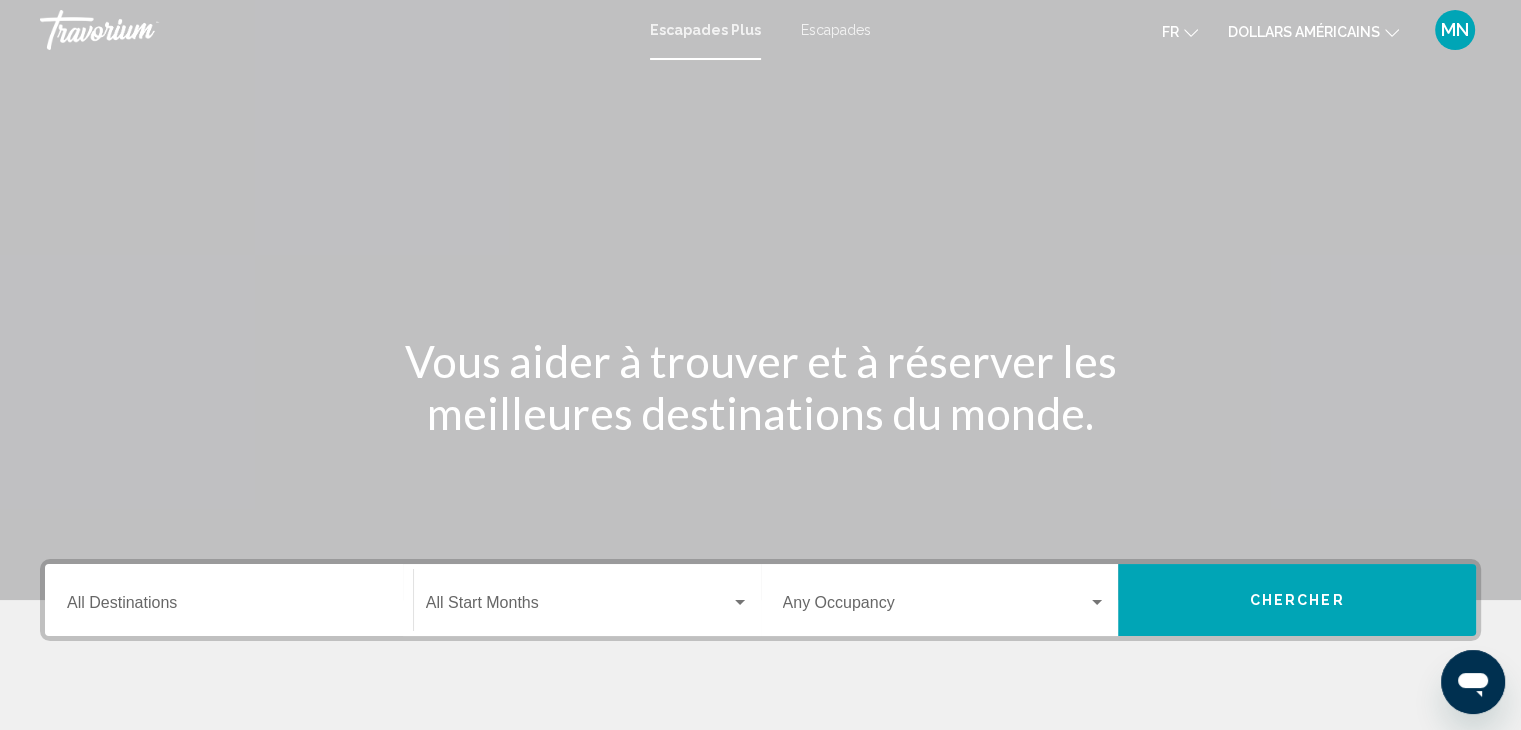 click 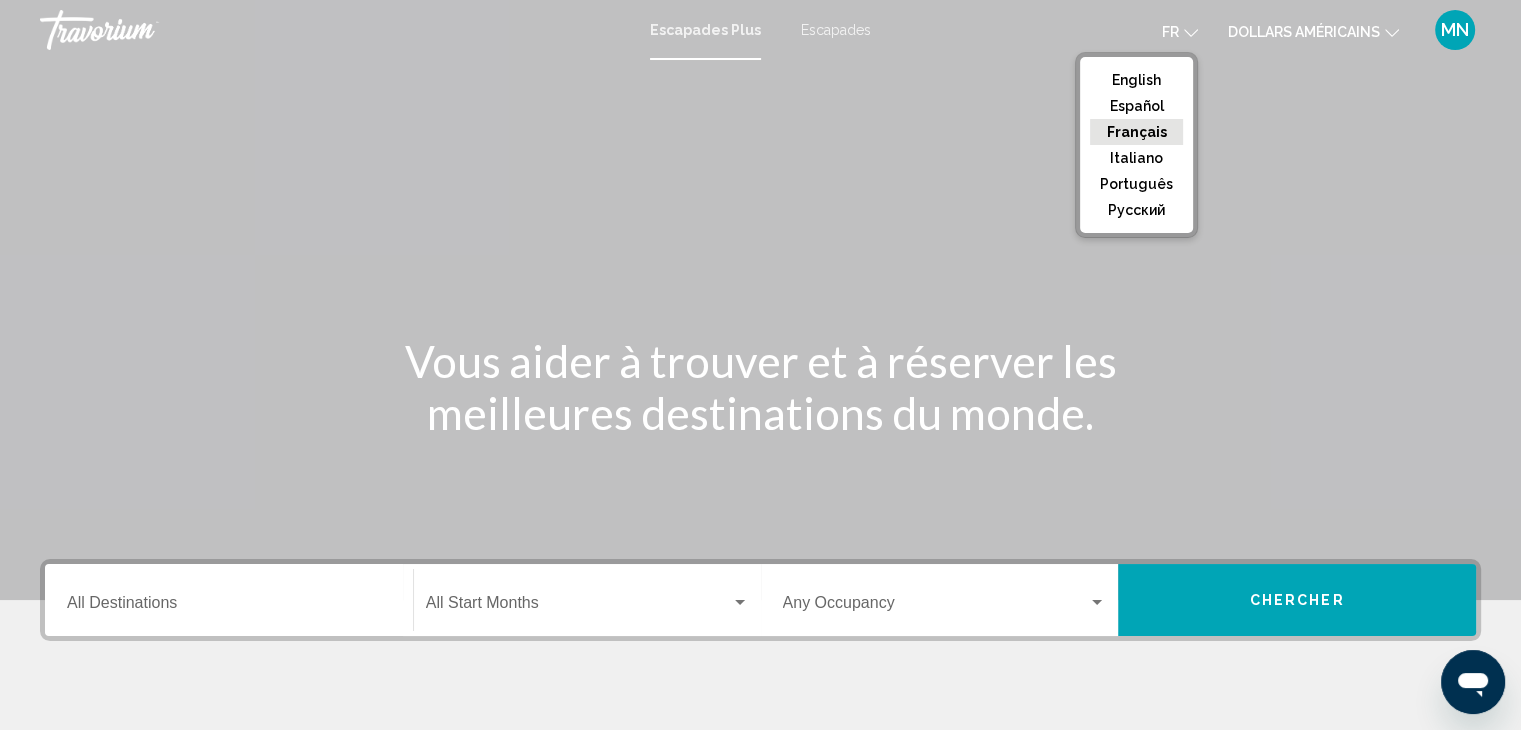 click on "Français" 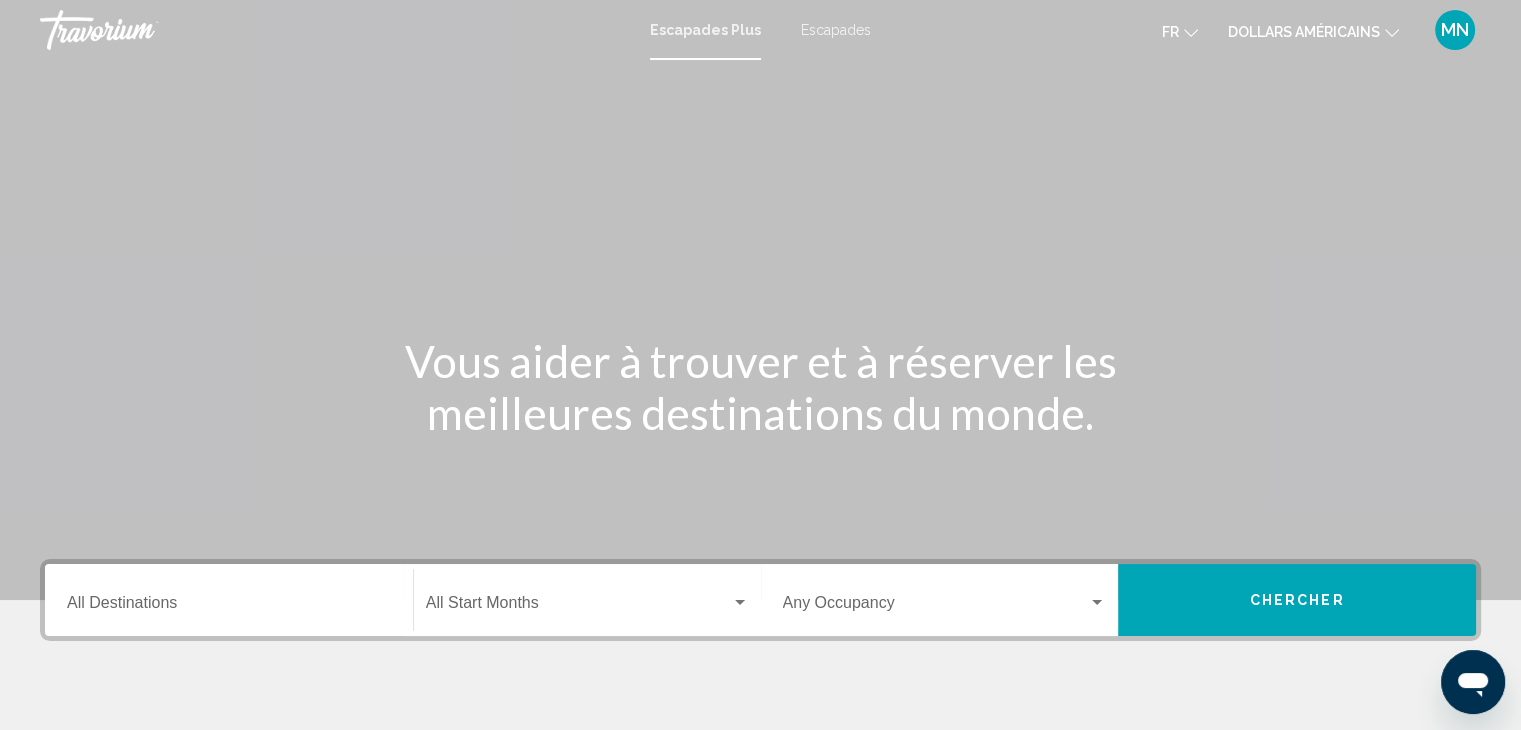 click on "Escapades" at bounding box center (836, 30) 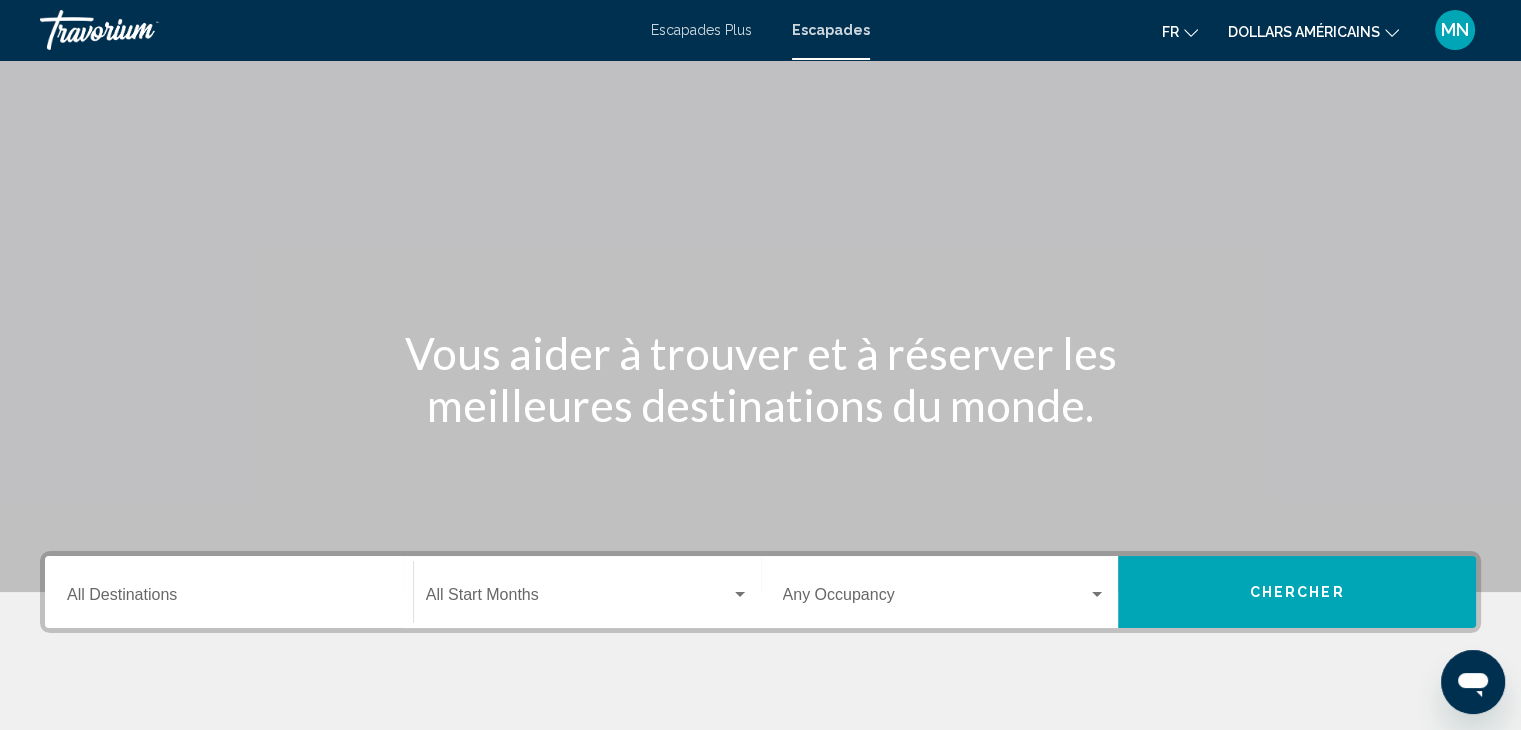 scroll, scrollTop: 0, scrollLeft: 0, axis: both 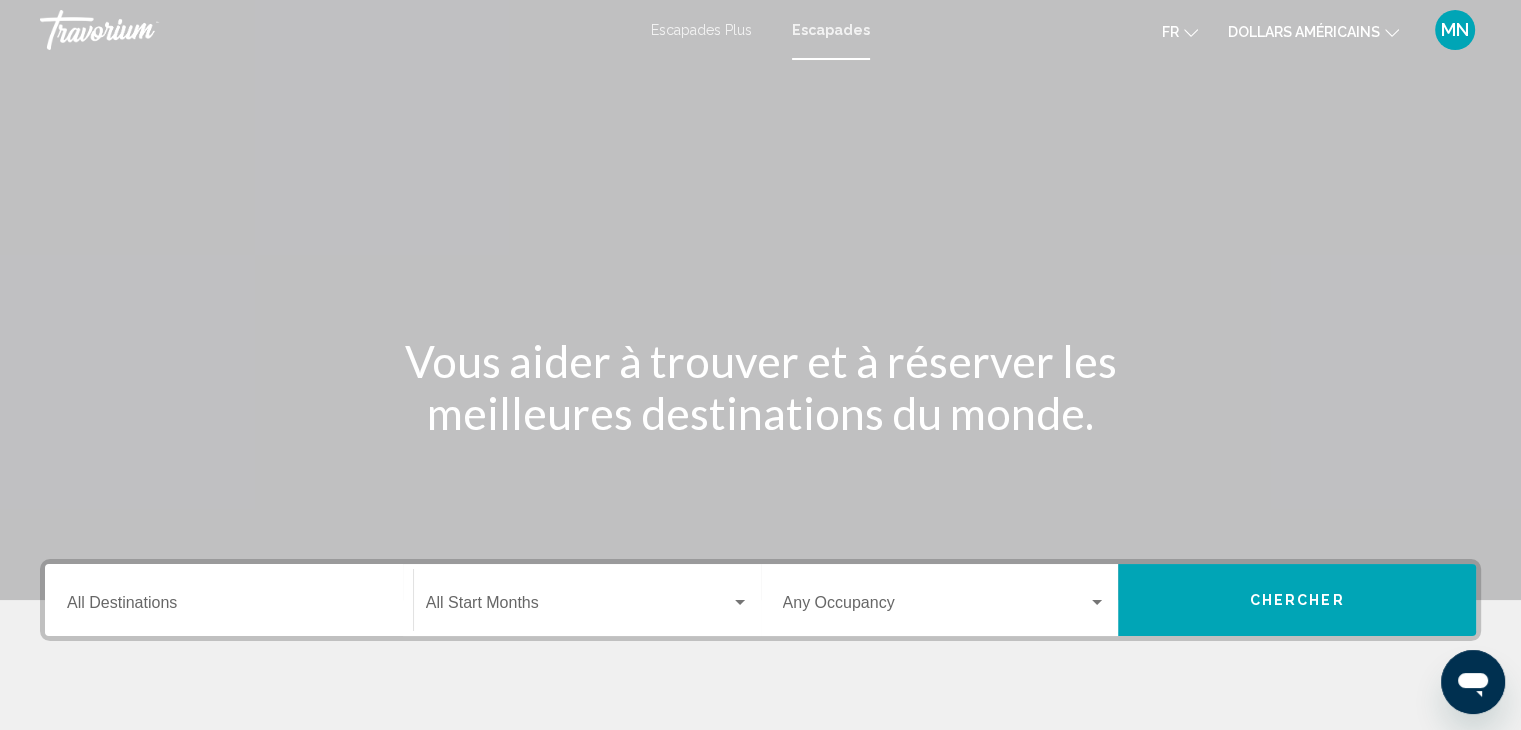 click on "fr" 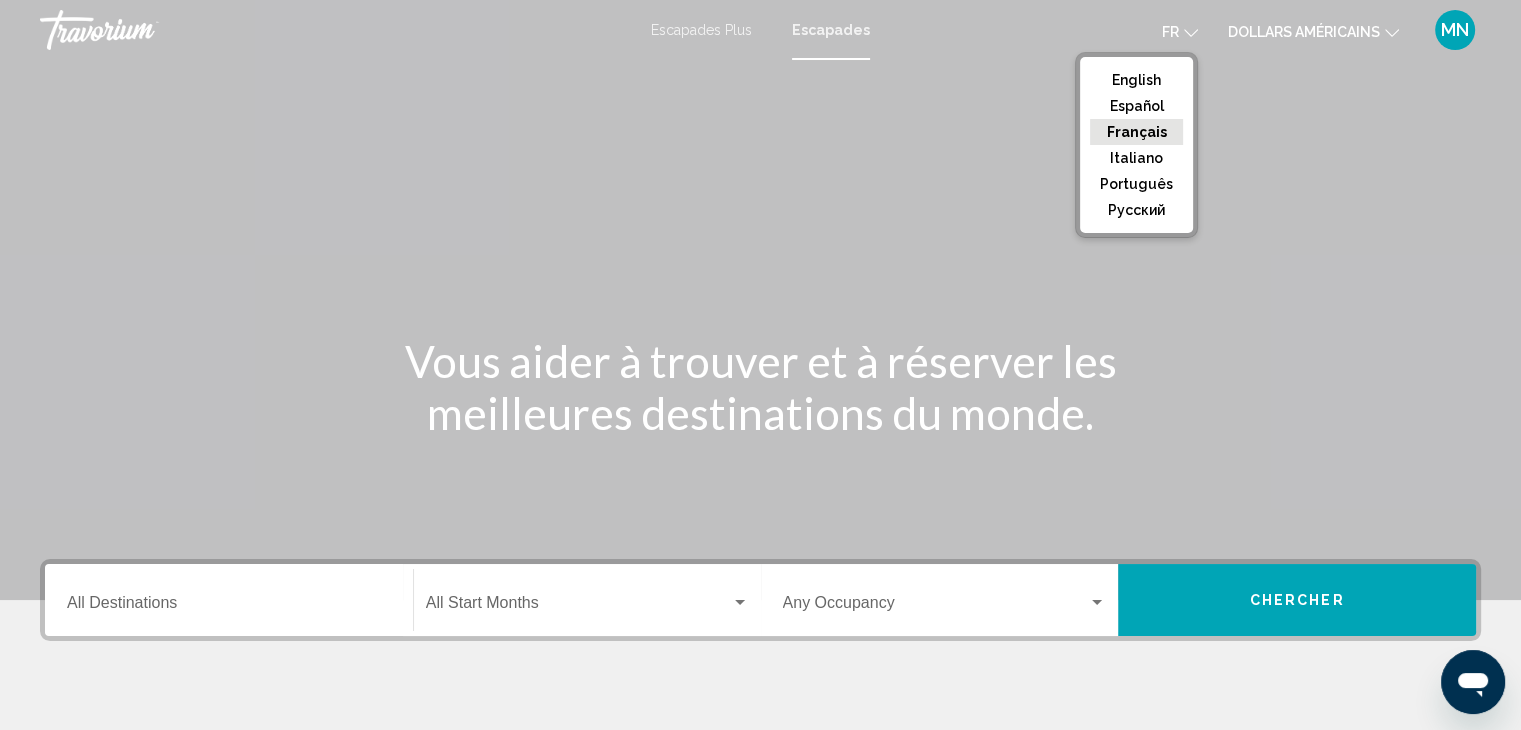 click on "Français" 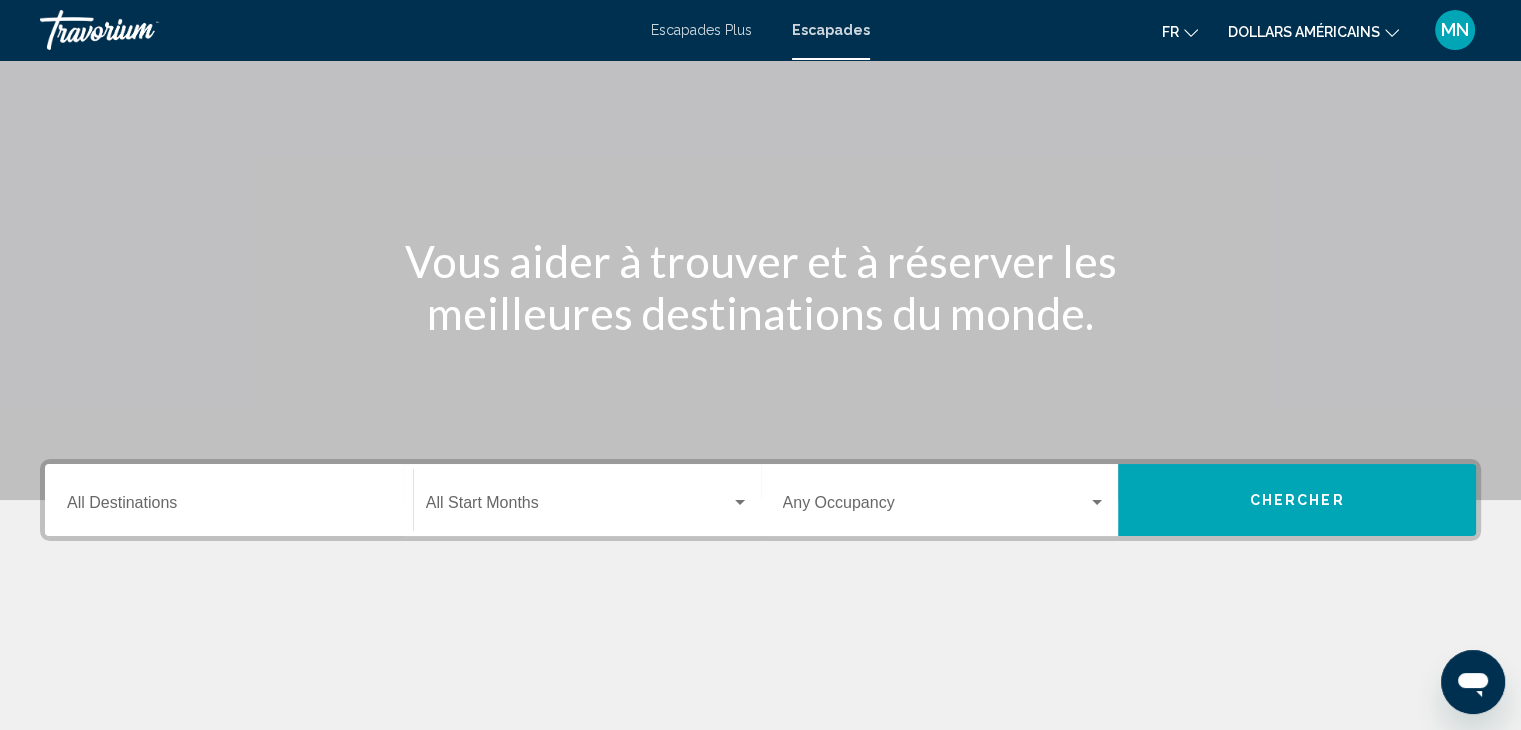scroll, scrollTop: 0, scrollLeft: 0, axis: both 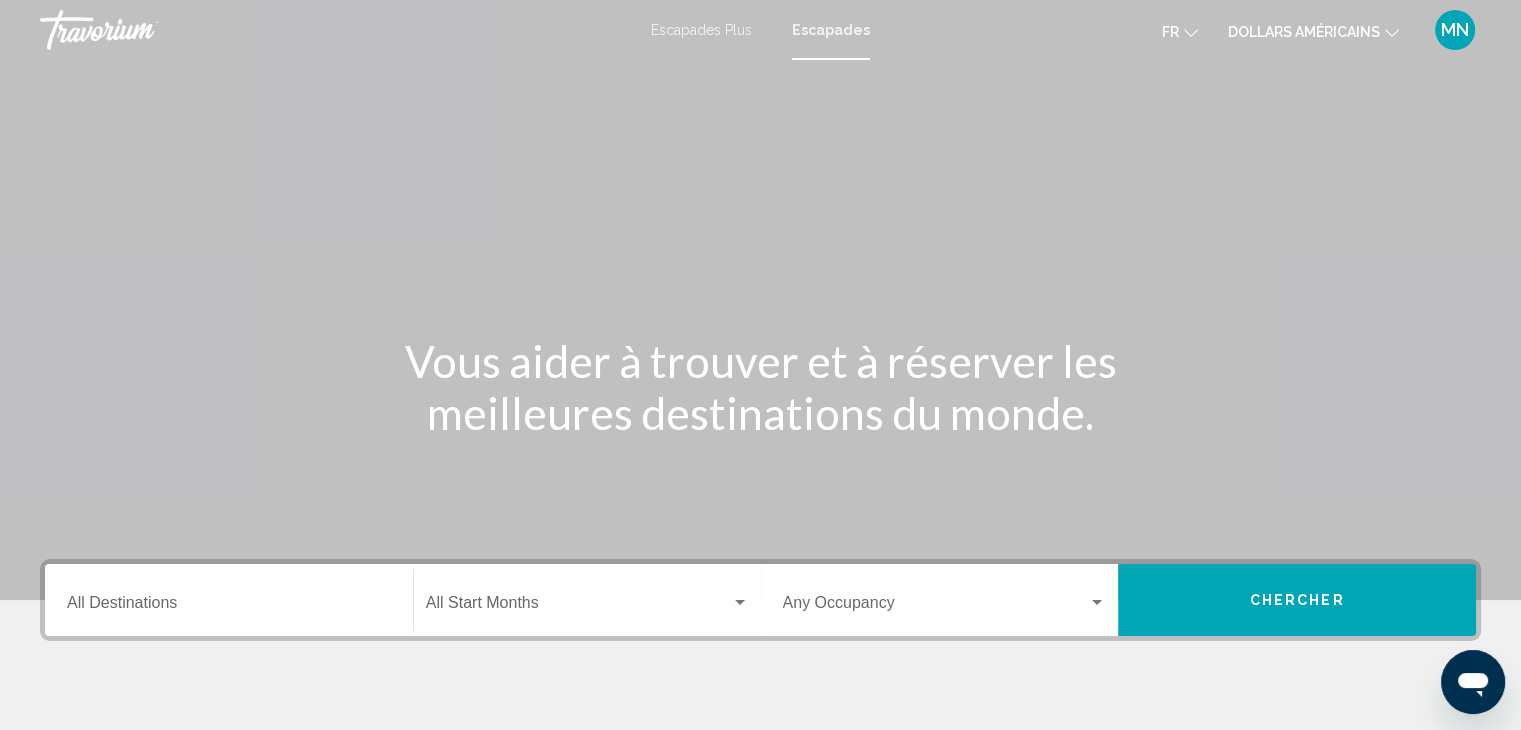 click 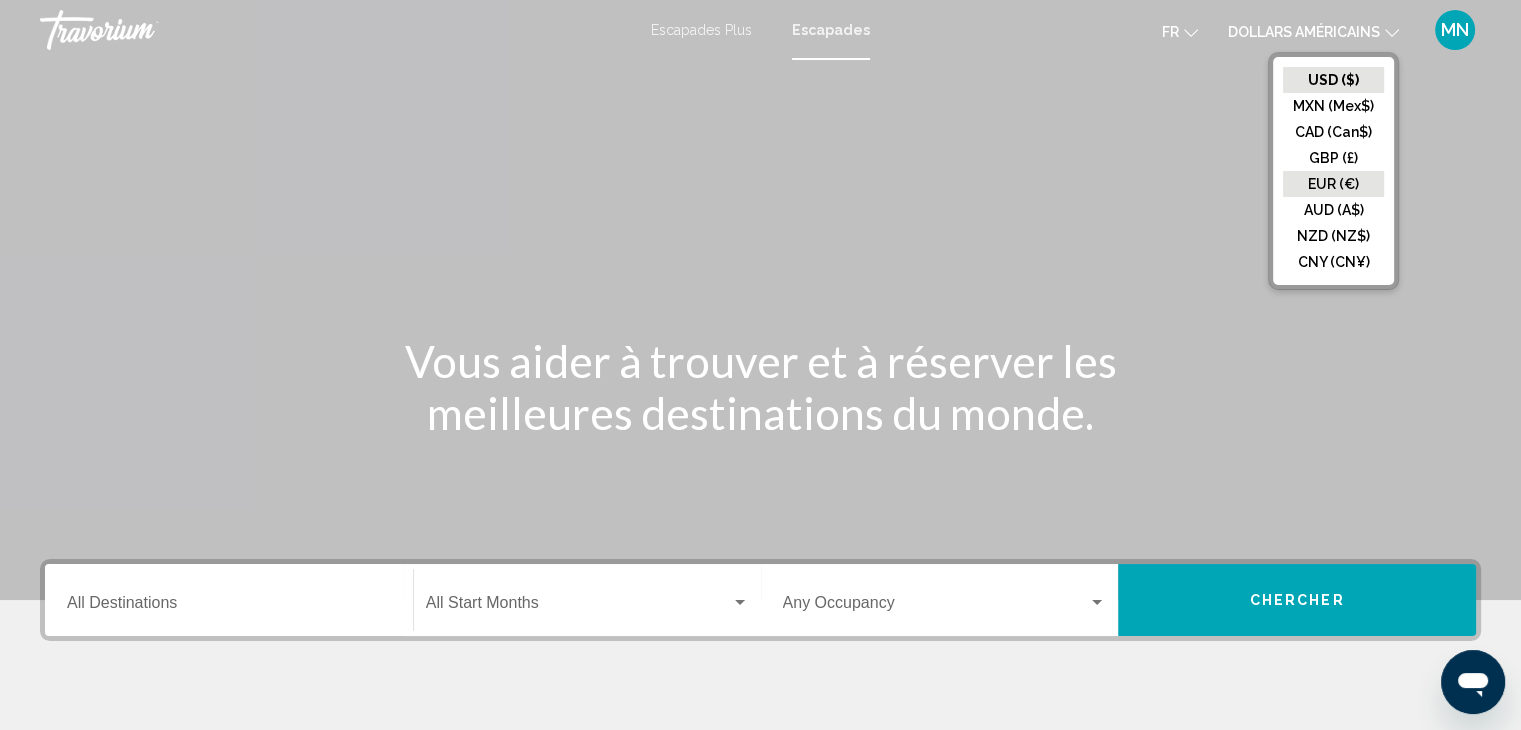 click on "EUR (€)" 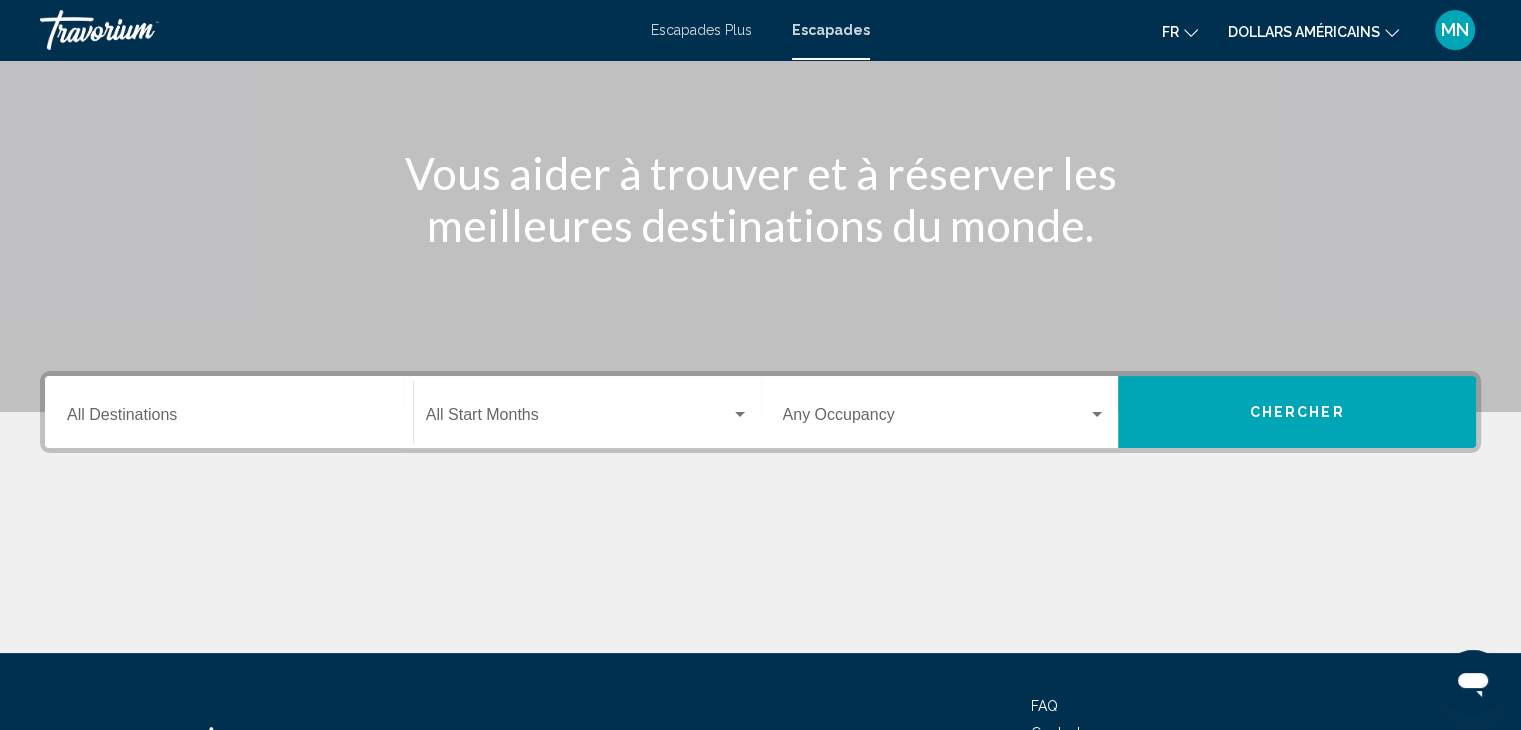 scroll, scrollTop: 200, scrollLeft: 0, axis: vertical 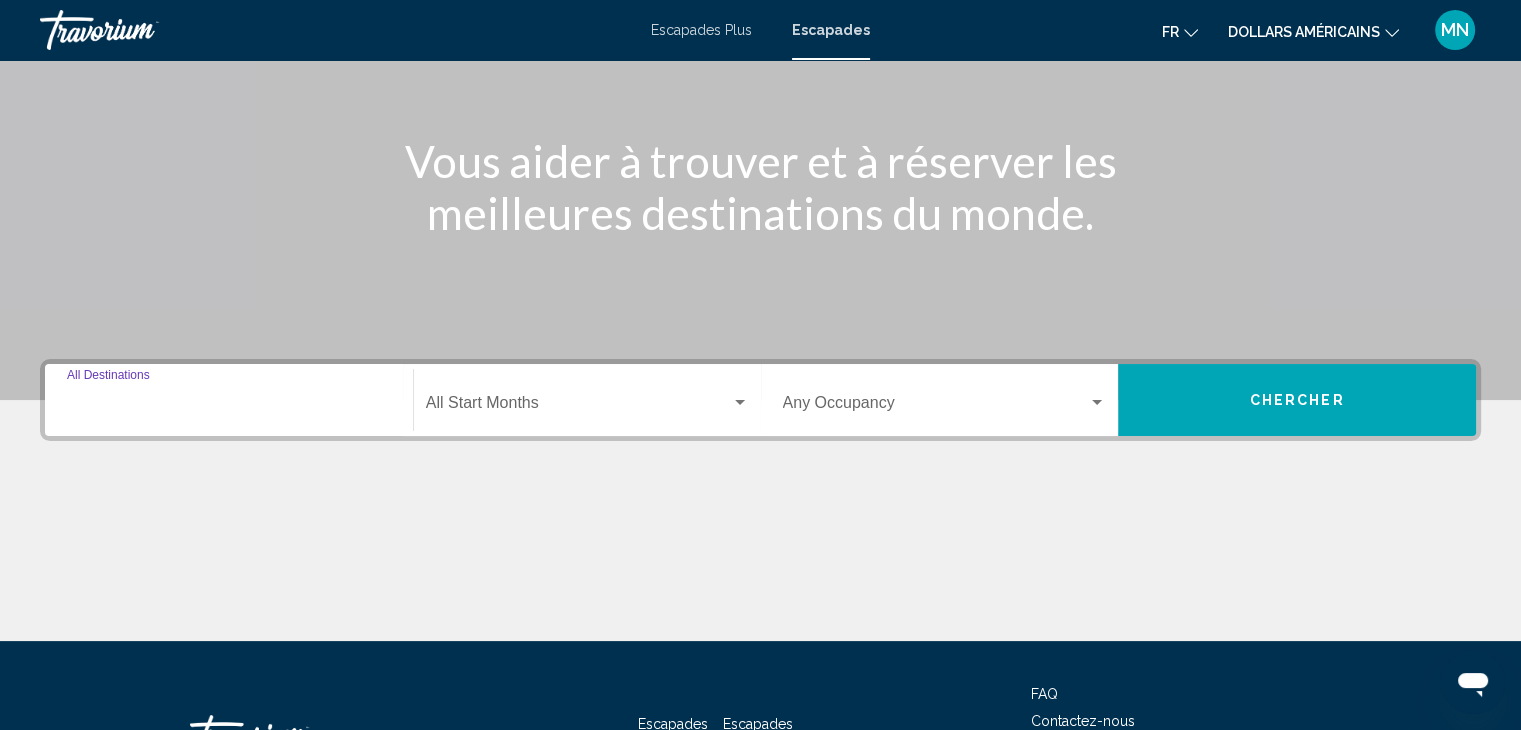 click on "Destination All Destinations" at bounding box center [229, 407] 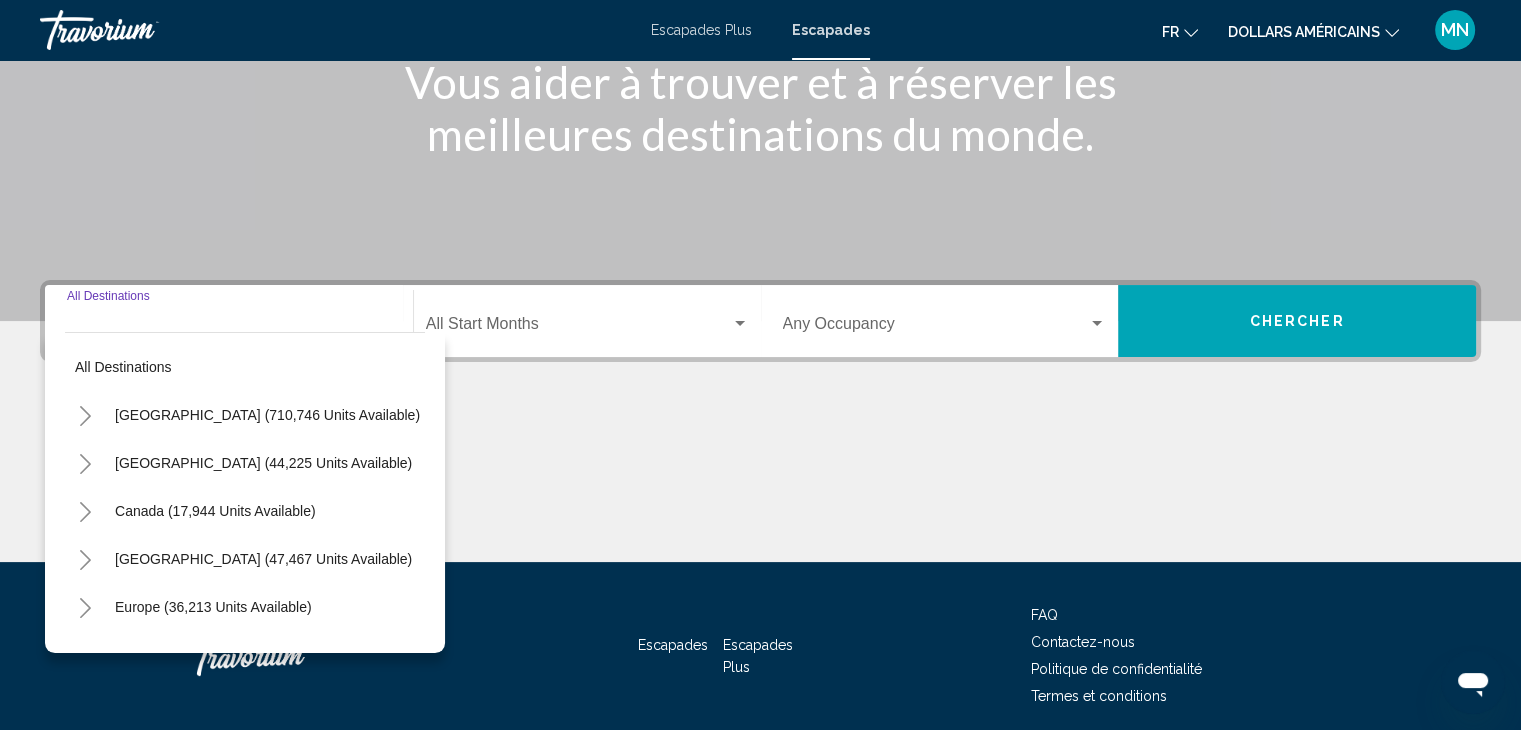 scroll, scrollTop: 356, scrollLeft: 0, axis: vertical 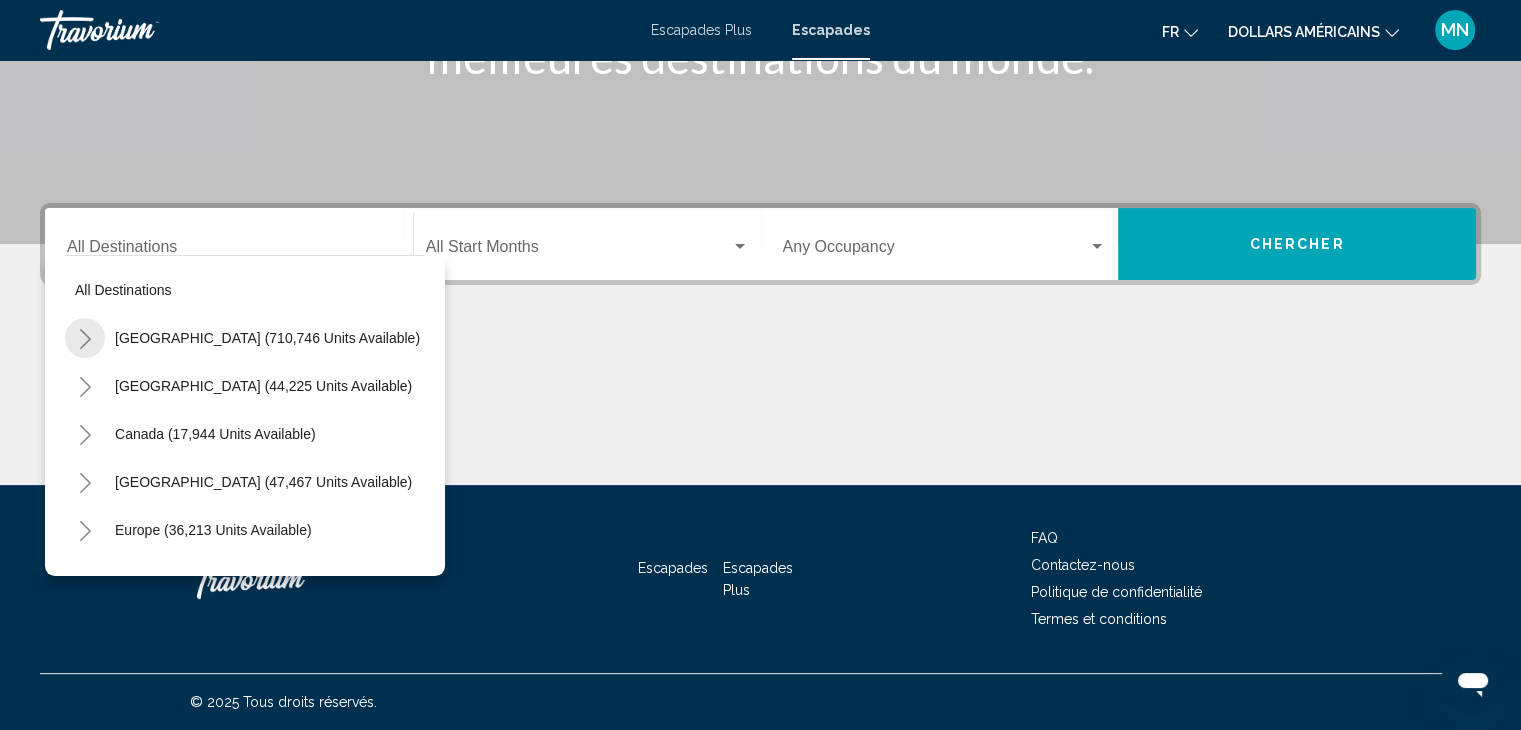 click 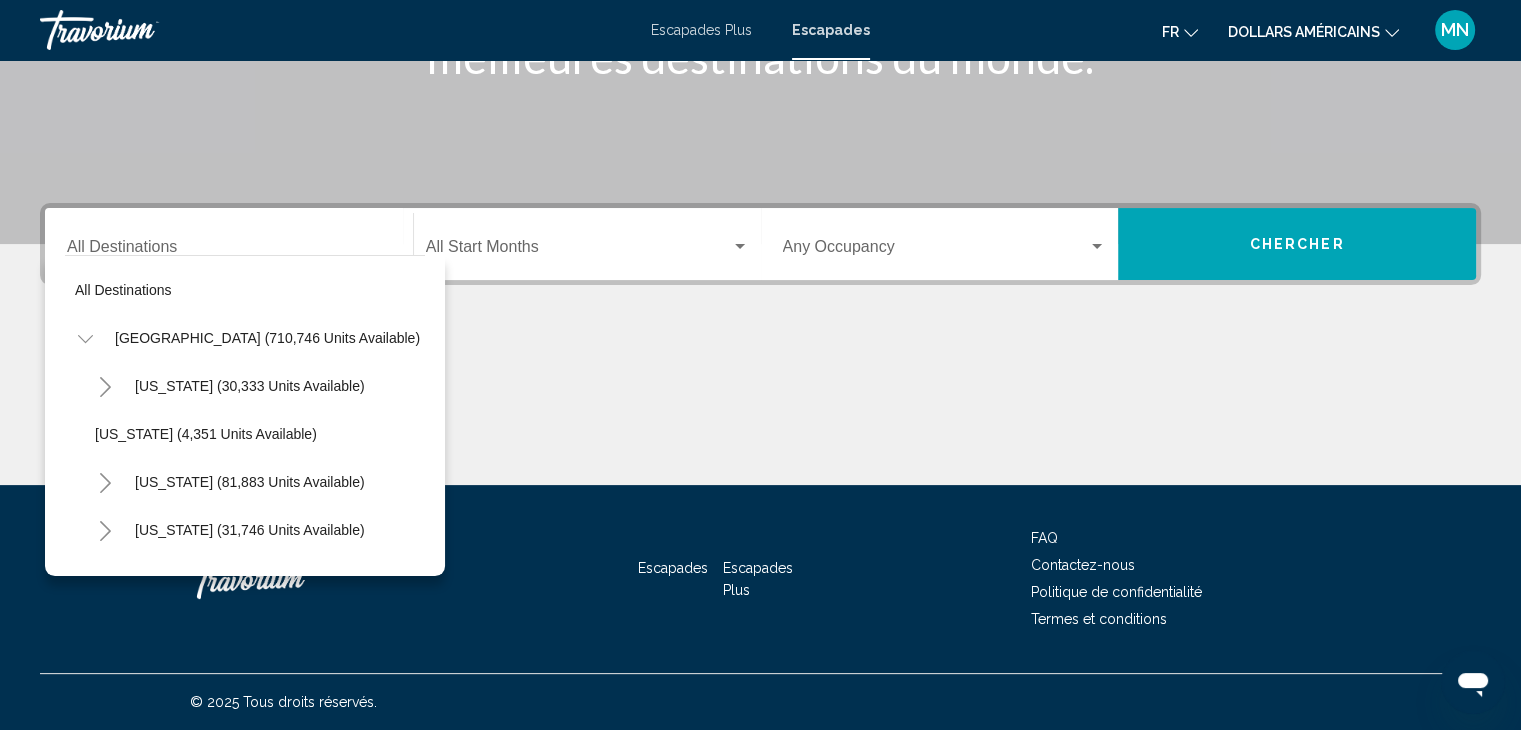 click 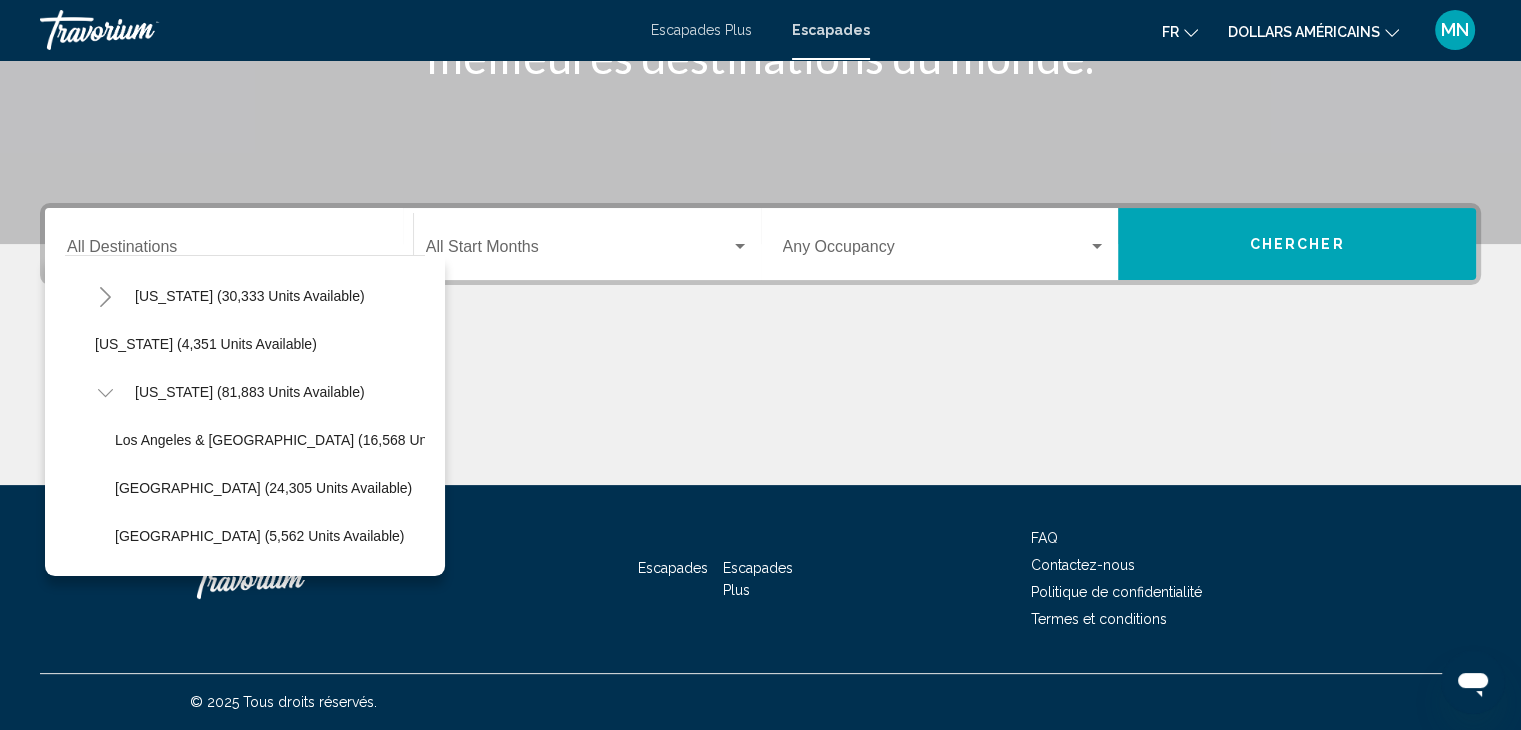 scroll, scrollTop: 0, scrollLeft: 0, axis: both 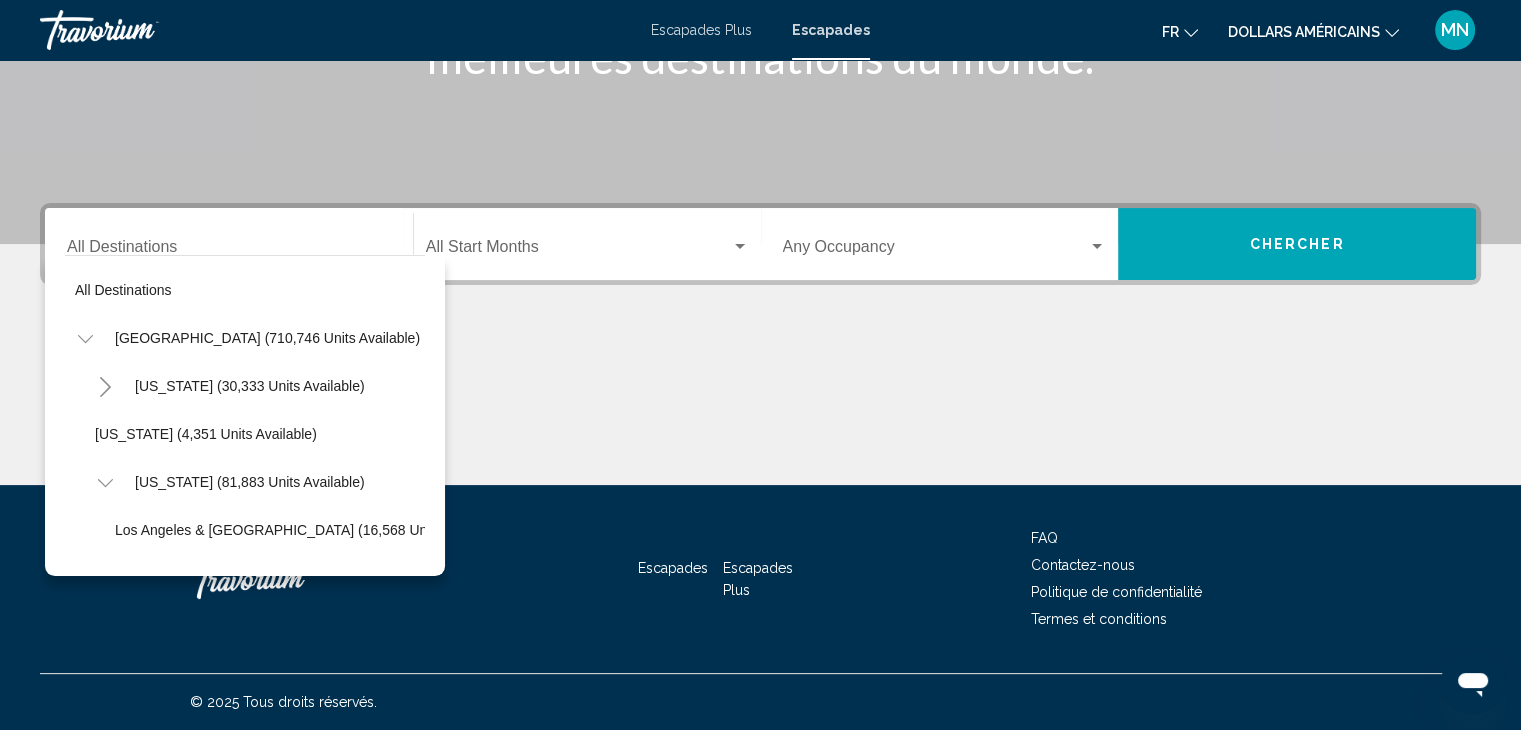 click at bounding box center (760, -56) 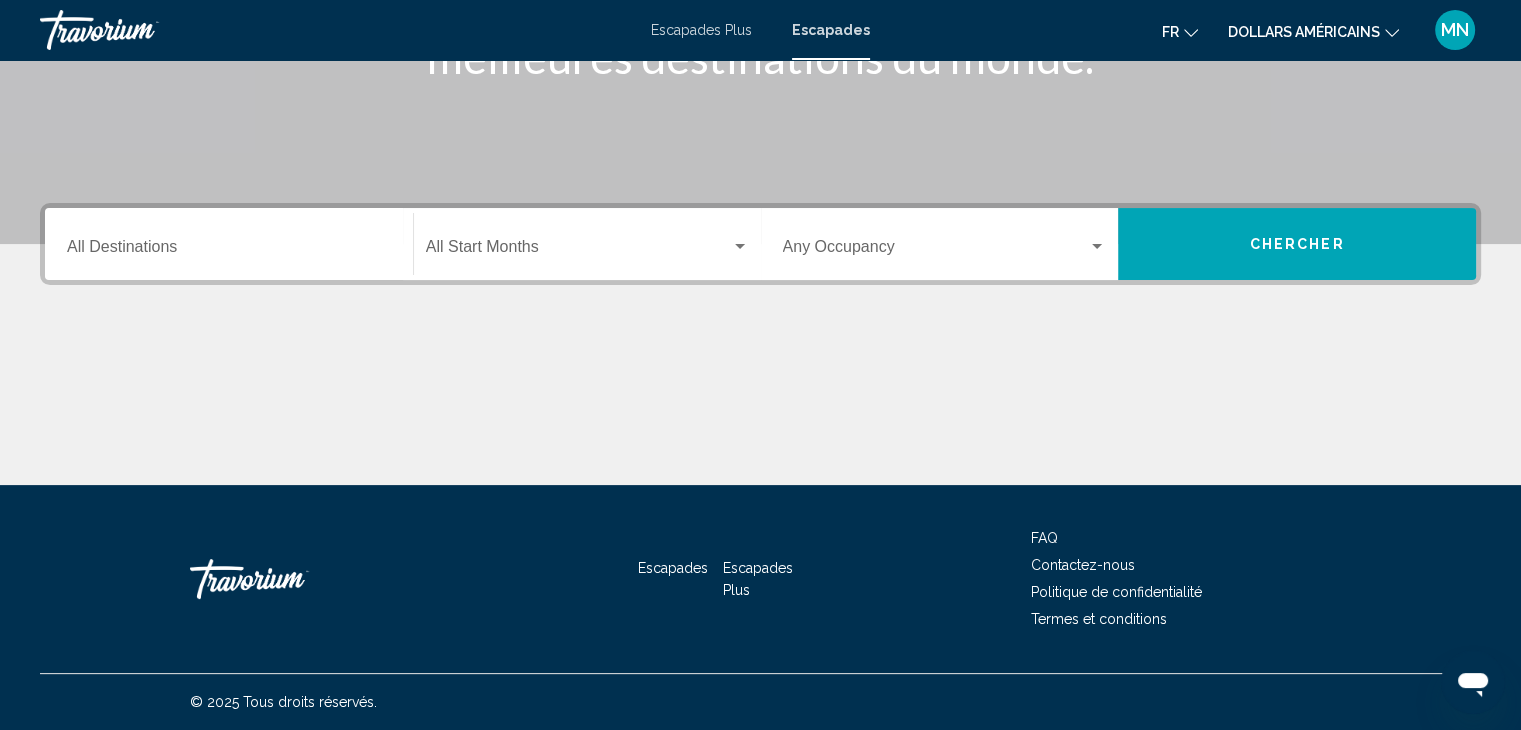 click on "Escapades" at bounding box center (831, 30) 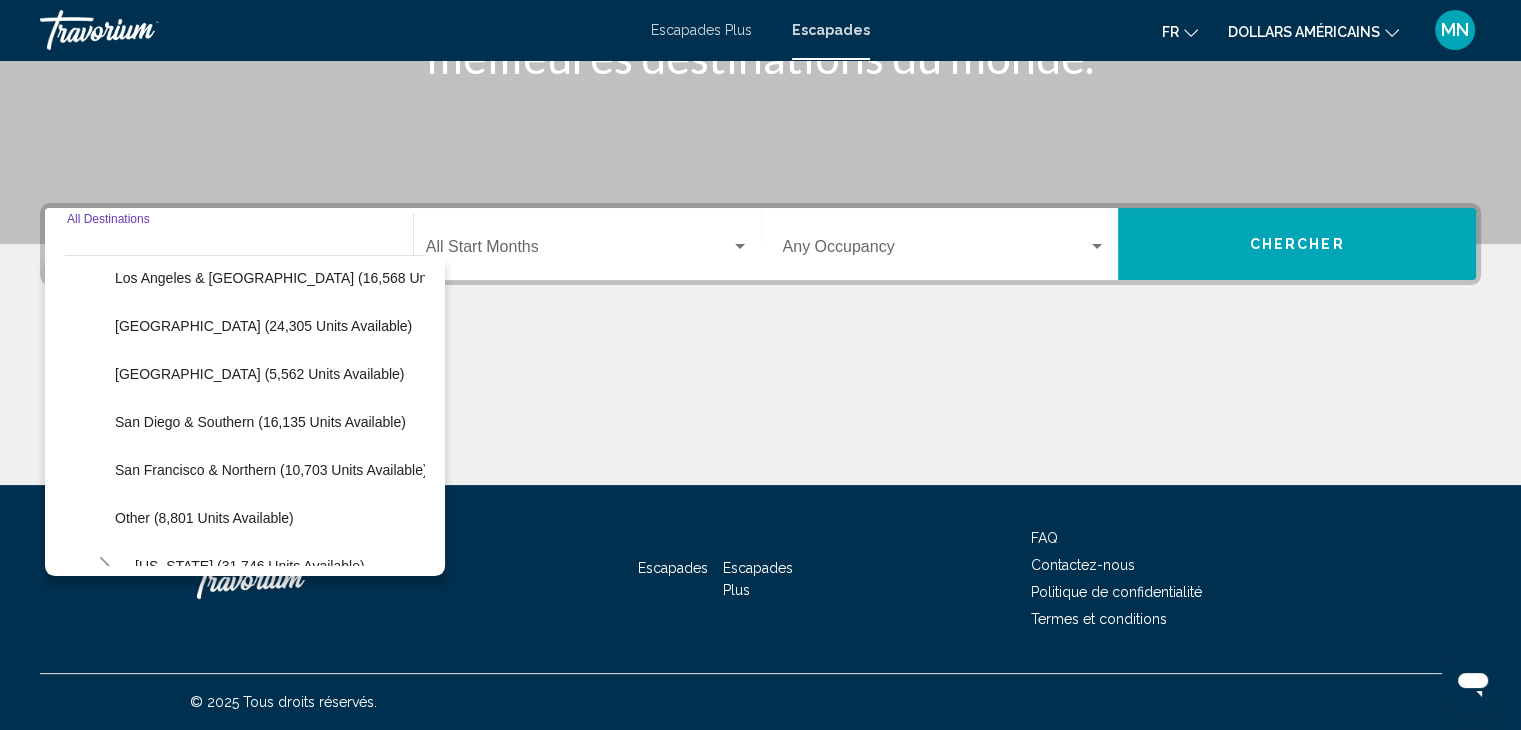 scroll, scrollTop: 0, scrollLeft: 0, axis: both 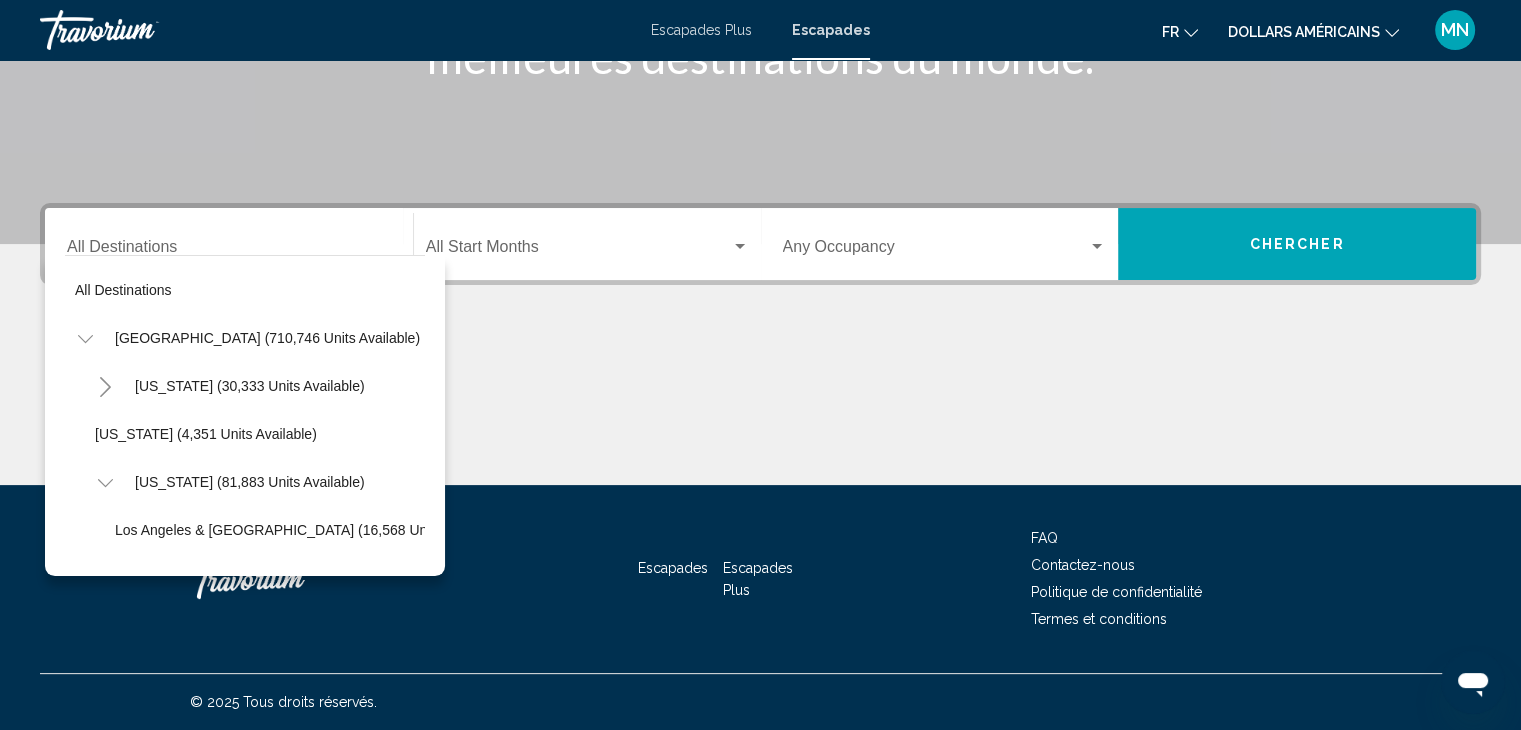 click on "Destination All Destinations" at bounding box center [229, 251] 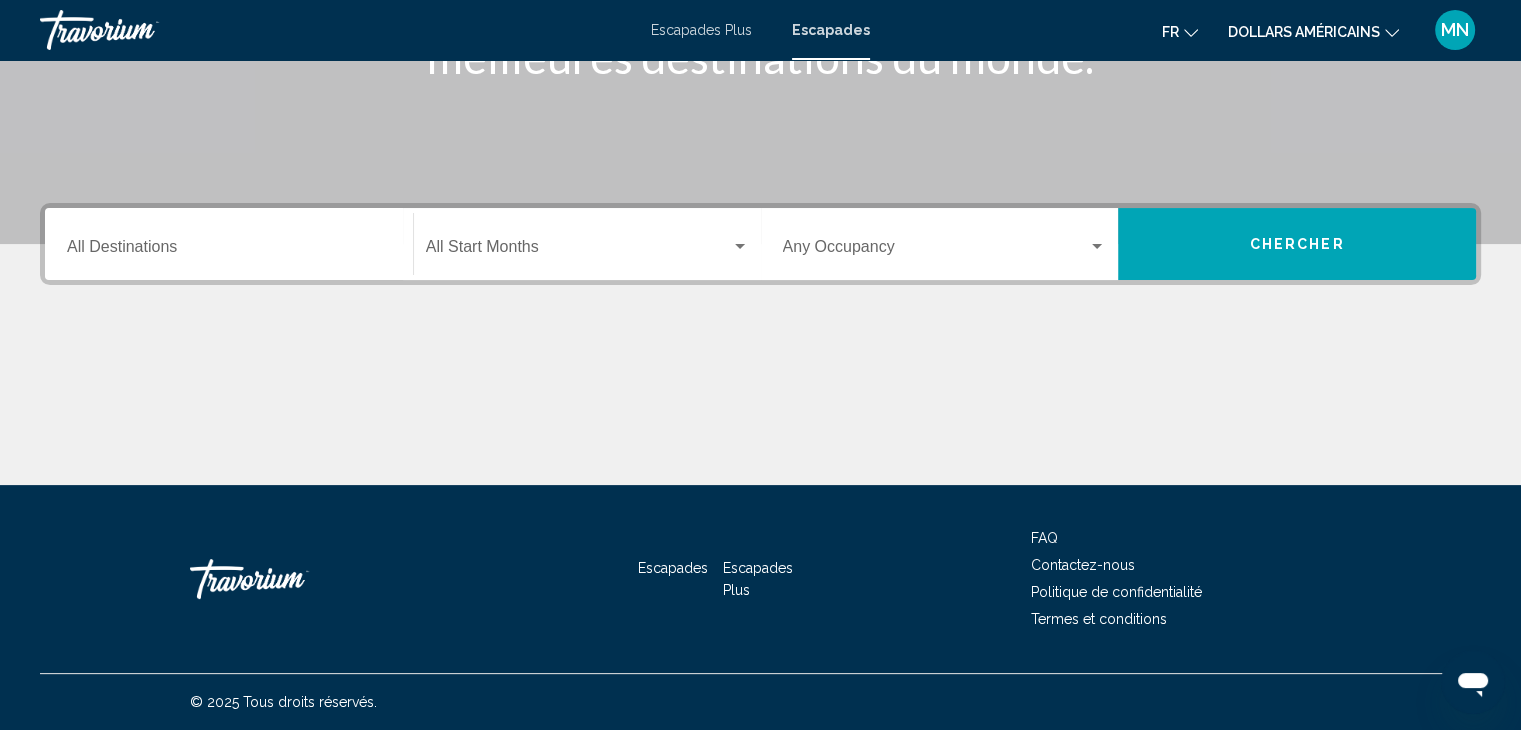 click on "Escapades" at bounding box center [831, 30] 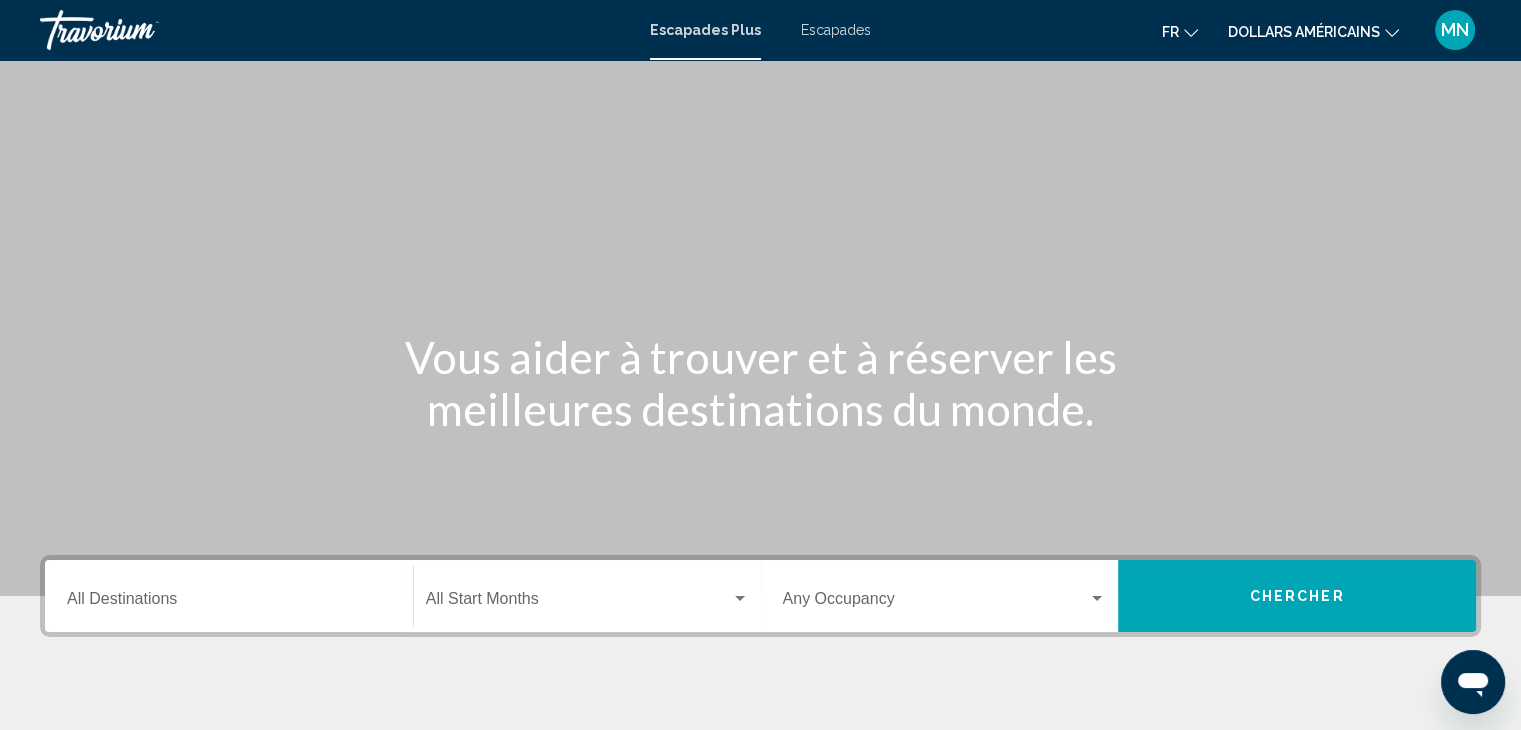 scroll, scrollTop: 0, scrollLeft: 0, axis: both 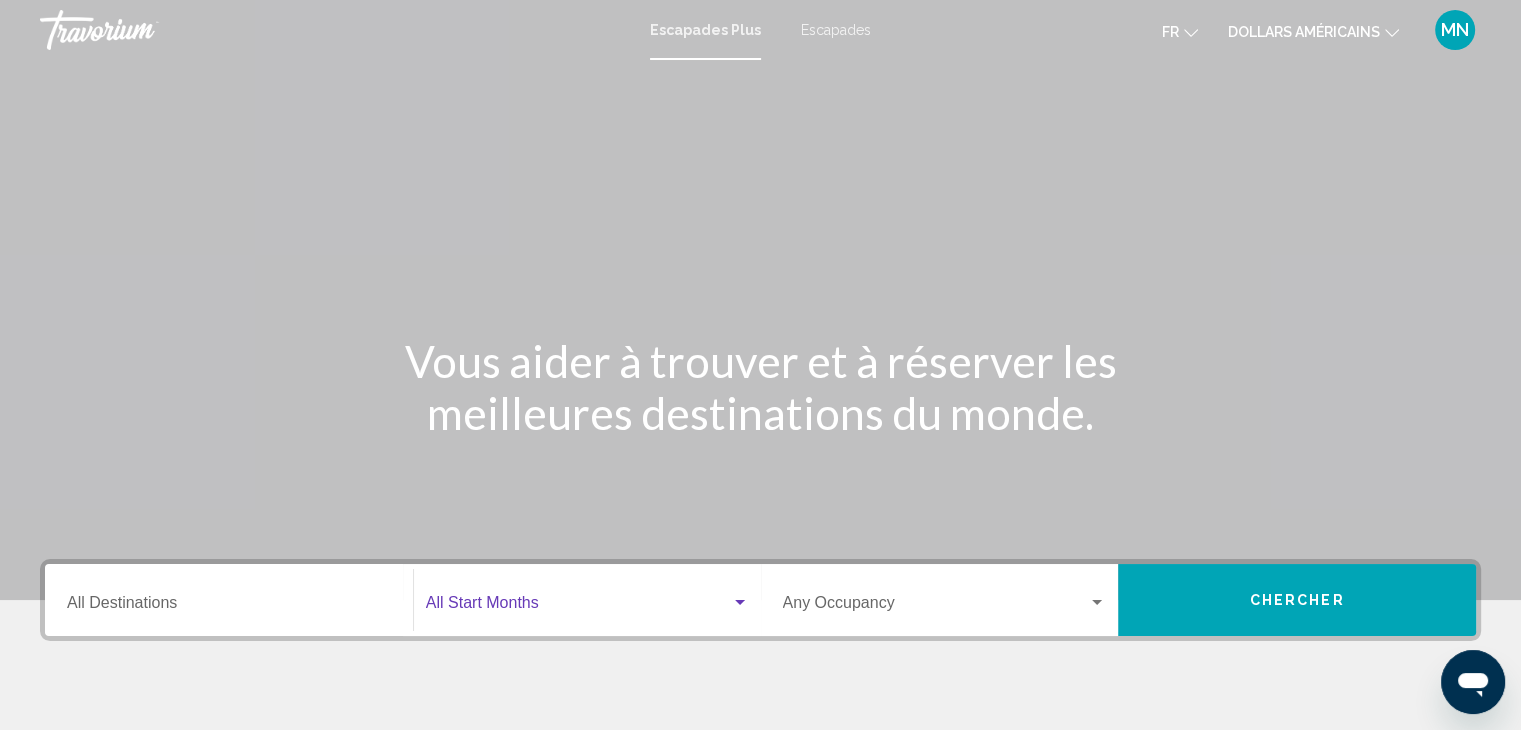 click at bounding box center (578, 607) 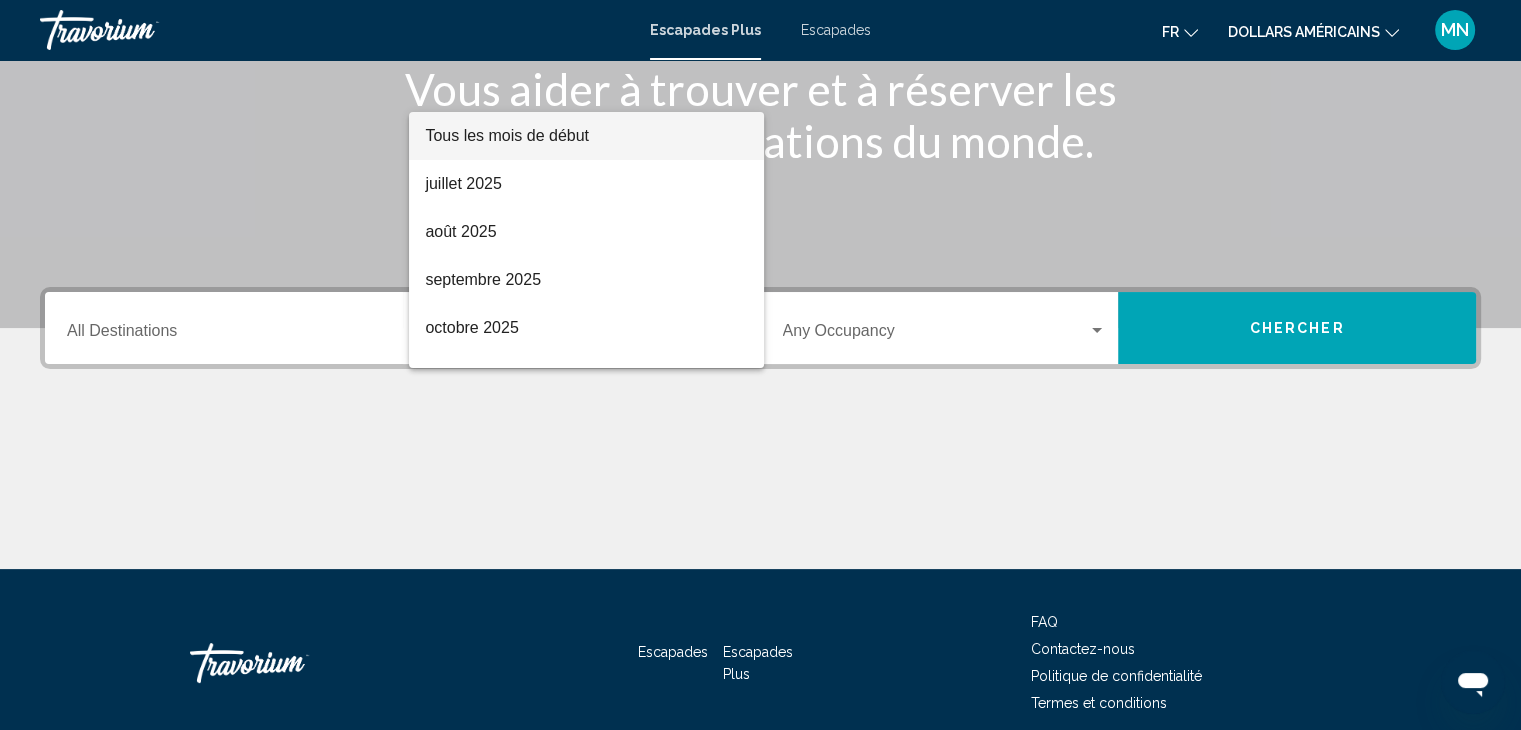 scroll, scrollTop: 356, scrollLeft: 0, axis: vertical 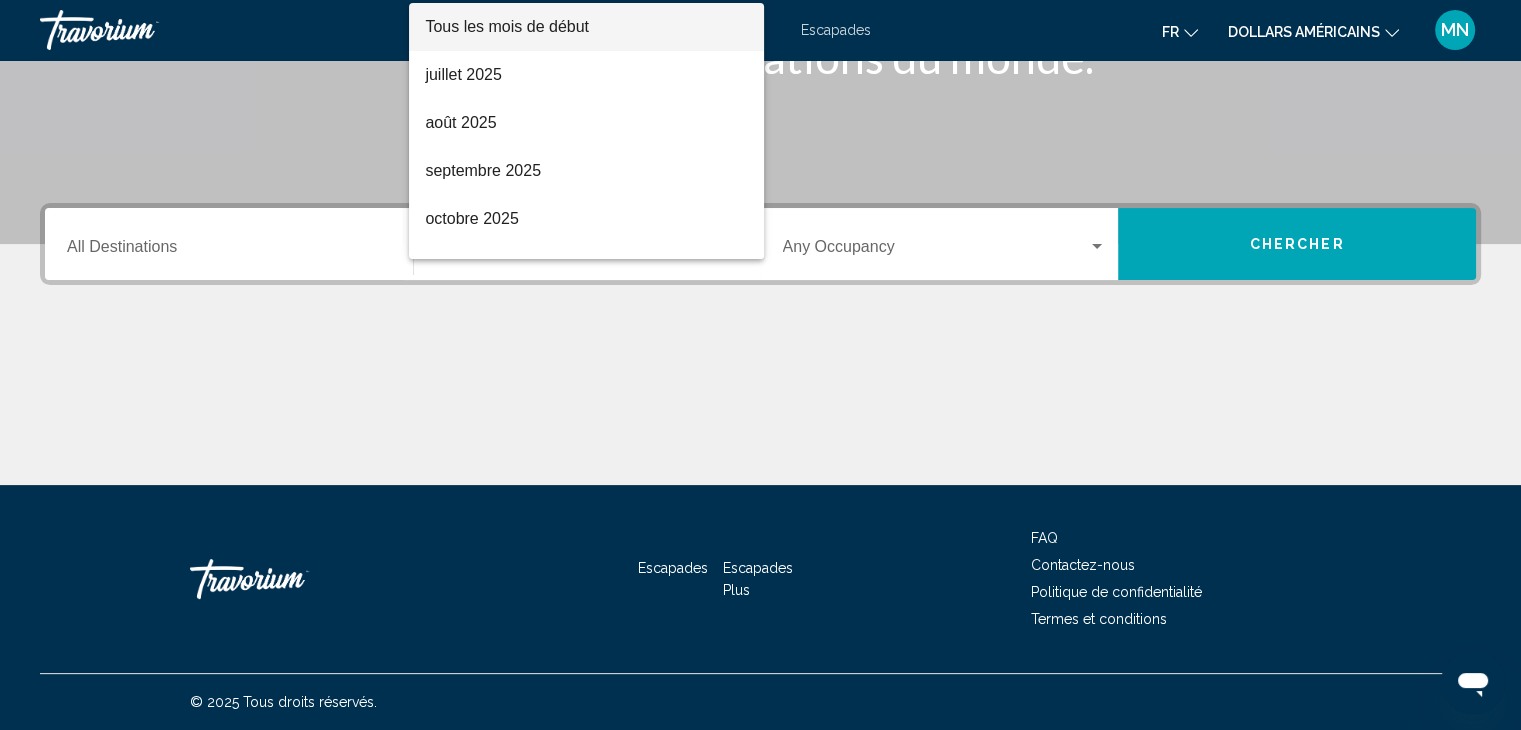 click at bounding box center (760, 365) 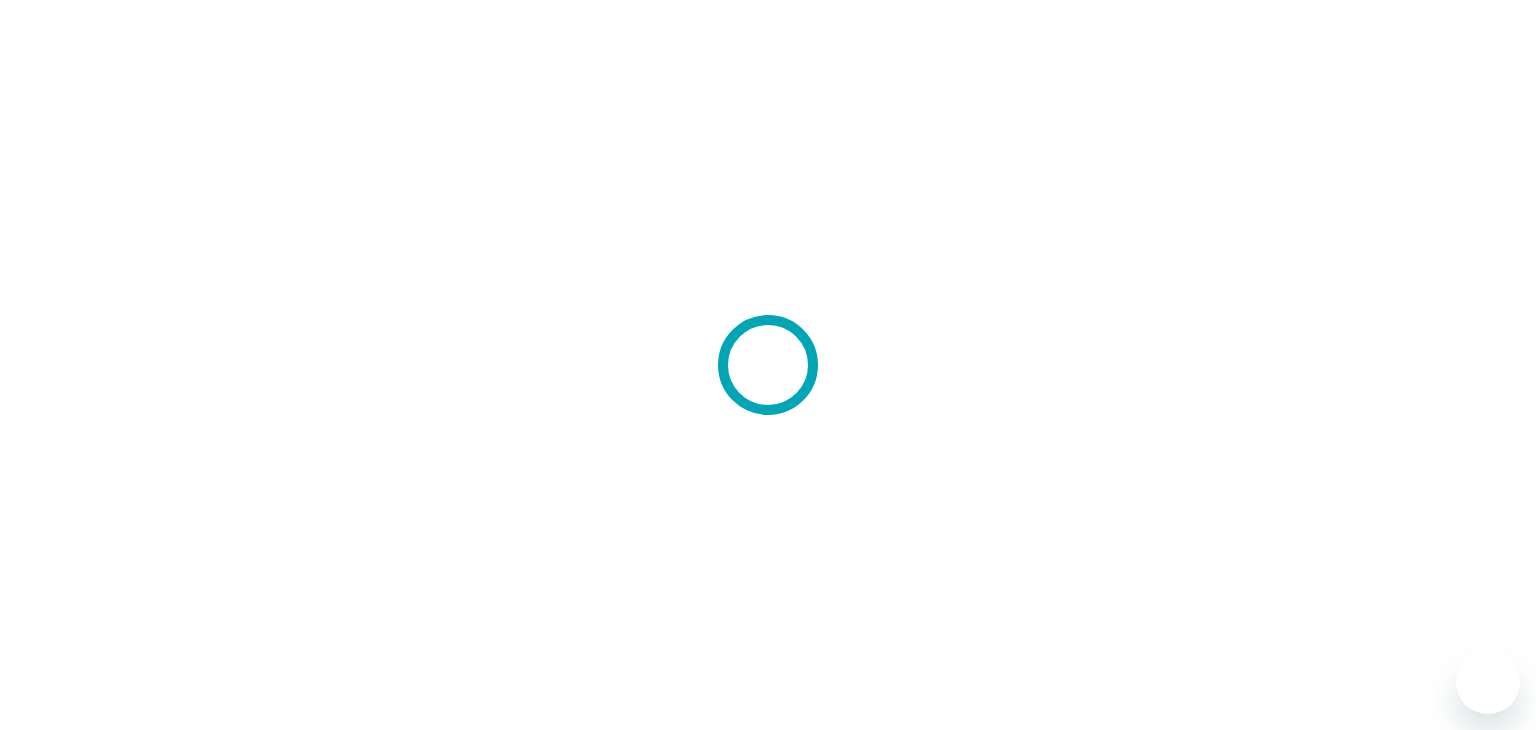 scroll, scrollTop: 0, scrollLeft: 0, axis: both 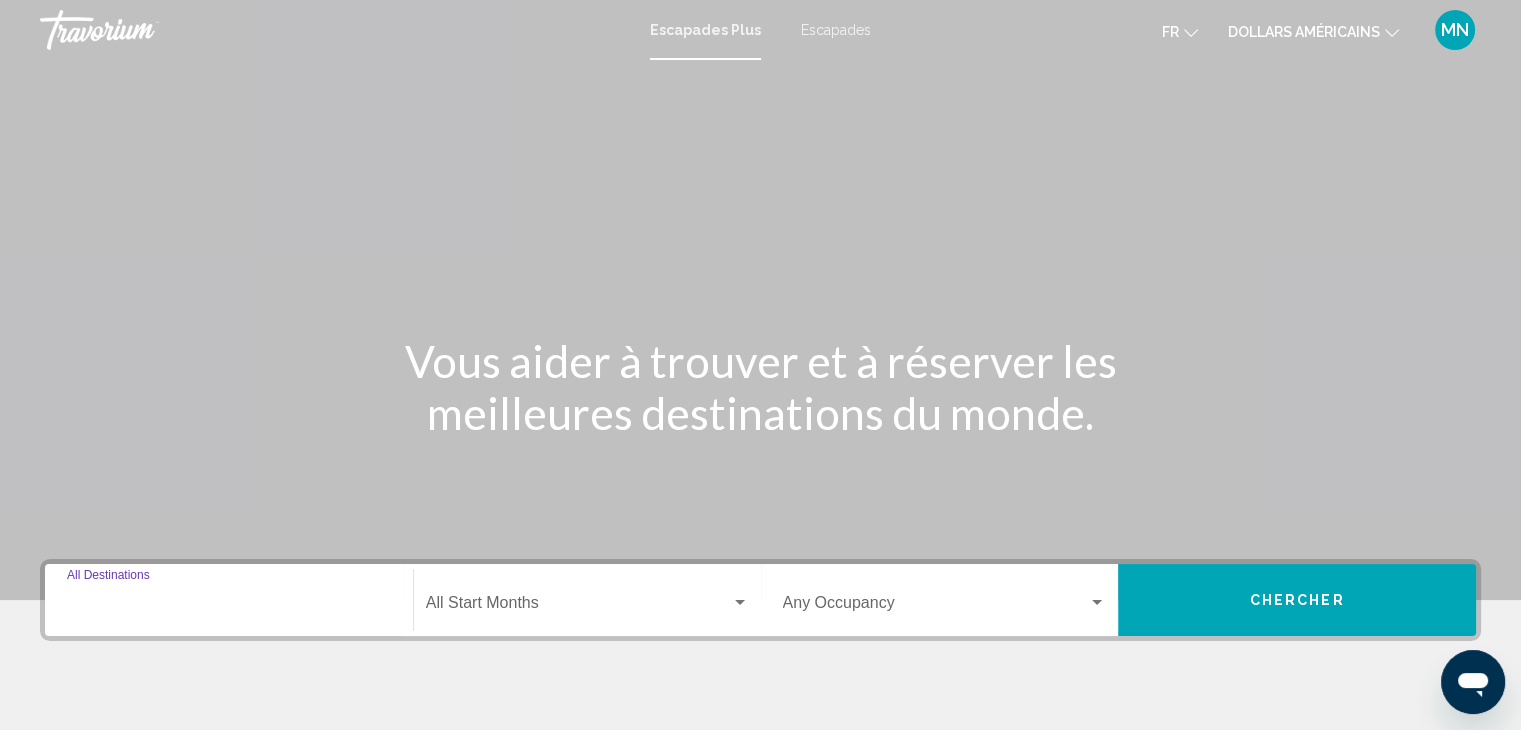 click on "Destination All Destinations" at bounding box center (229, 607) 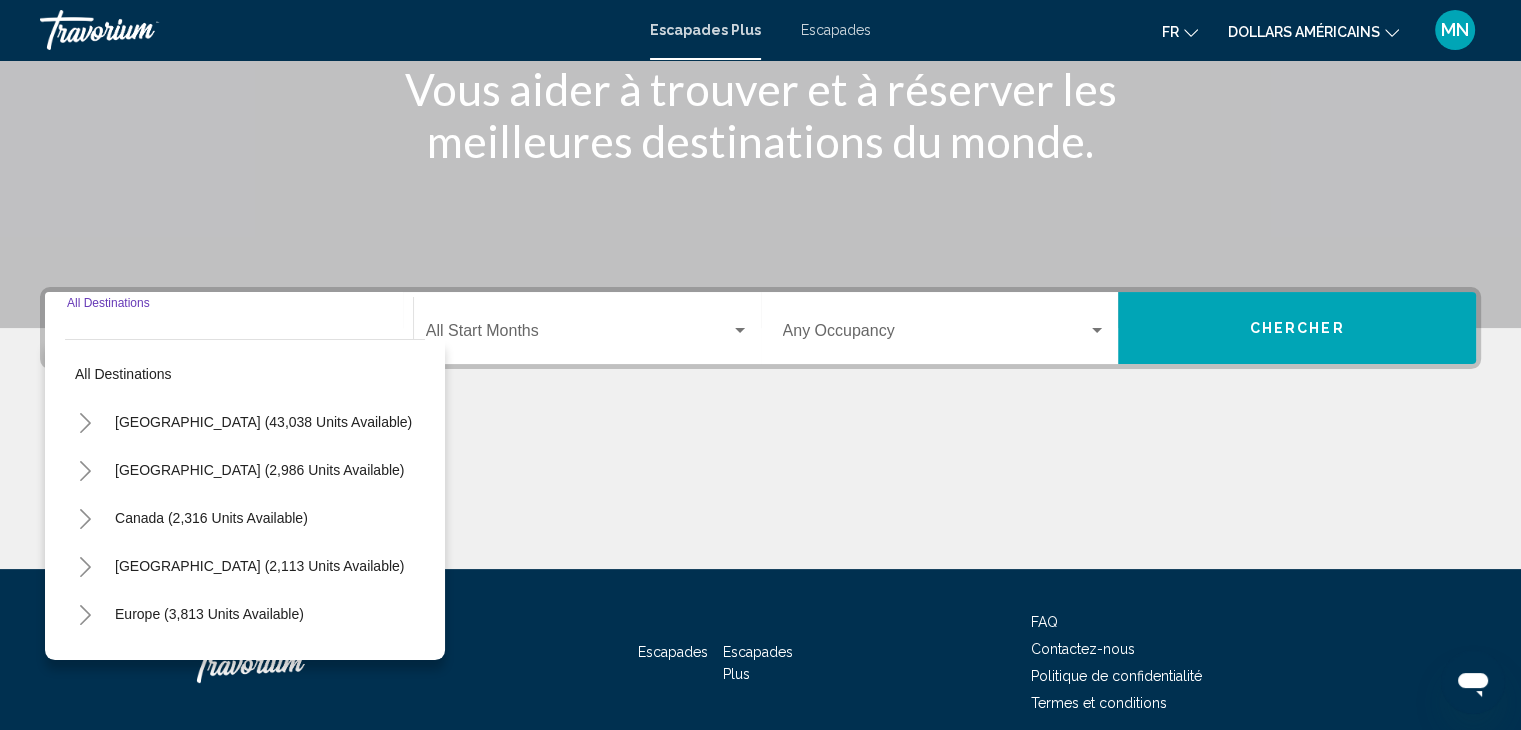 scroll, scrollTop: 356, scrollLeft: 0, axis: vertical 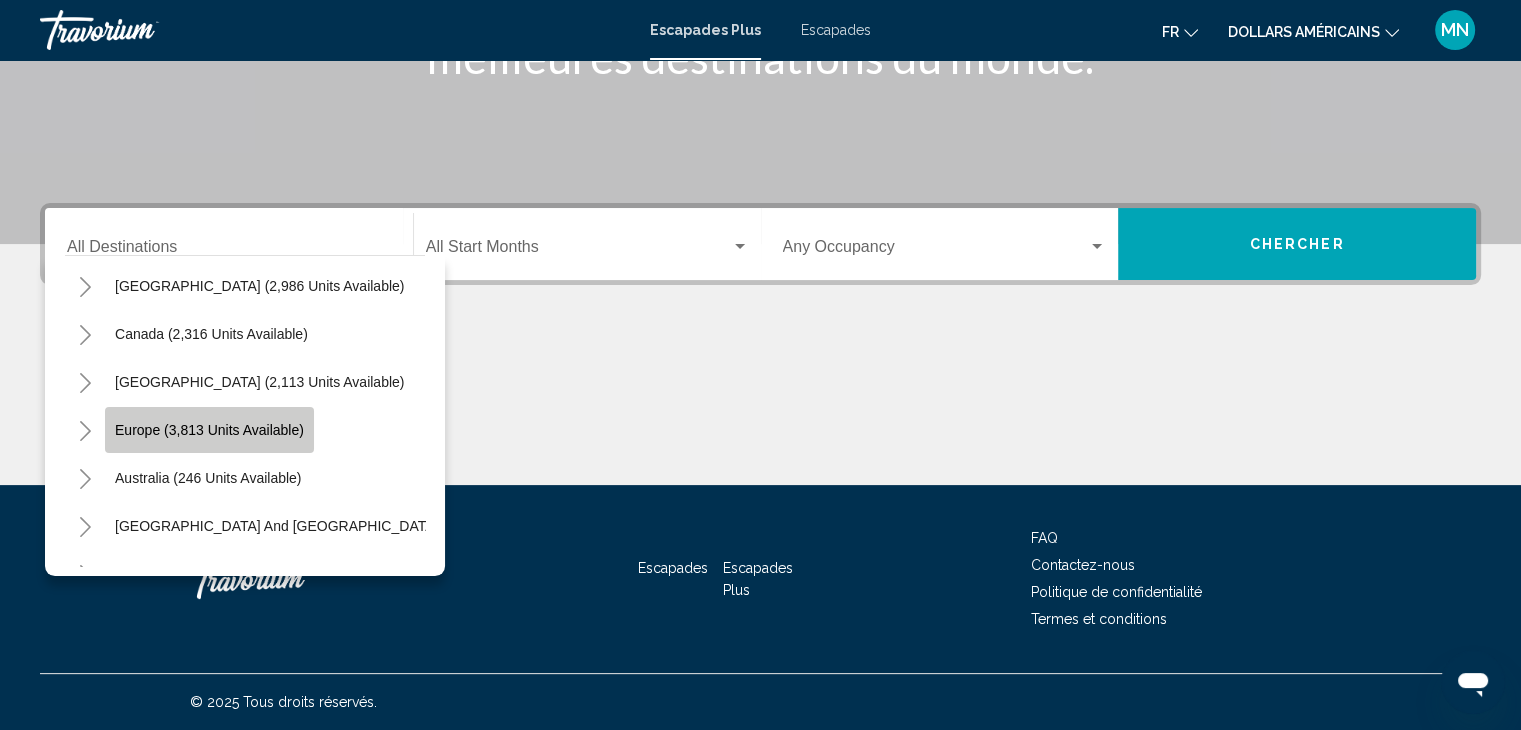 click on "Europe (3,813 units available)" 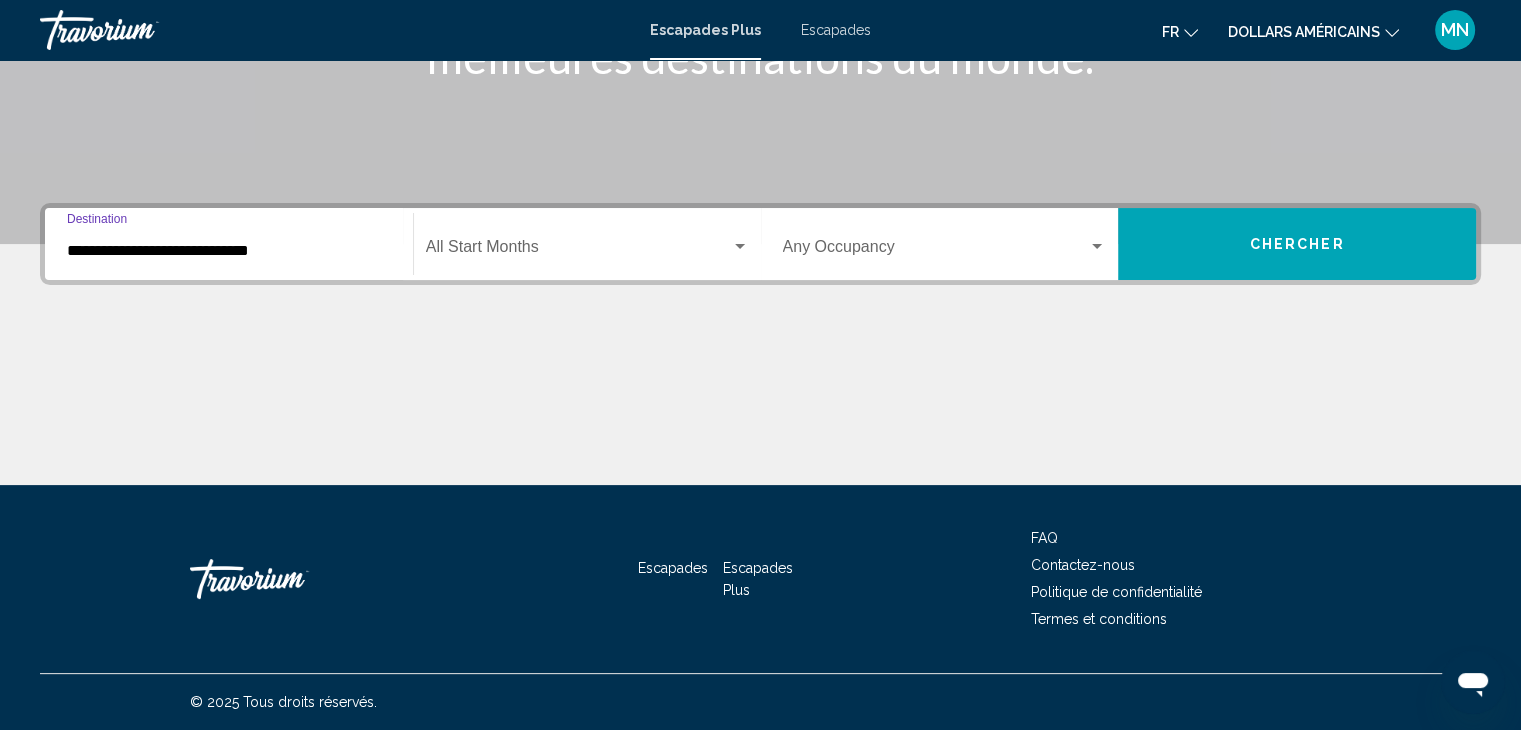 click on "**********" at bounding box center [229, 251] 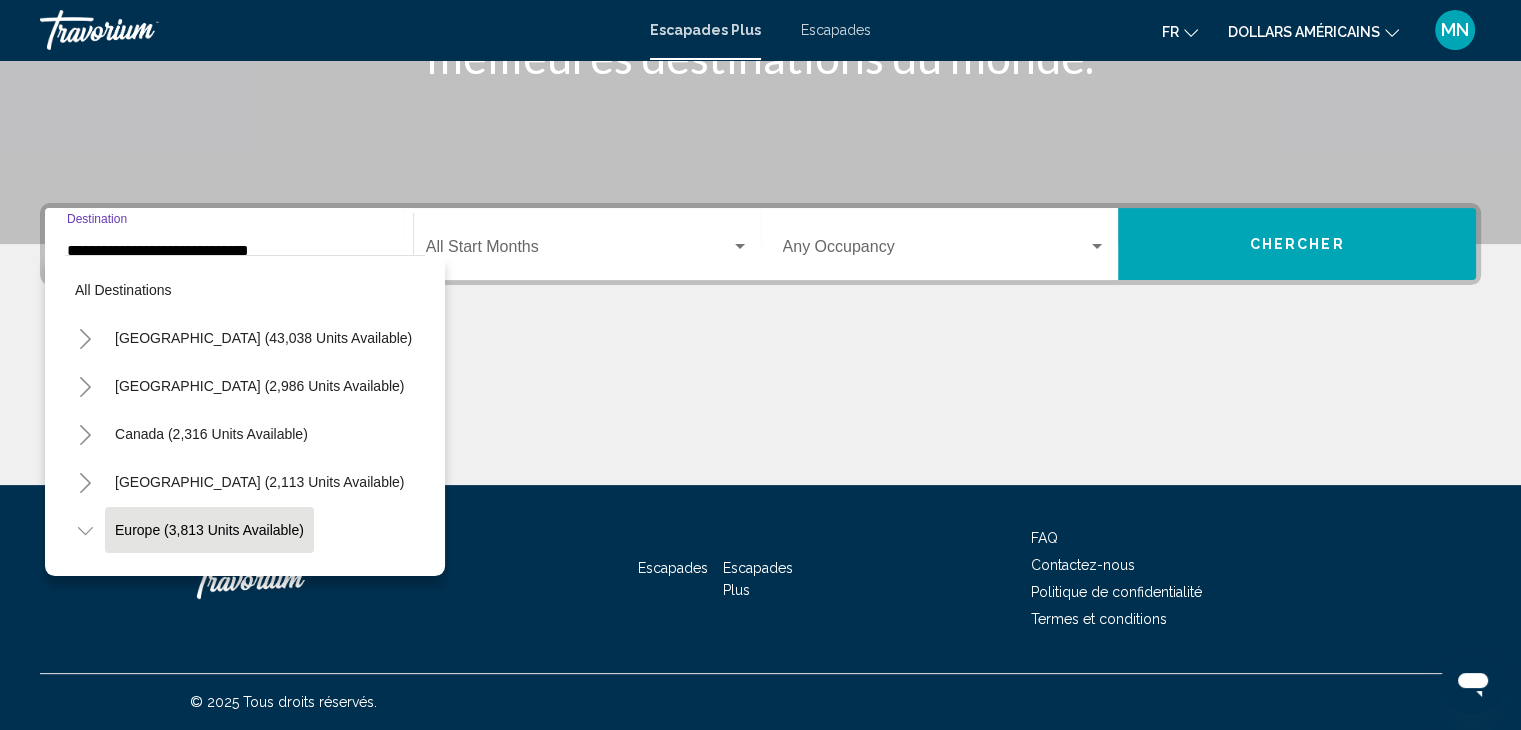 scroll, scrollTop: 126, scrollLeft: 0, axis: vertical 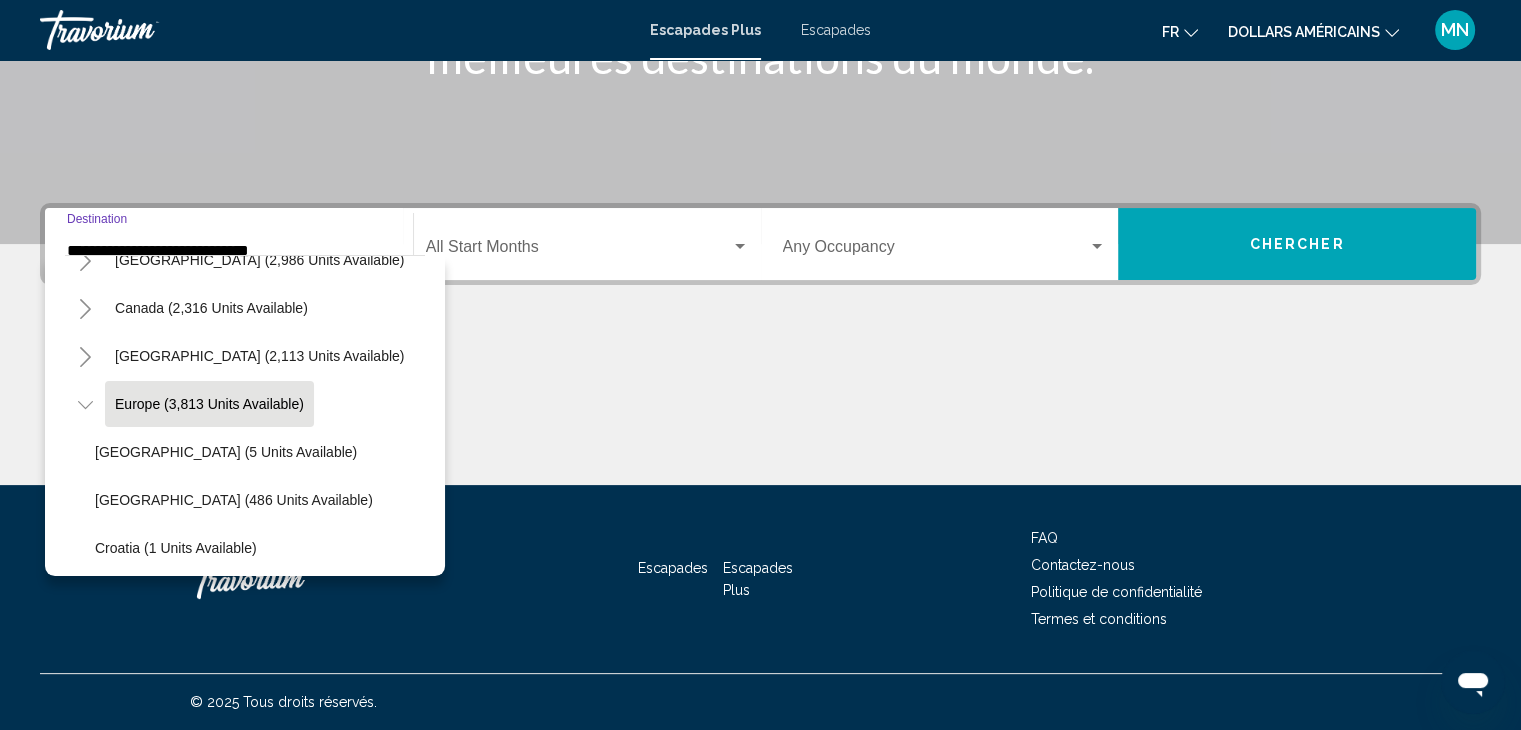 click 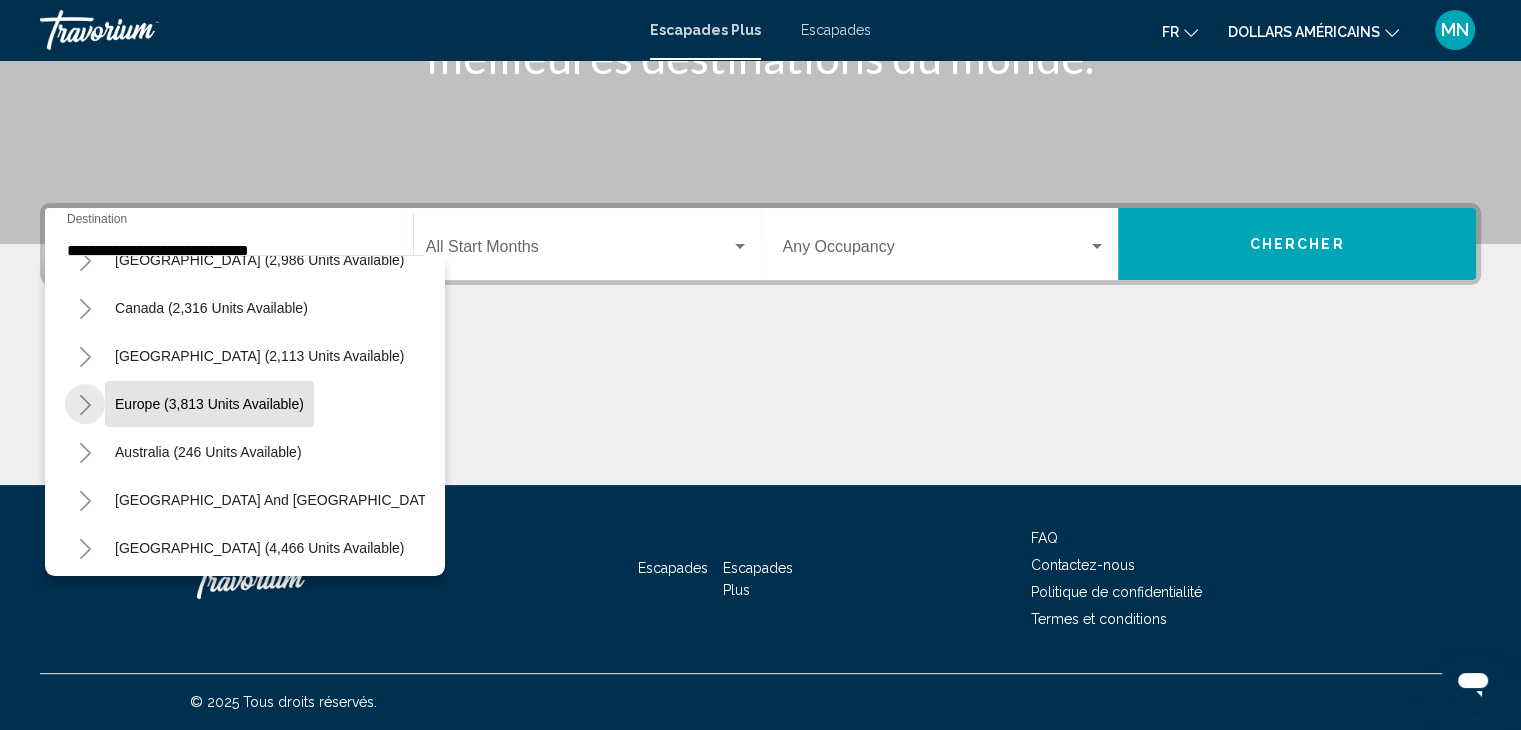 click 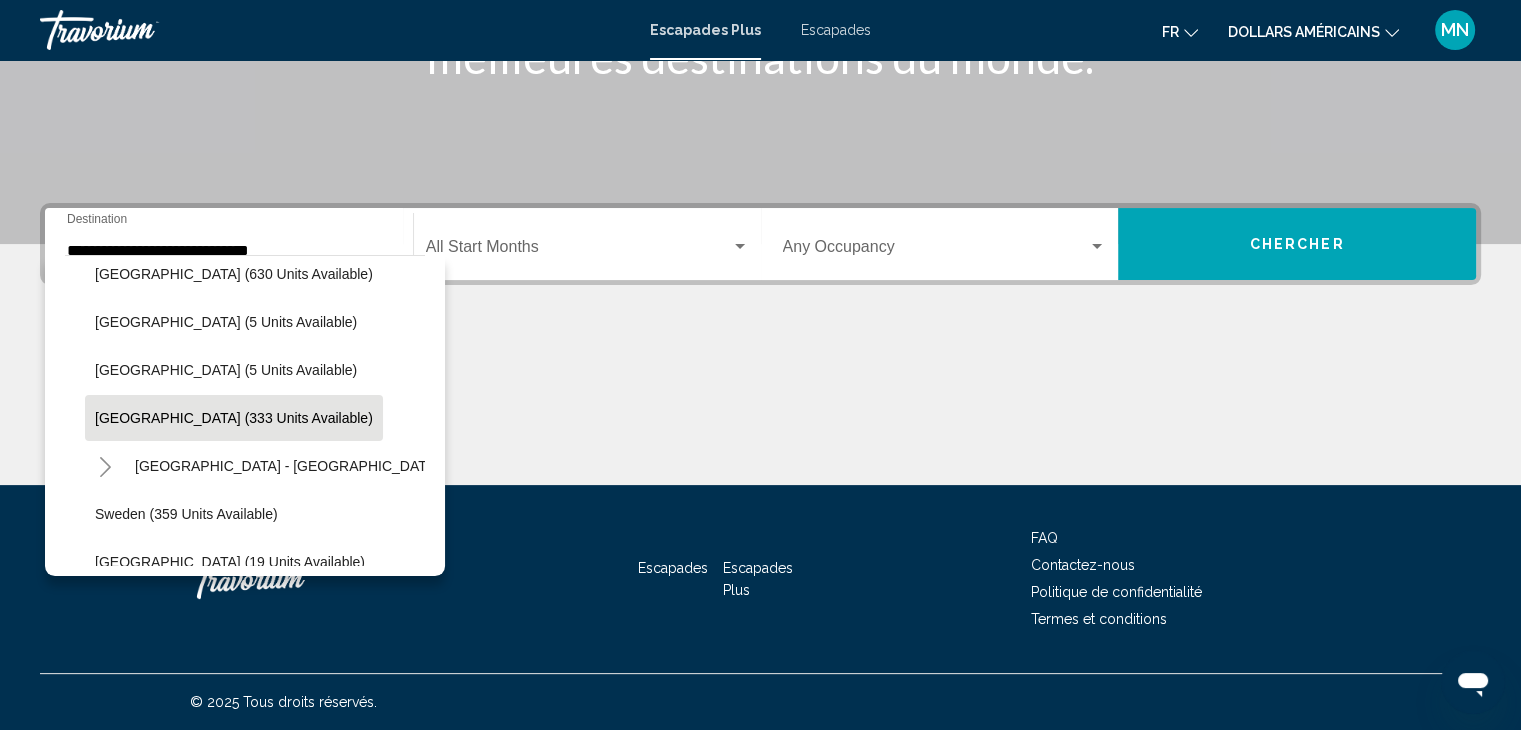 scroll, scrollTop: 626, scrollLeft: 0, axis: vertical 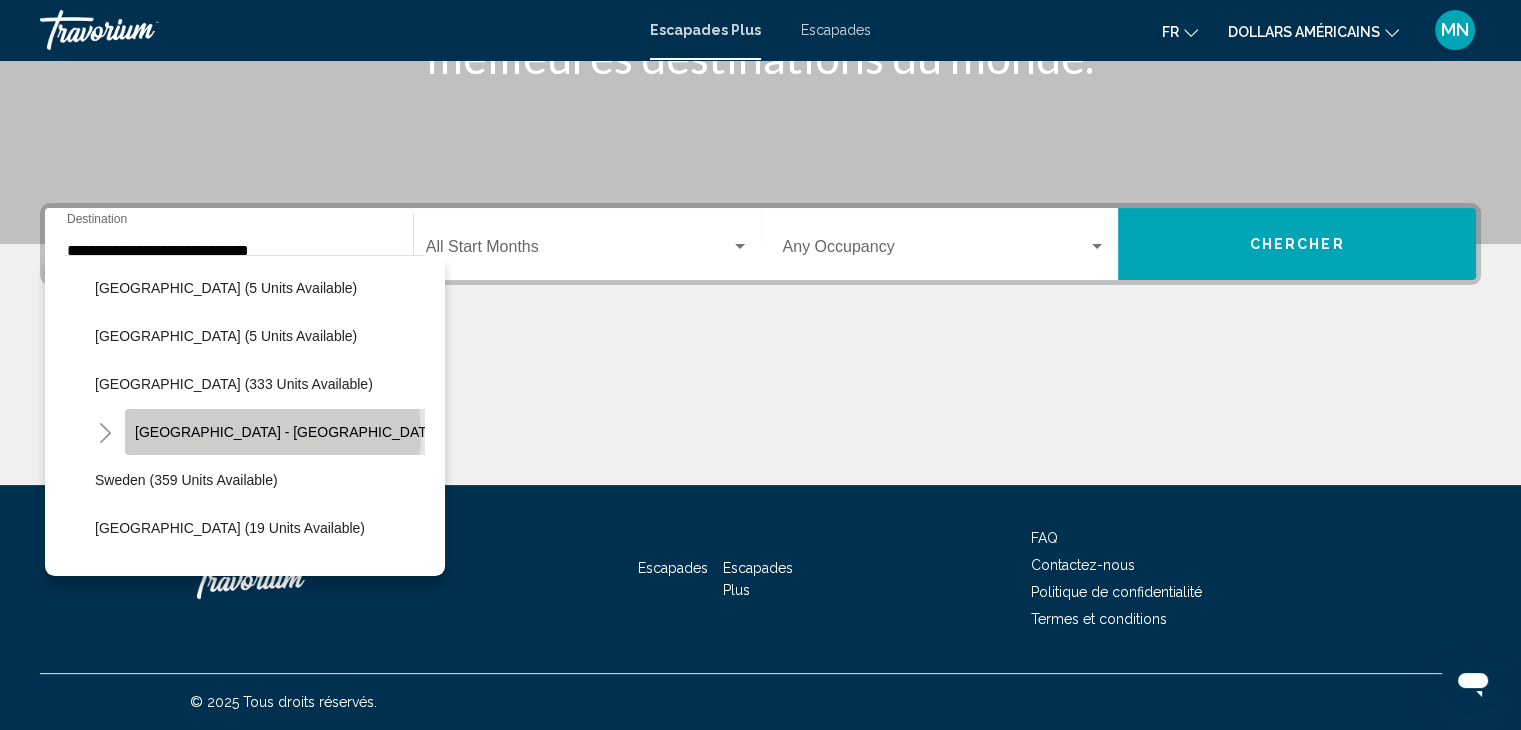 click on "[GEOGRAPHIC_DATA] - [GEOGRAPHIC_DATA] (353 units available)" 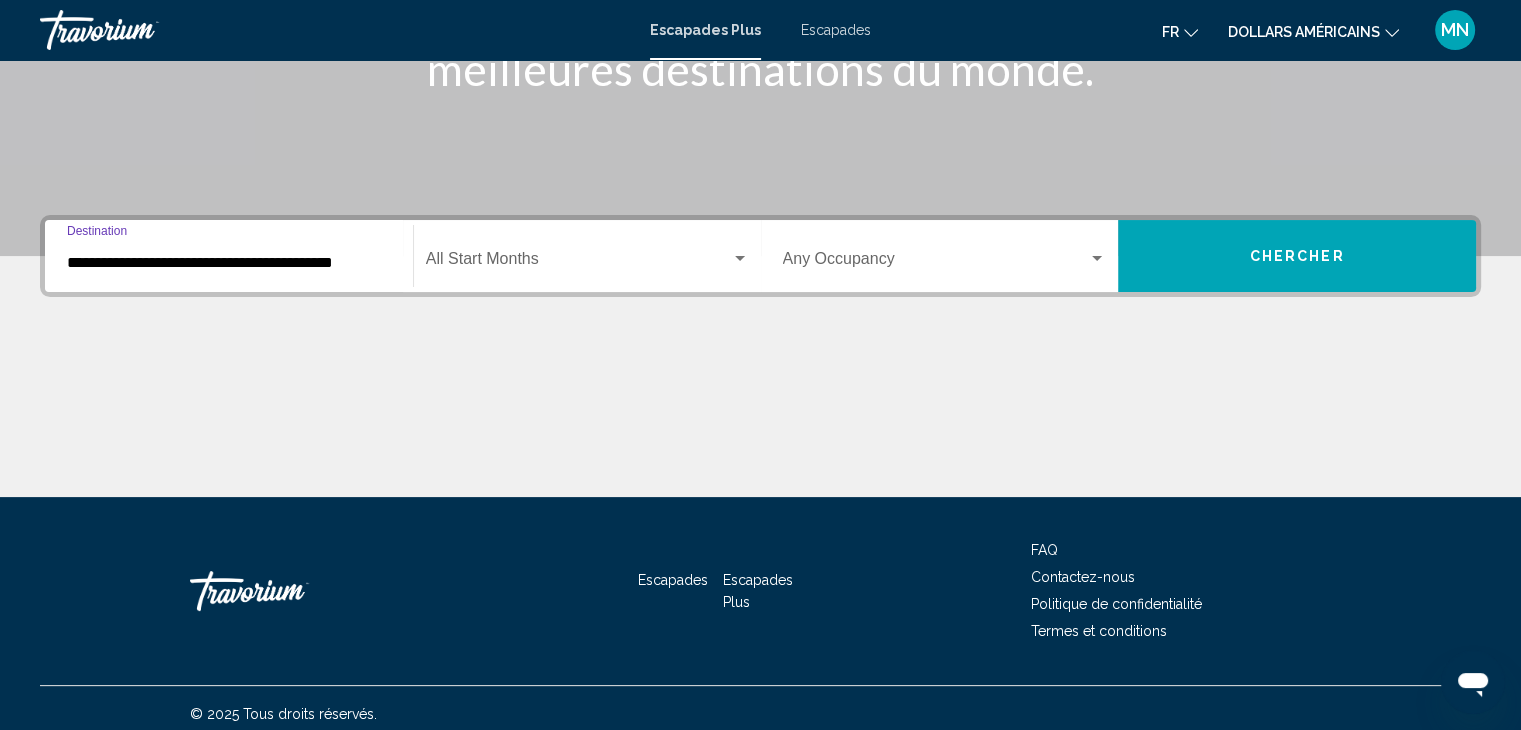 scroll, scrollTop: 356, scrollLeft: 0, axis: vertical 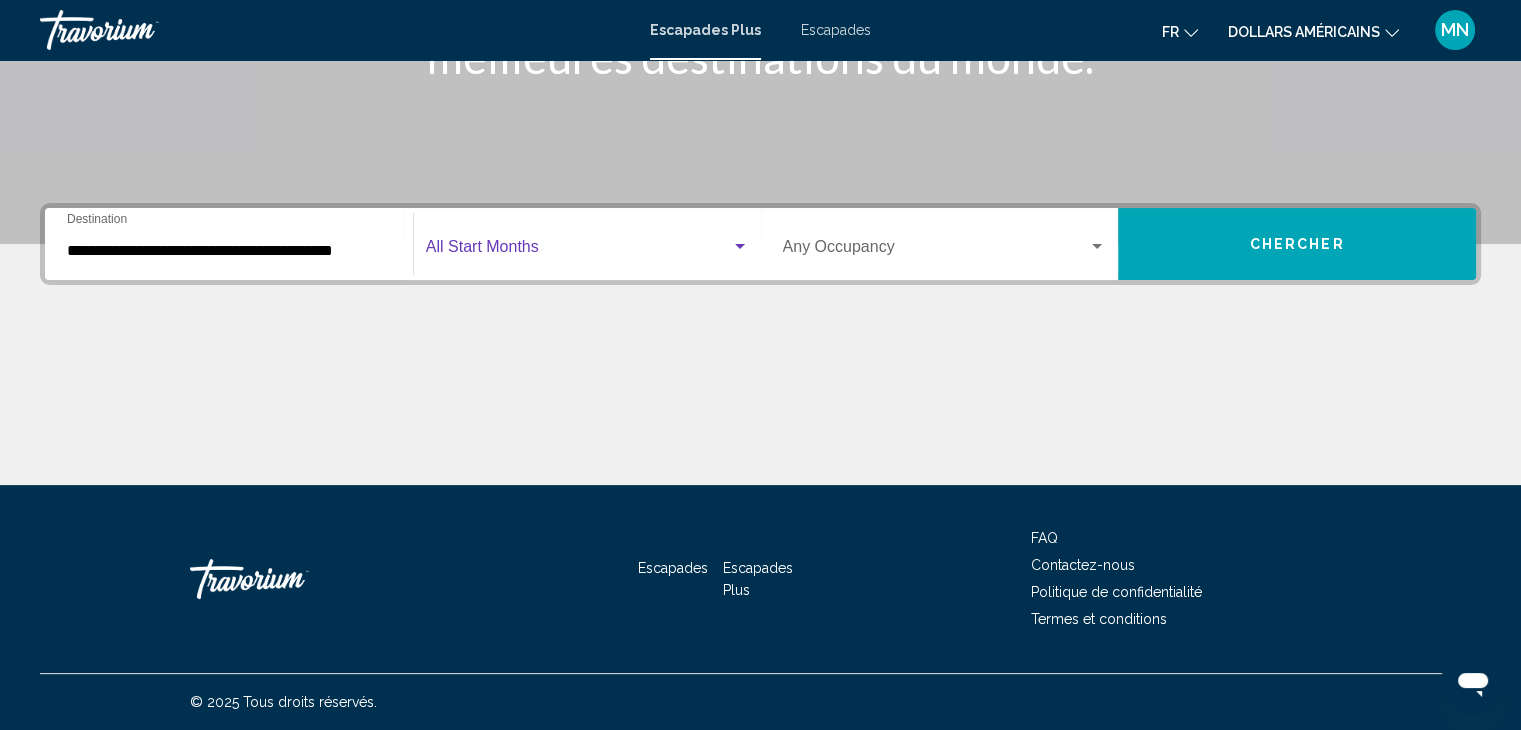 click at bounding box center (578, 251) 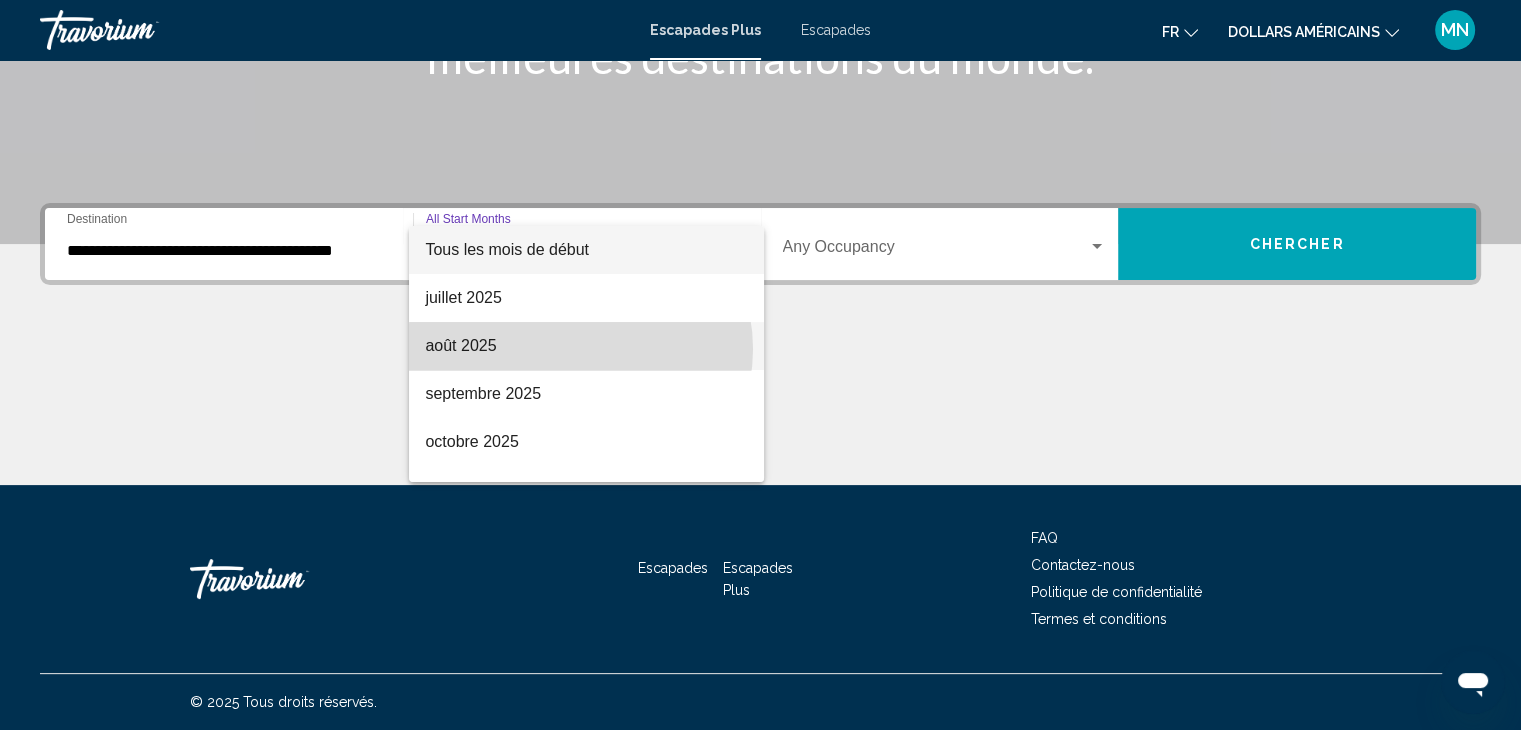 click on "août 2025" at bounding box center [586, 346] 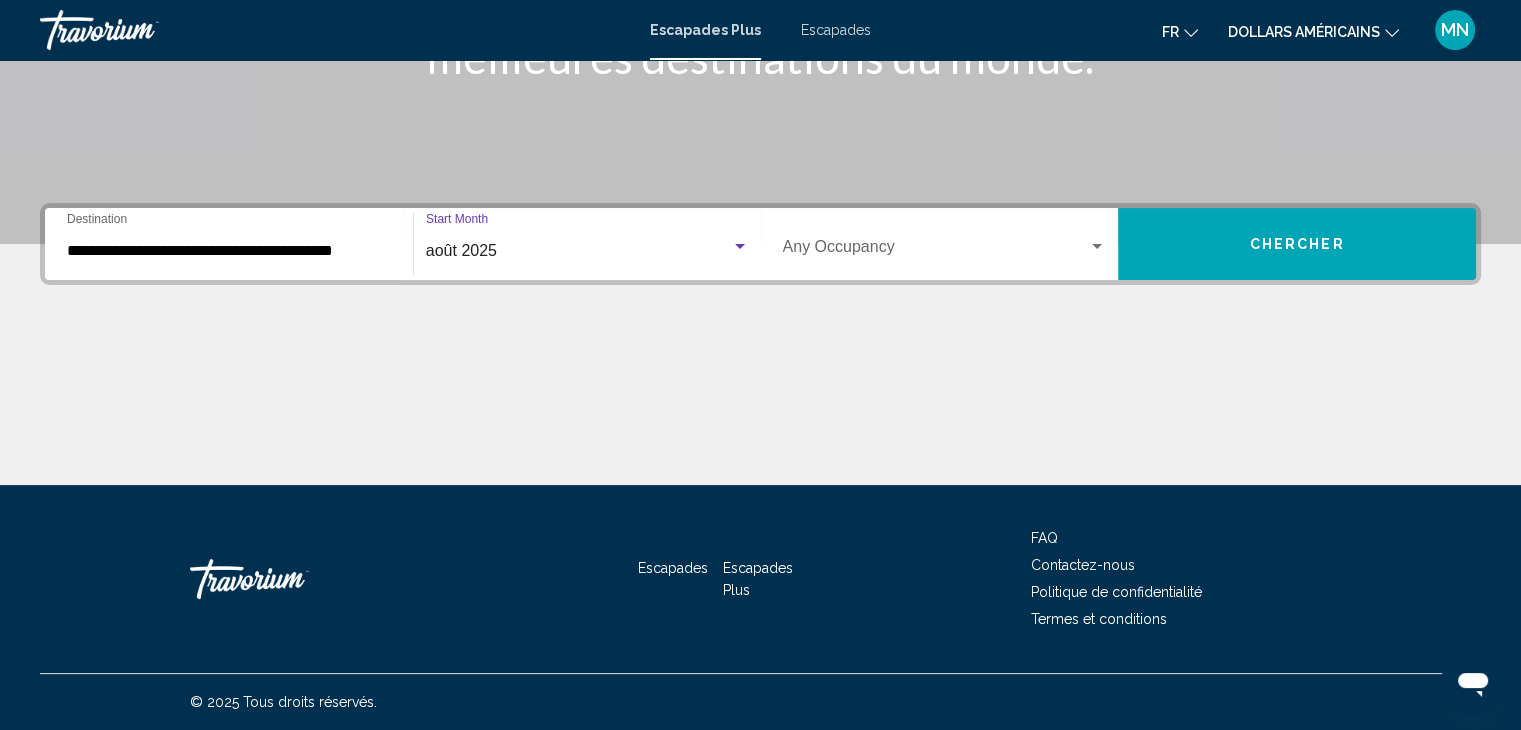 click at bounding box center (1097, 246) 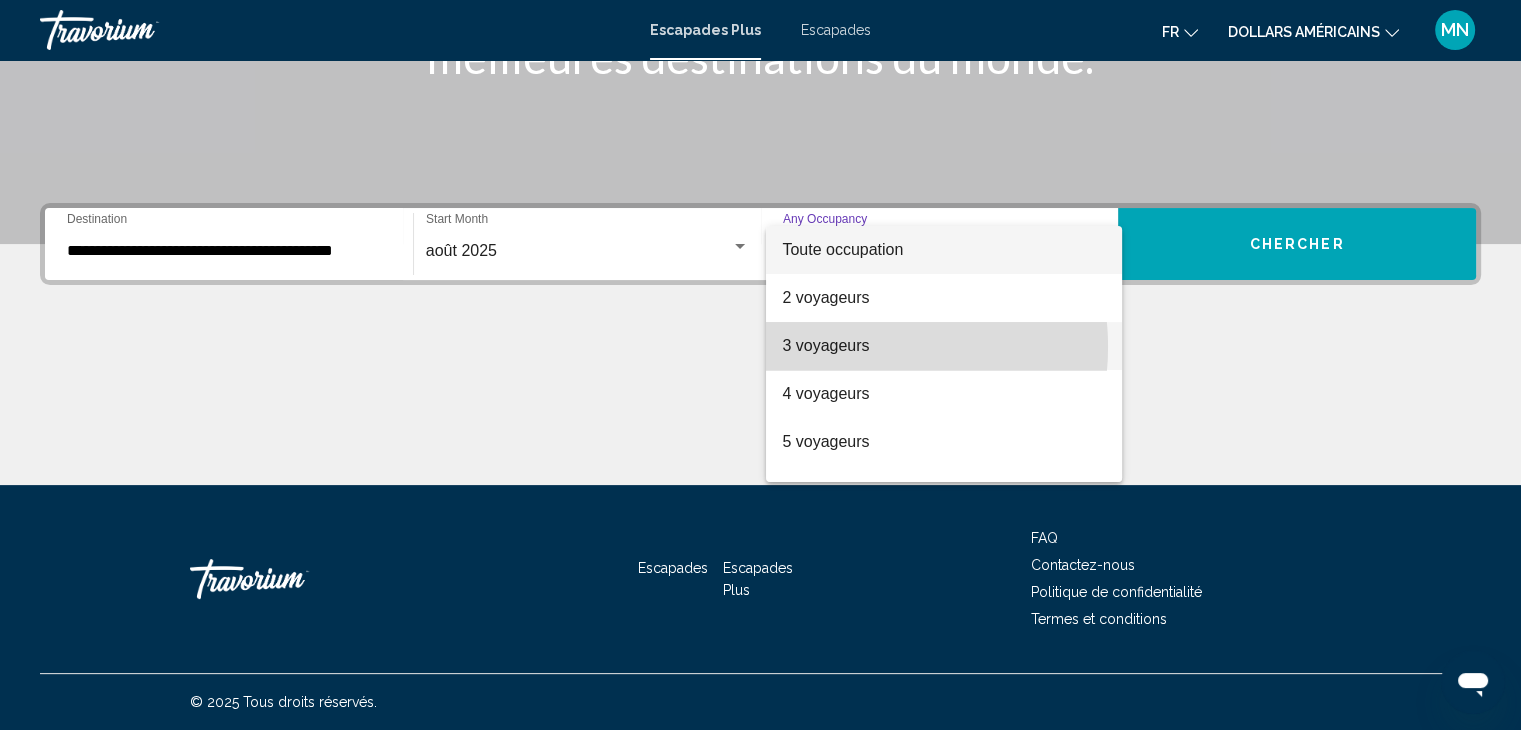 click on "3 voyageurs" at bounding box center (825, 345) 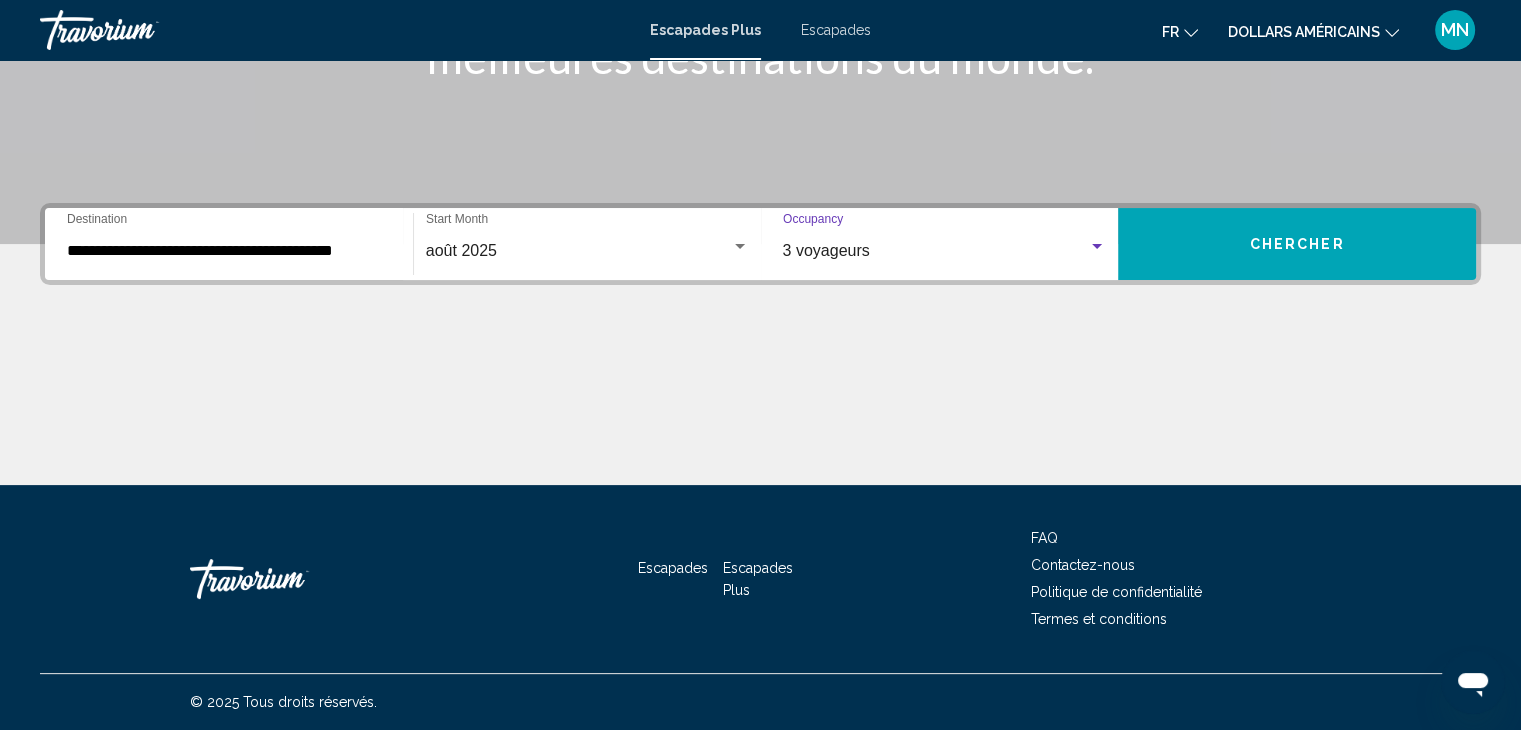 click on "Chercher" at bounding box center [1297, 244] 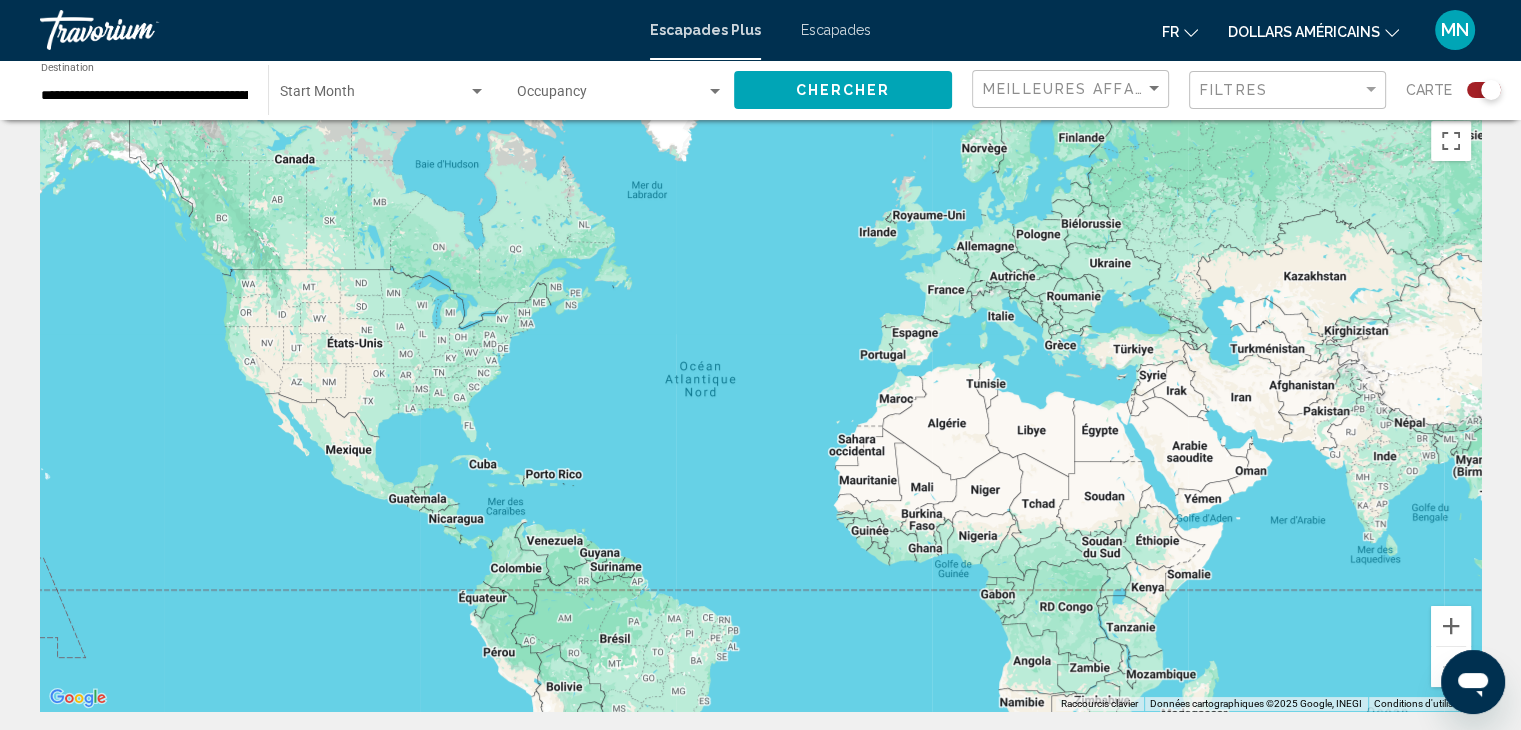 scroll, scrollTop: 0, scrollLeft: 0, axis: both 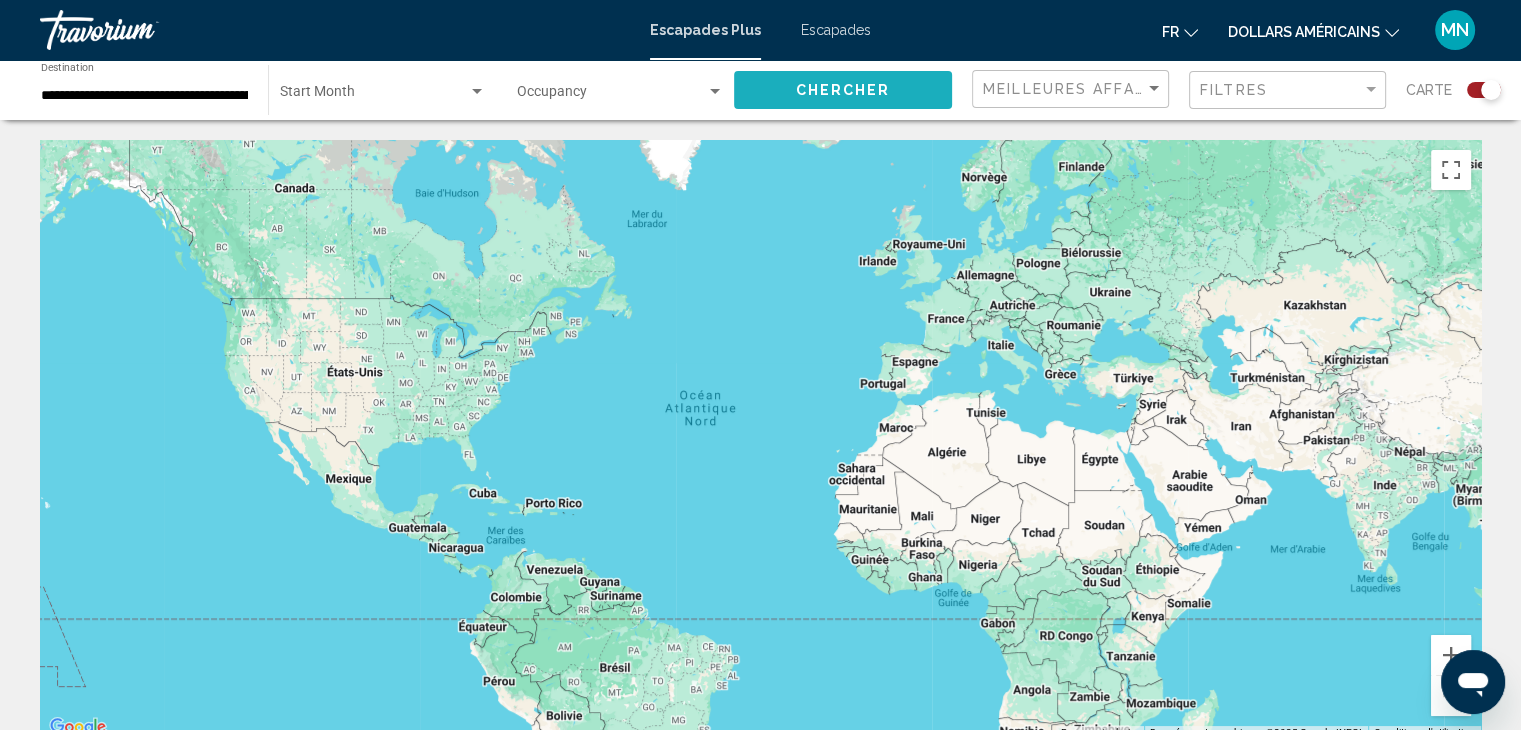 click on "Chercher" 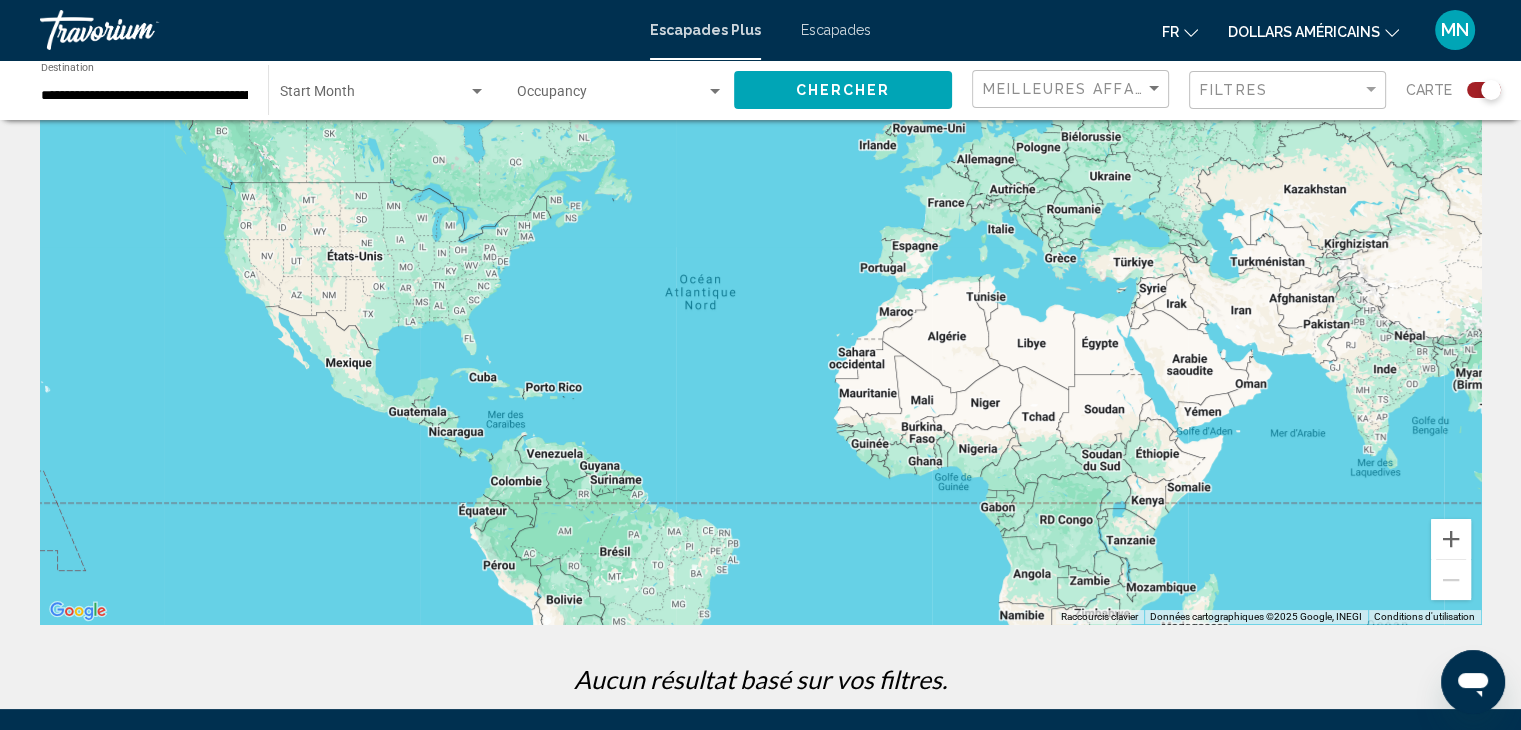 scroll, scrollTop: 0, scrollLeft: 0, axis: both 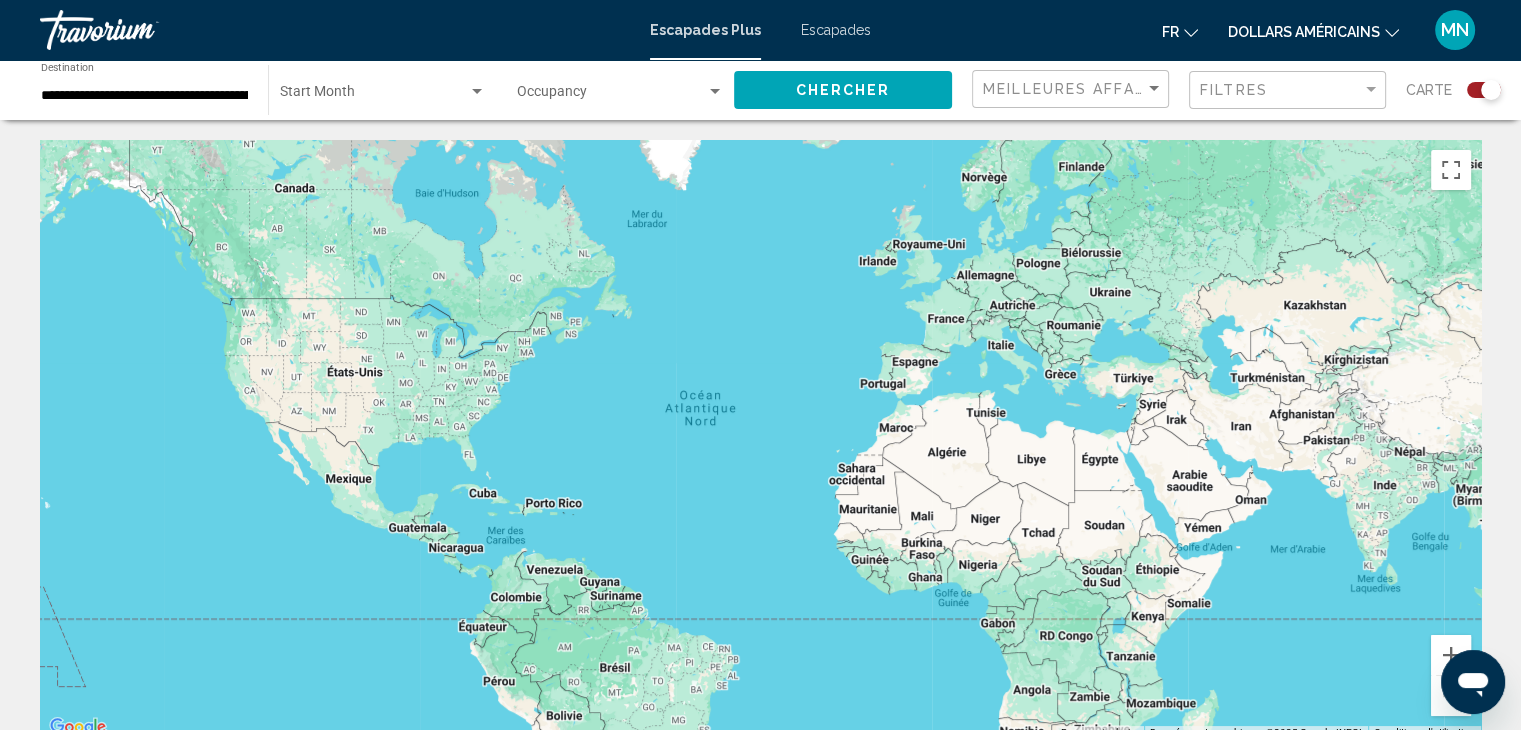 click 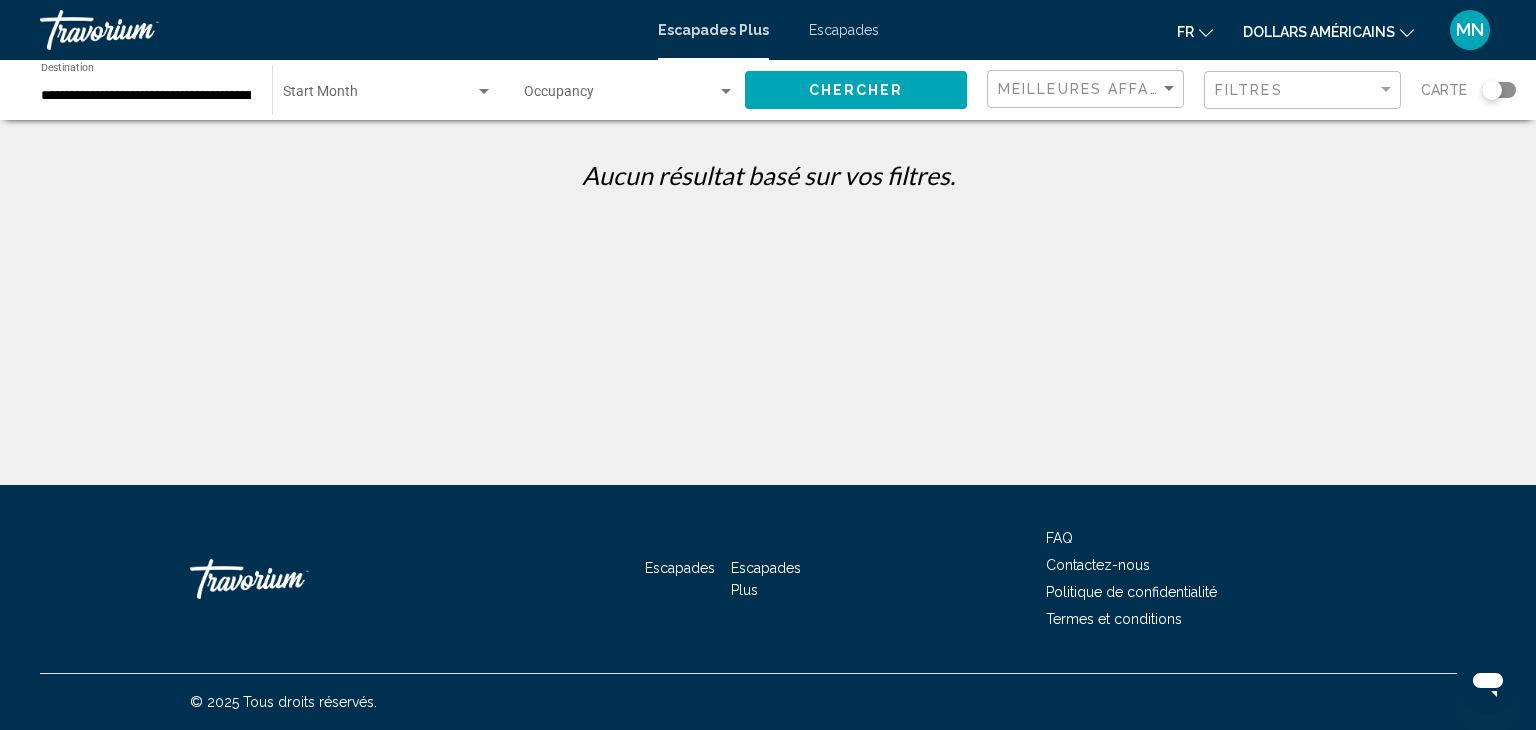 click 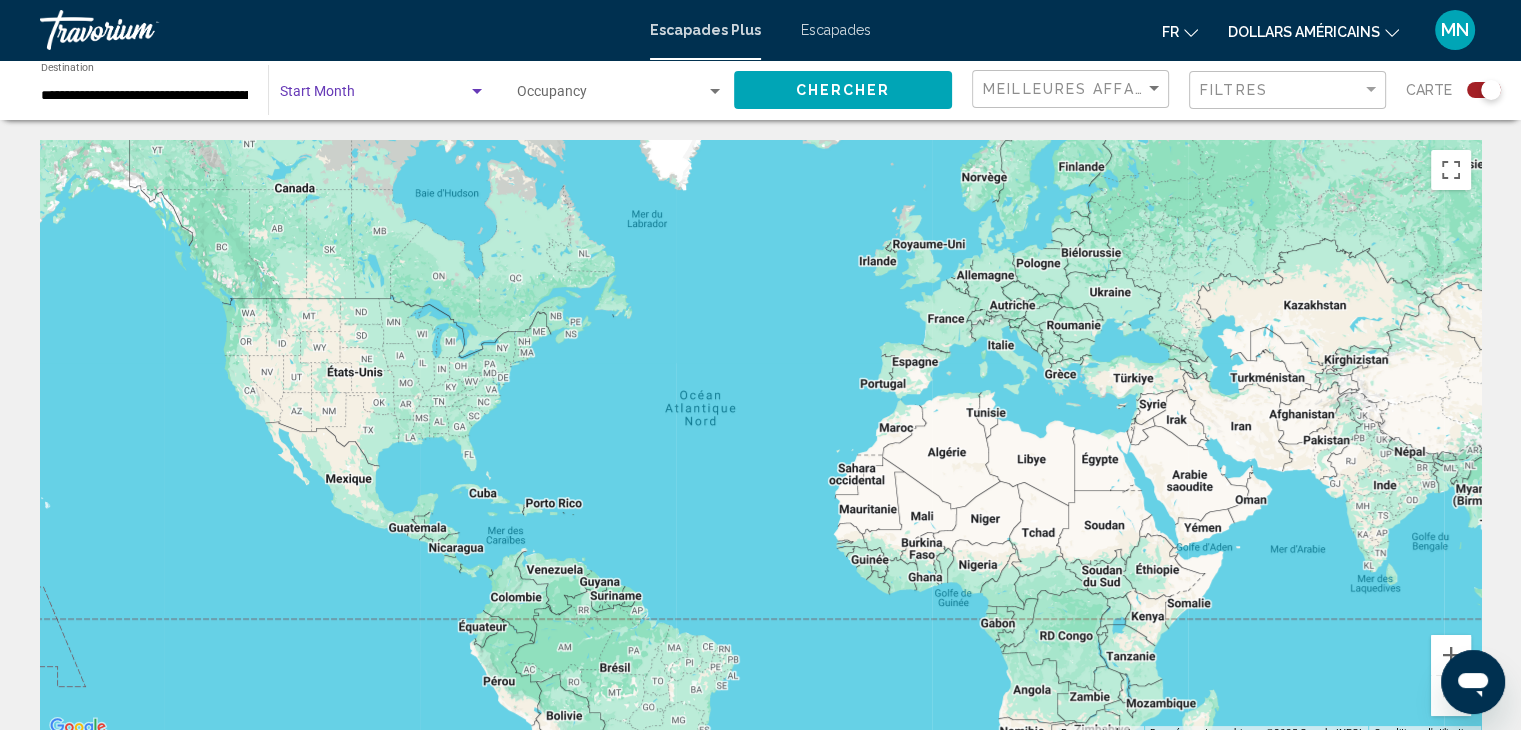 click at bounding box center [477, 91] 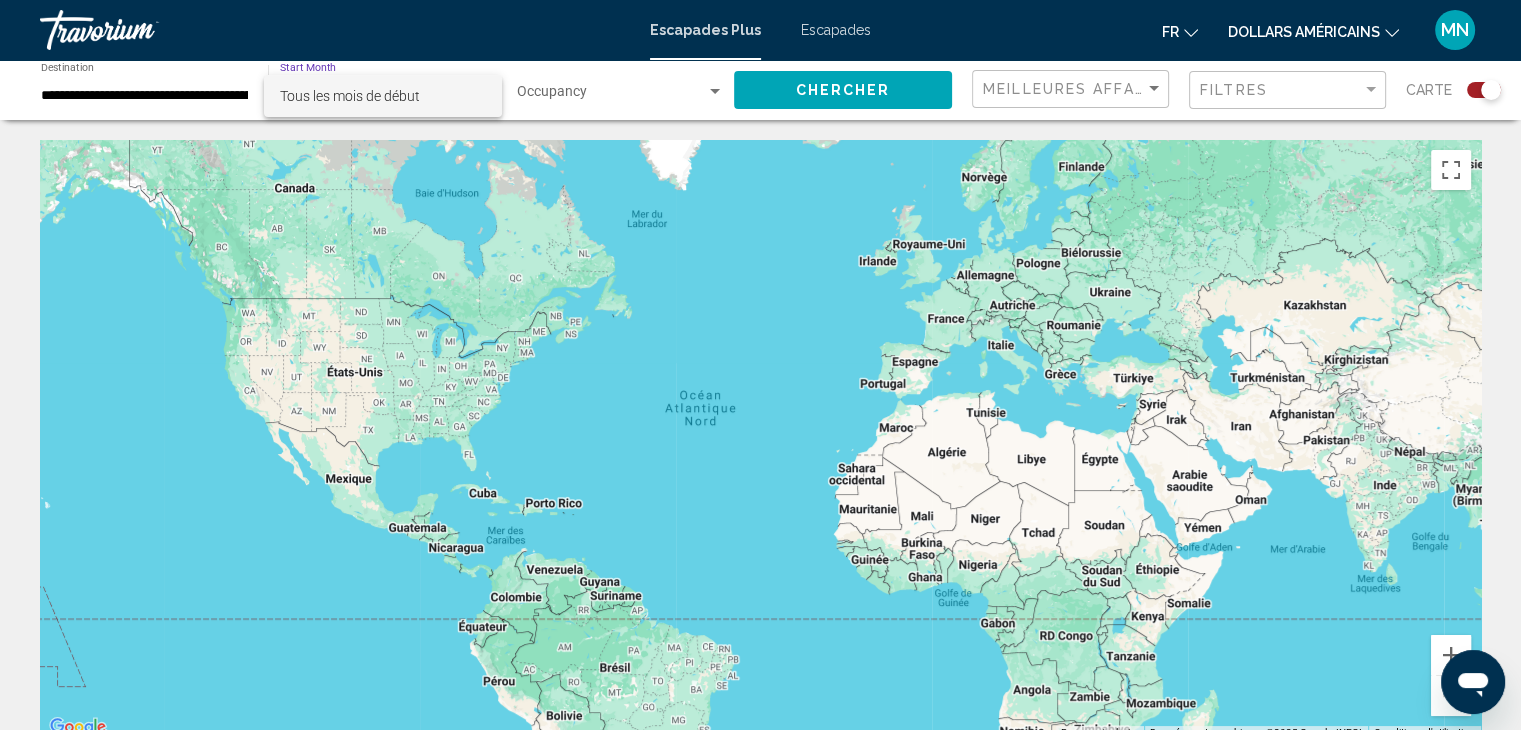 click at bounding box center (760, 365) 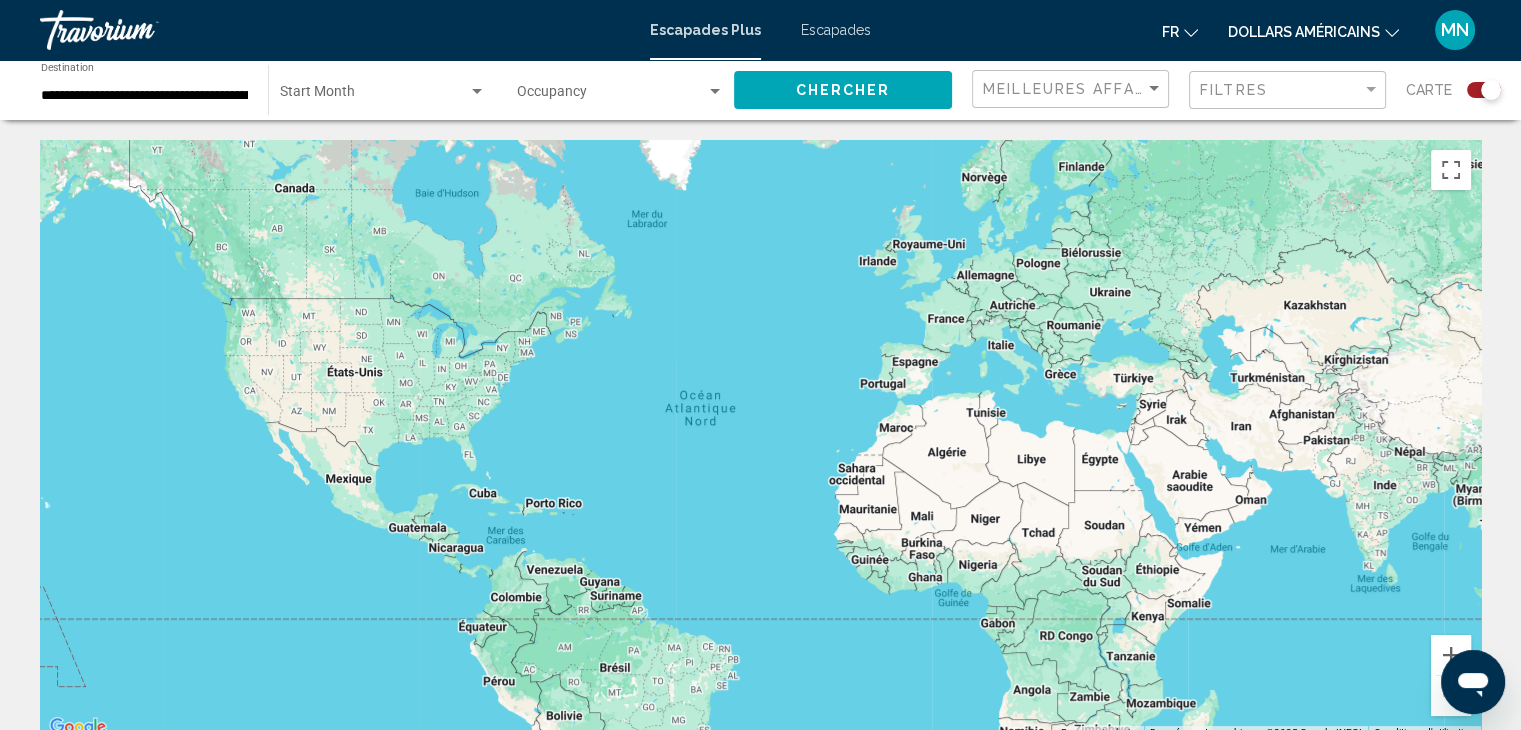 click on "Chercher" 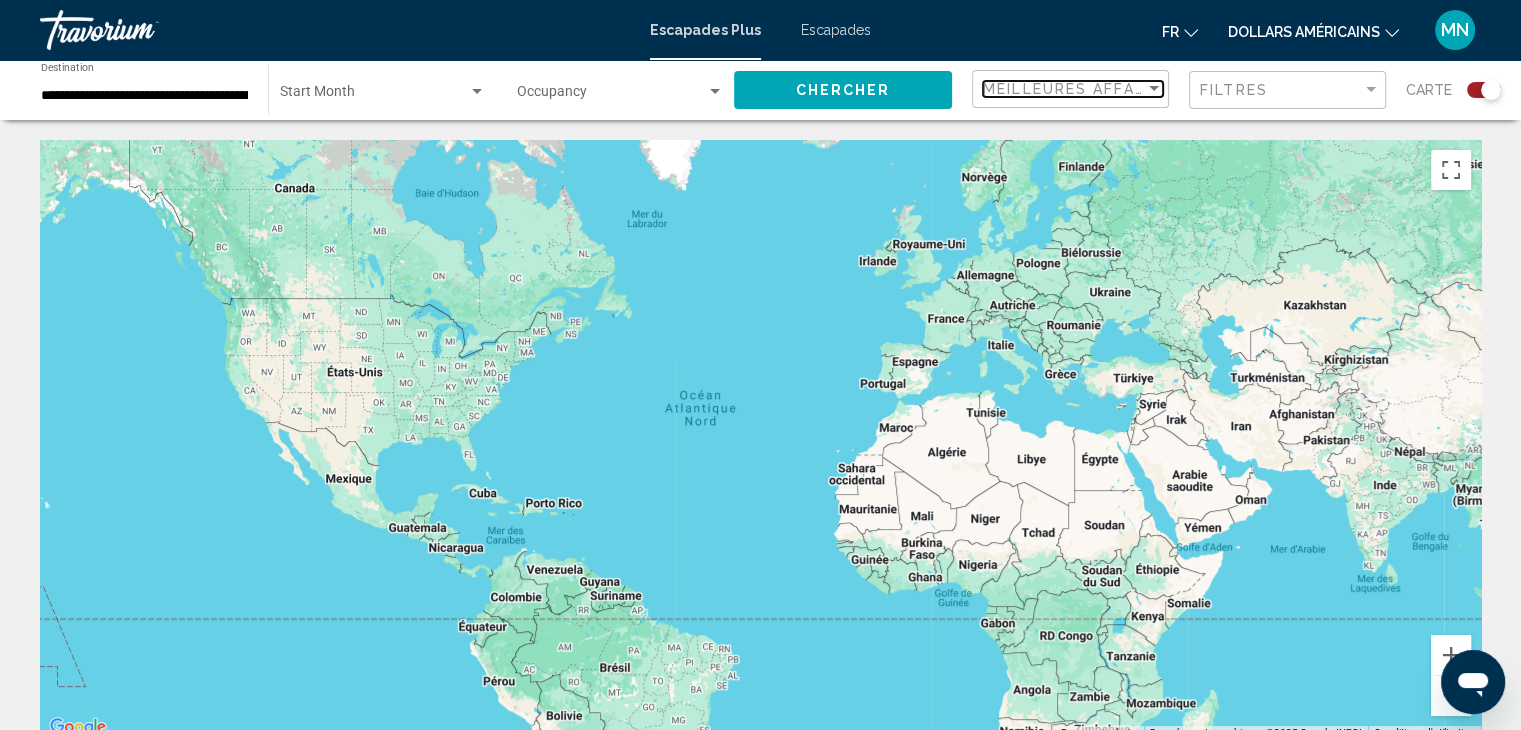 click at bounding box center (1154, 88) 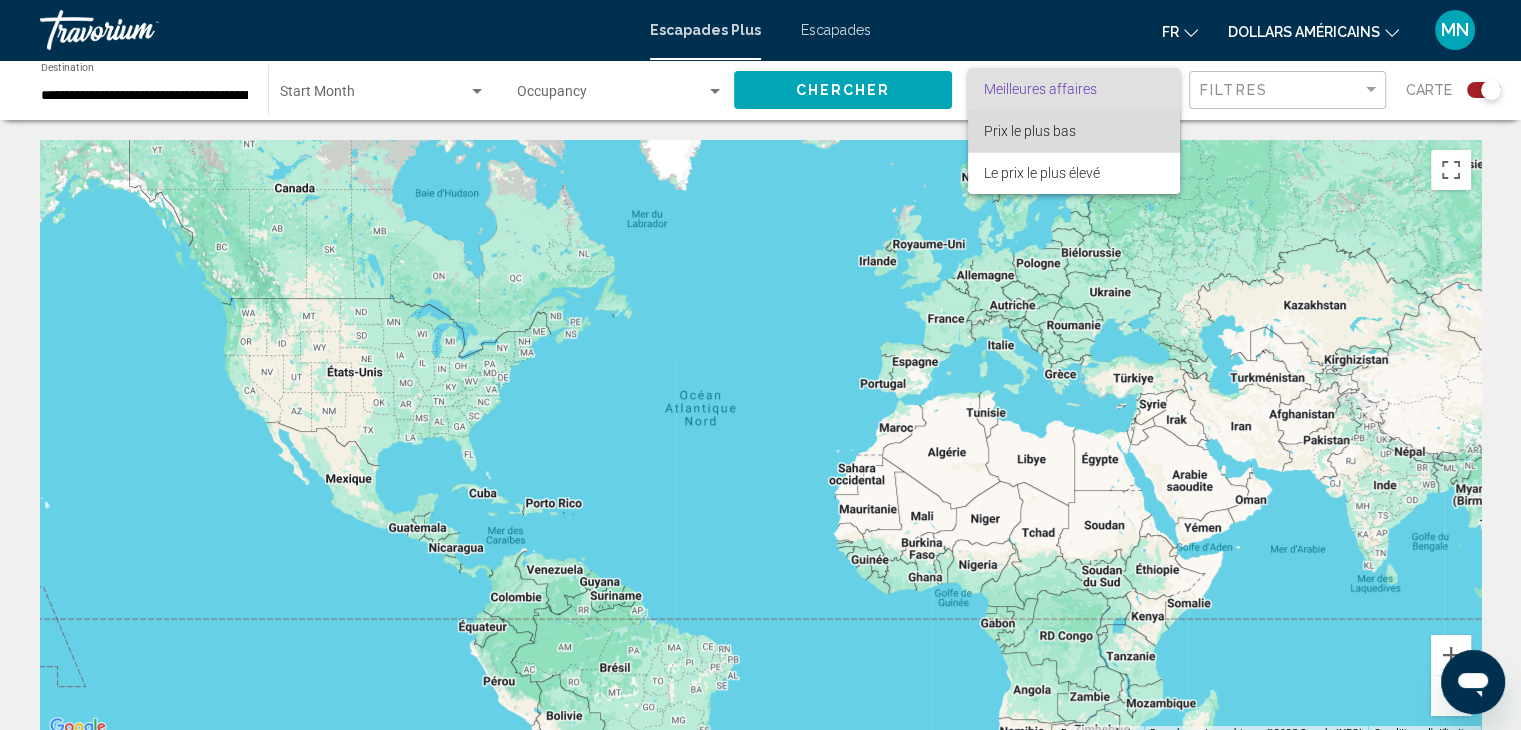 click on "Prix ​​le plus bas" at bounding box center [1030, 131] 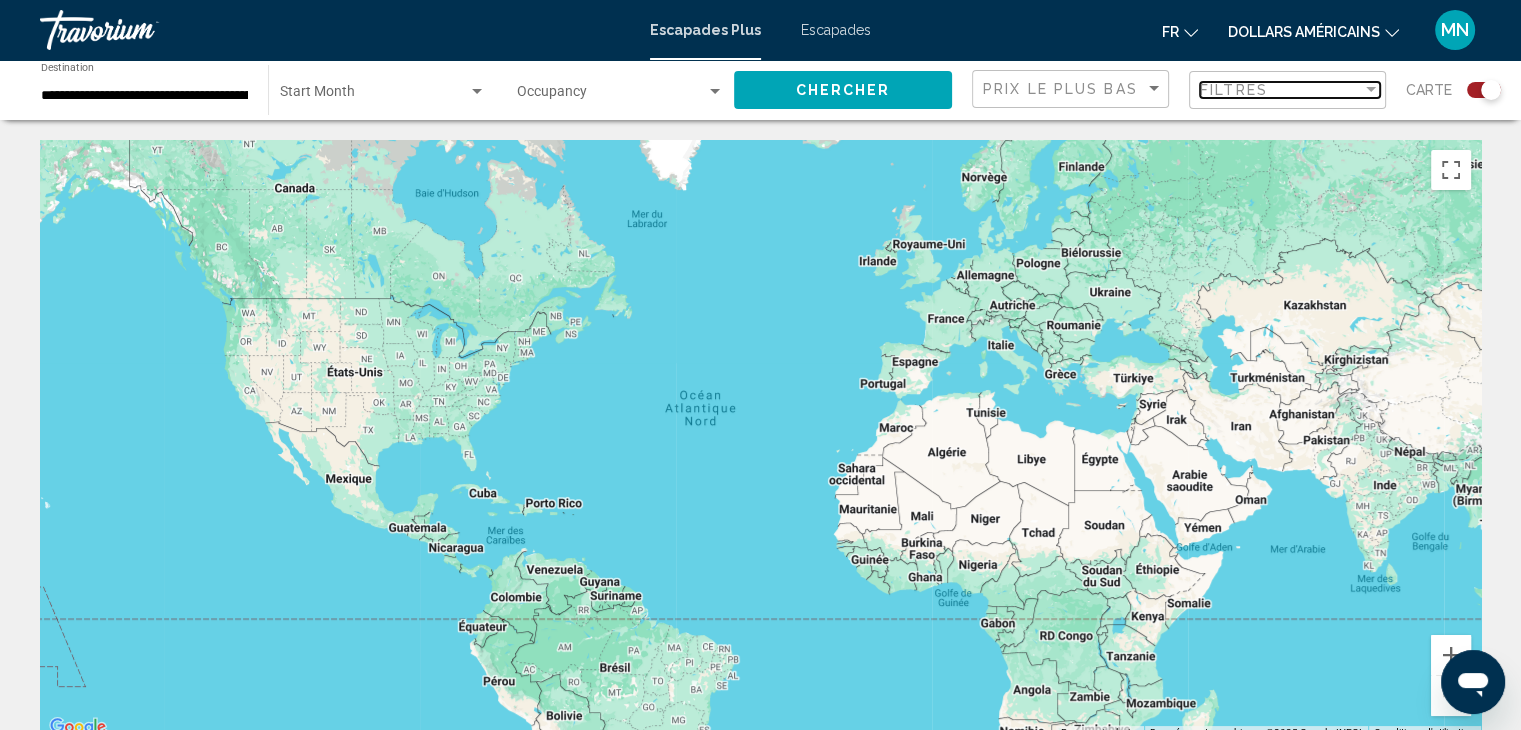 click at bounding box center [1371, 89] 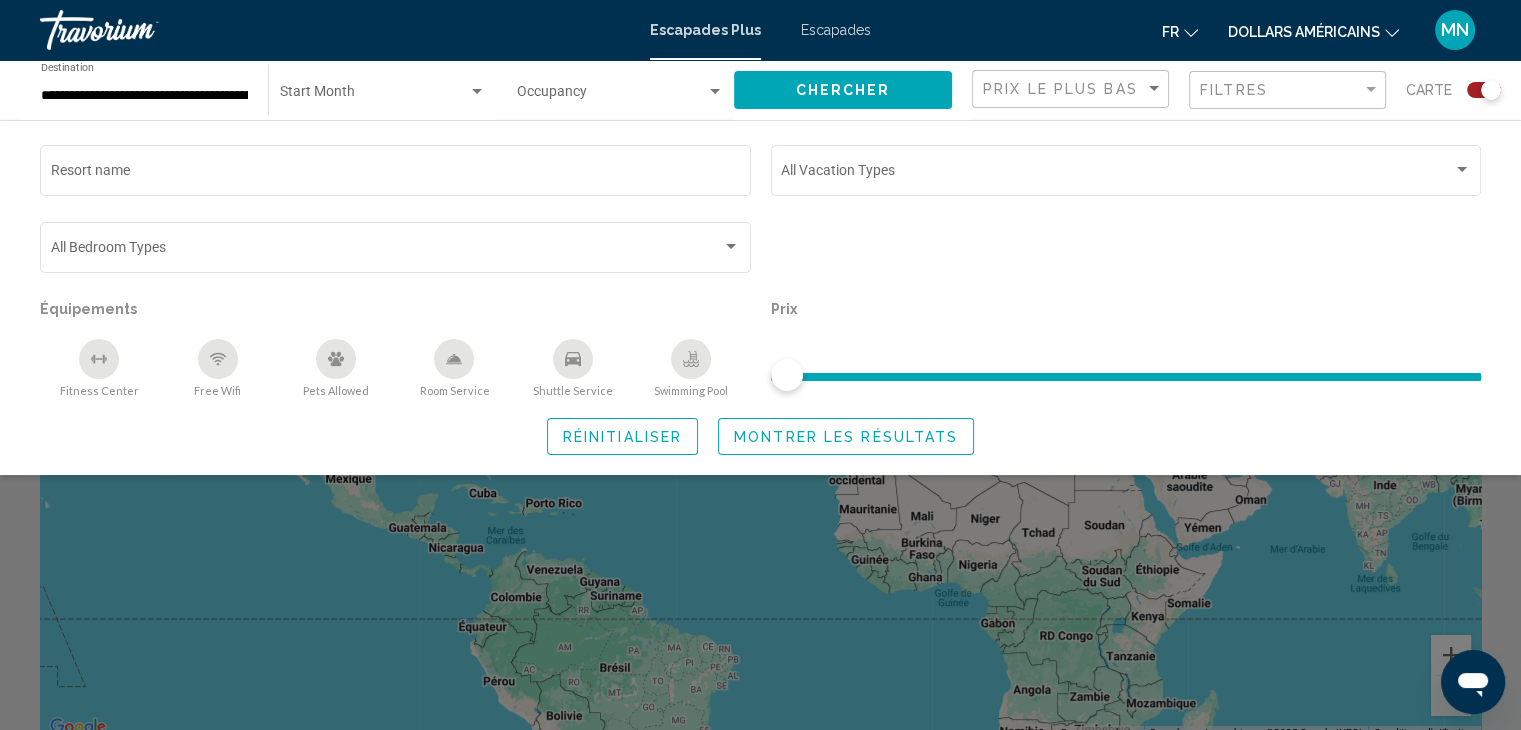click on "fr
English Español Français Italiano Português русский" 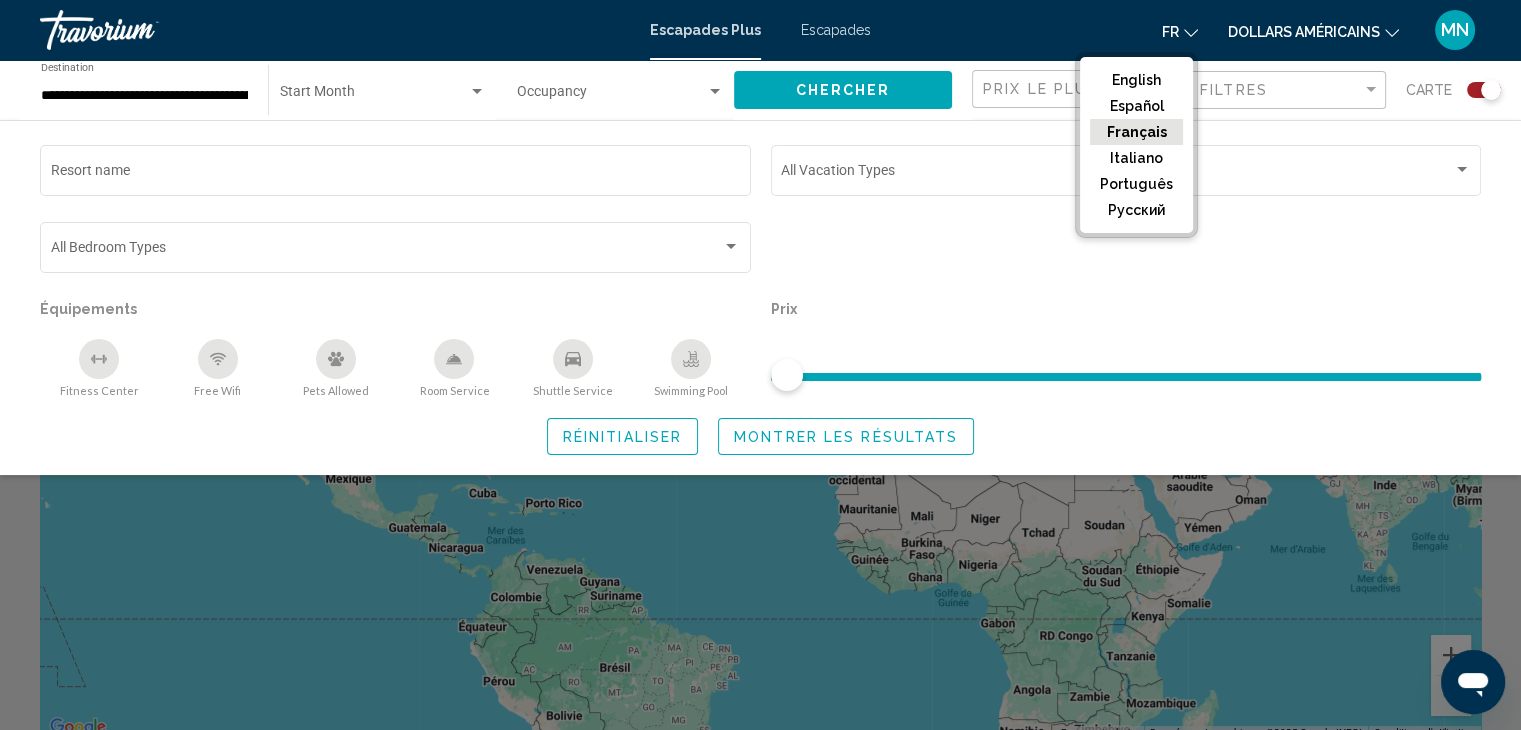 click on "Français" 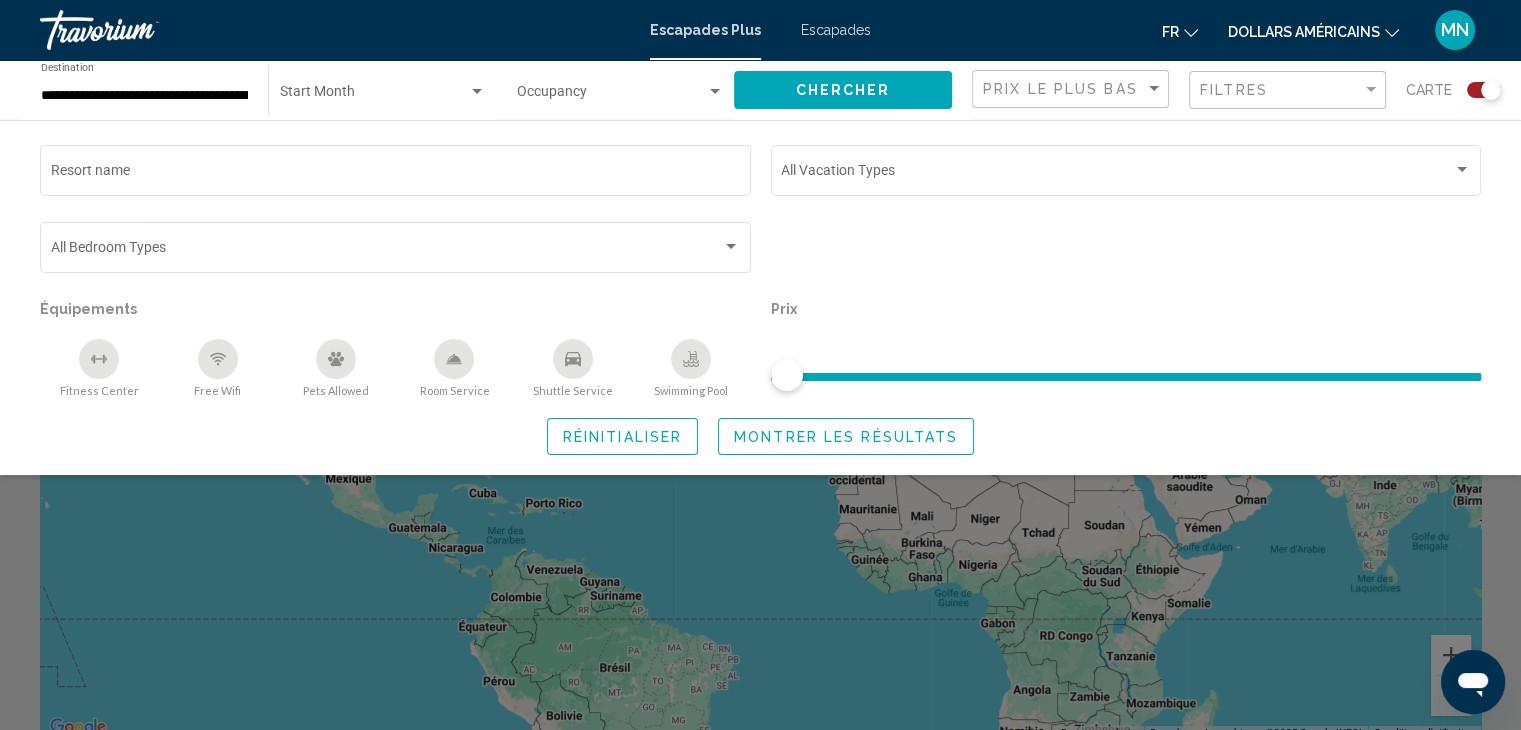 click on "Chercher" 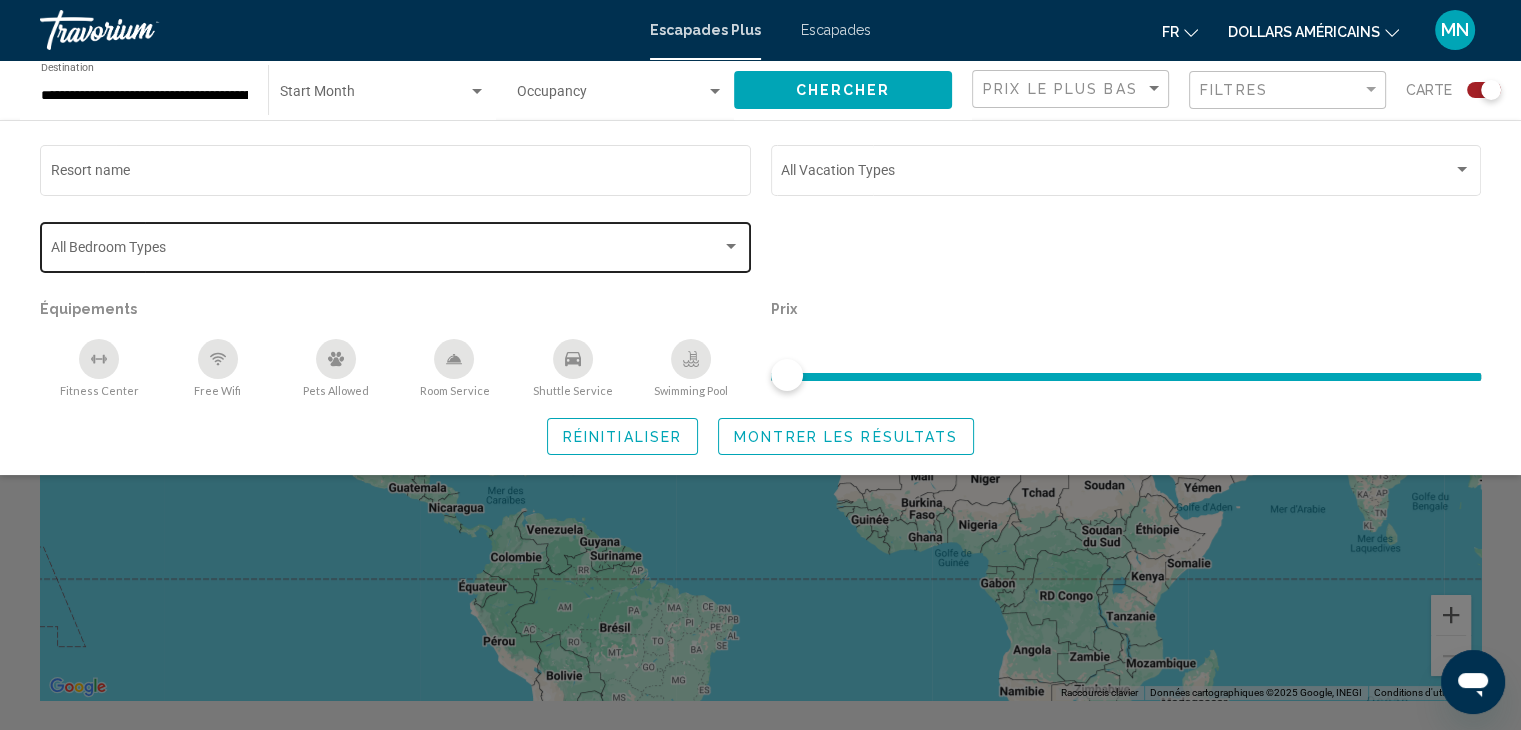 scroll, scrollTop: 0, scrollLeft: 0, axis: both 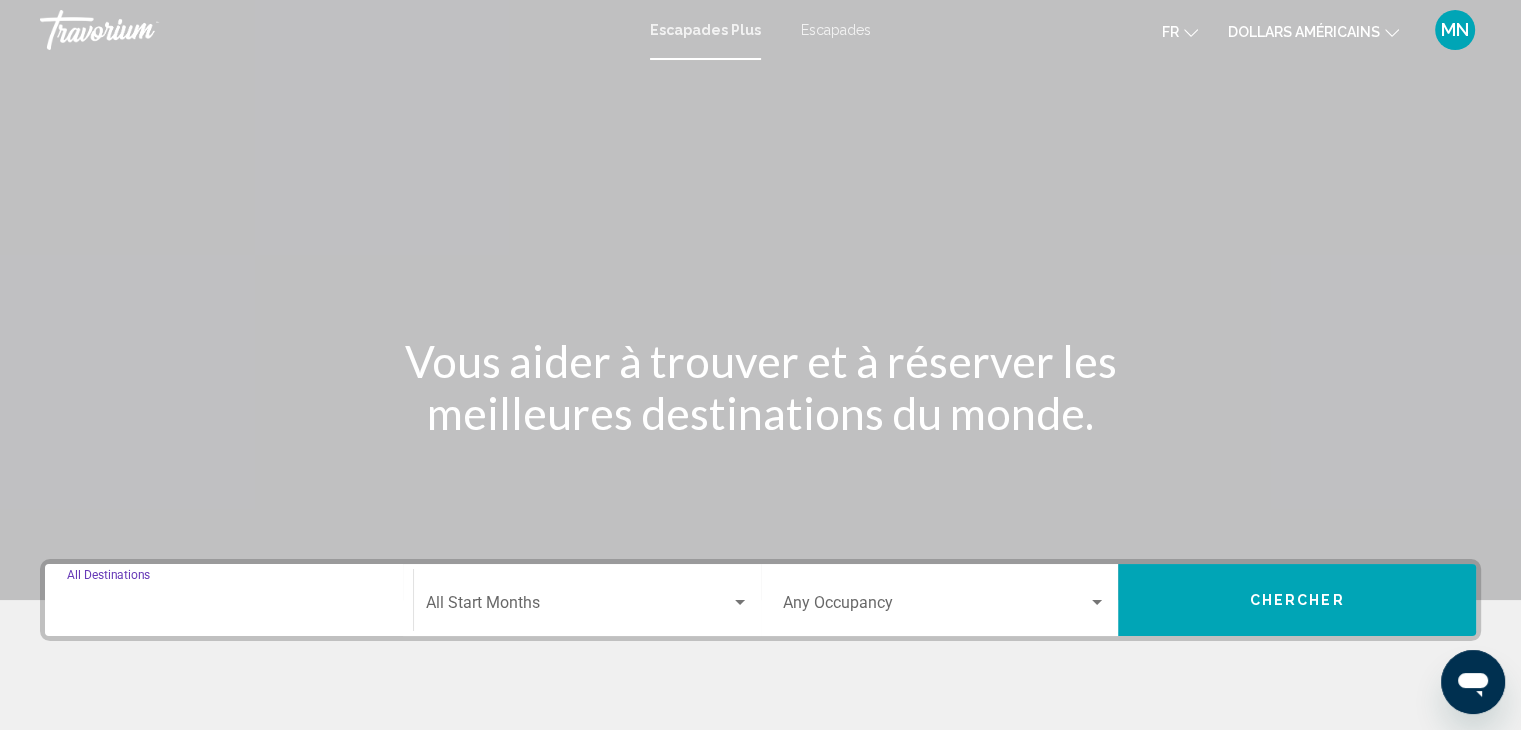 click on "Destination All Destinations" at bounding box center [229, 607] 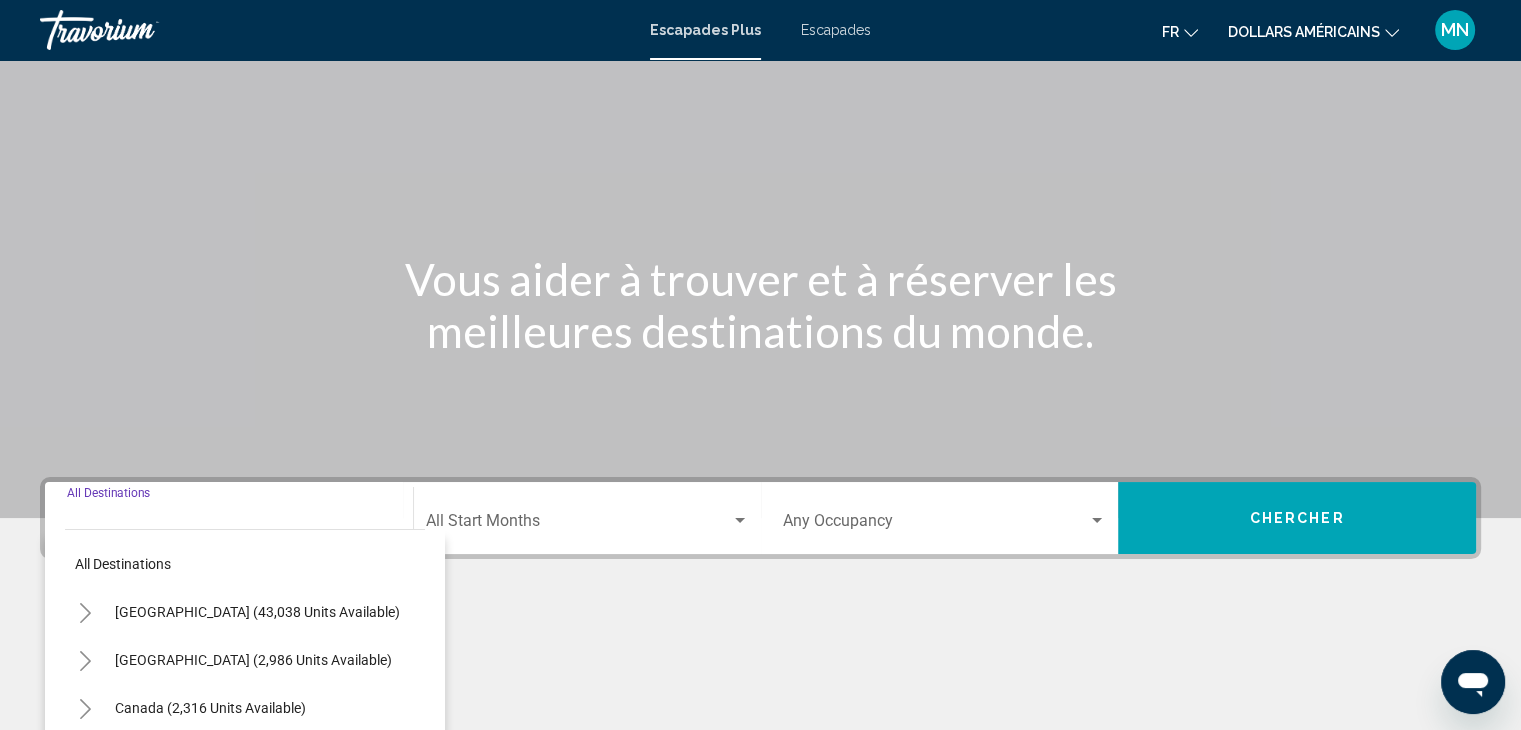 scroll, scrollTop: 356, scrollLeft: 0, axis: vertical 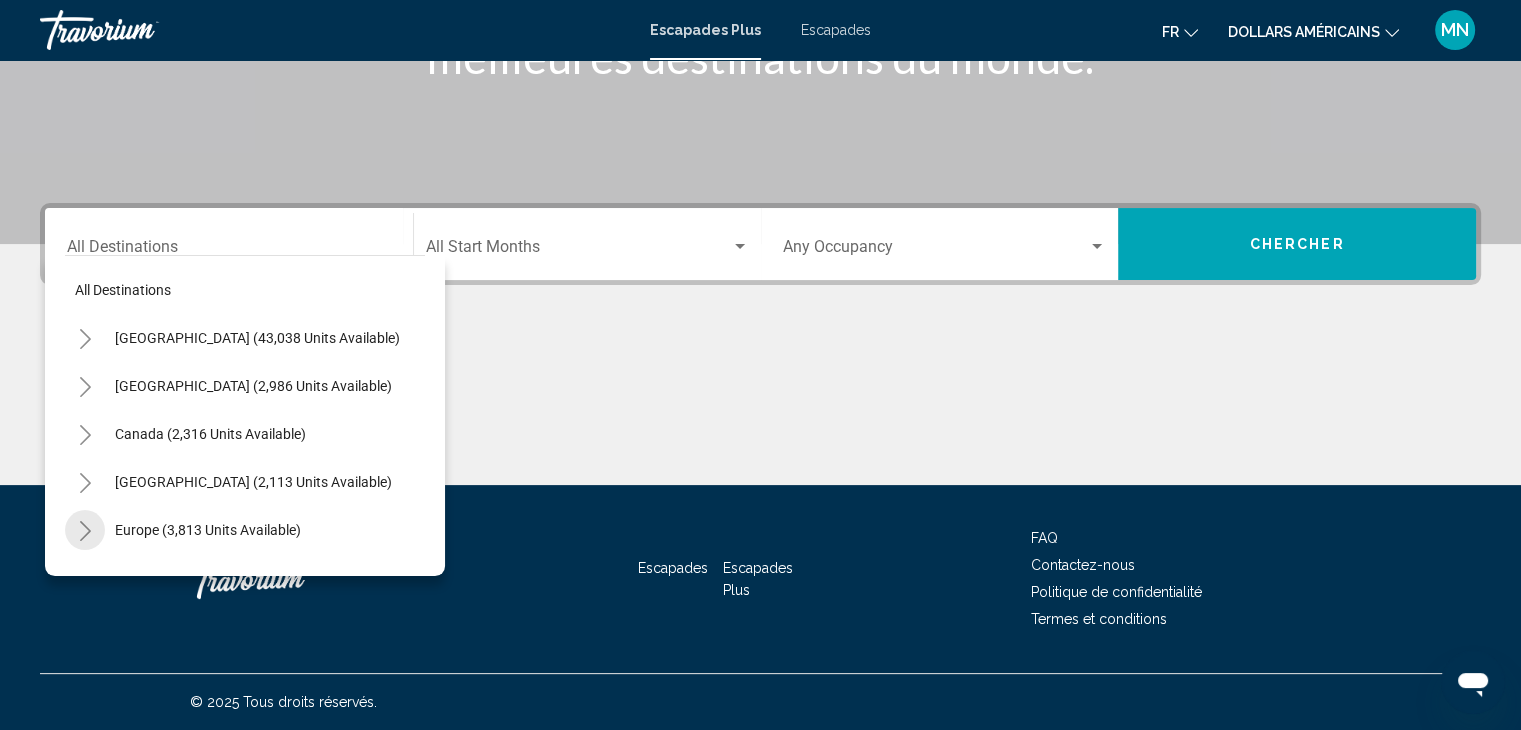 click 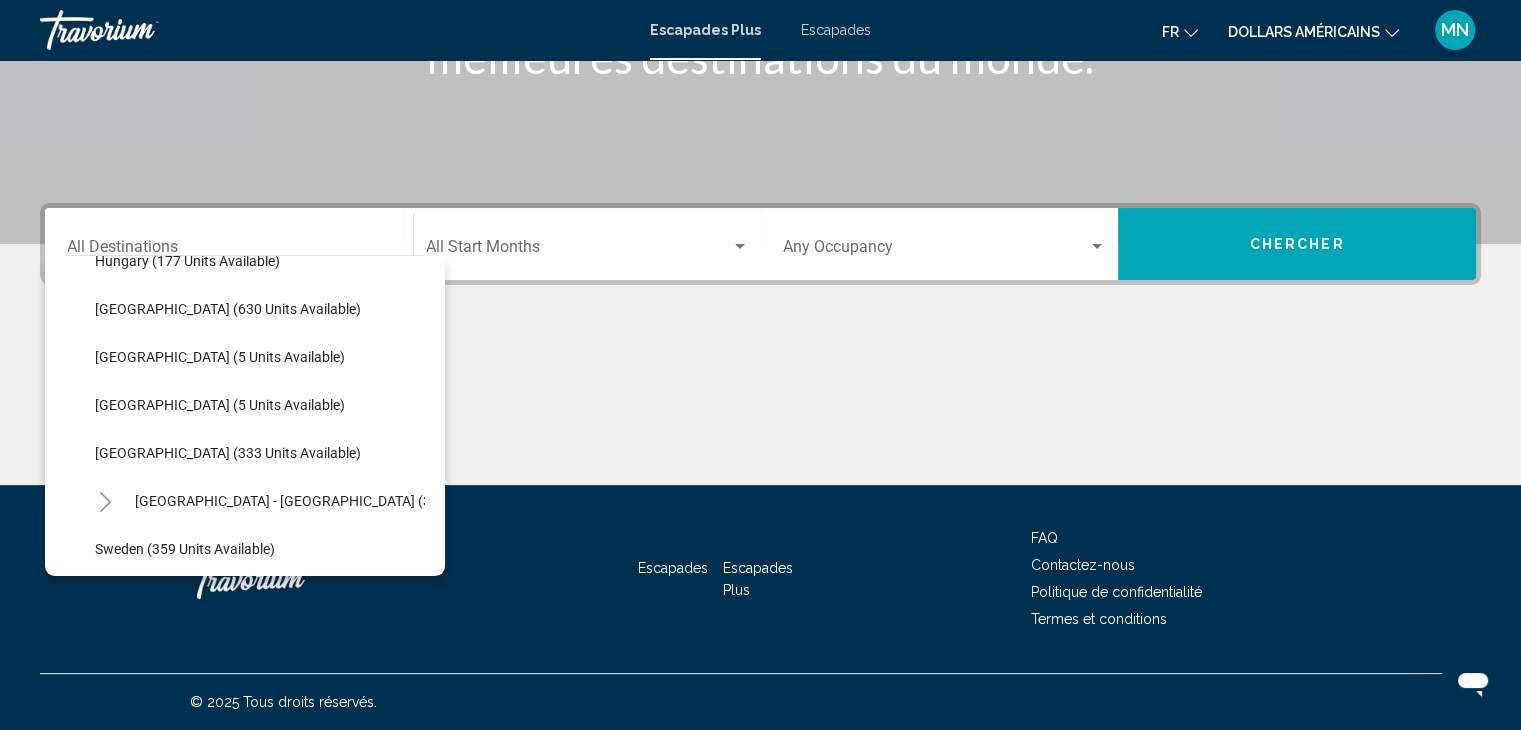 scroll, scrollTop: 700, scrollLeft: 0, axis: vertical 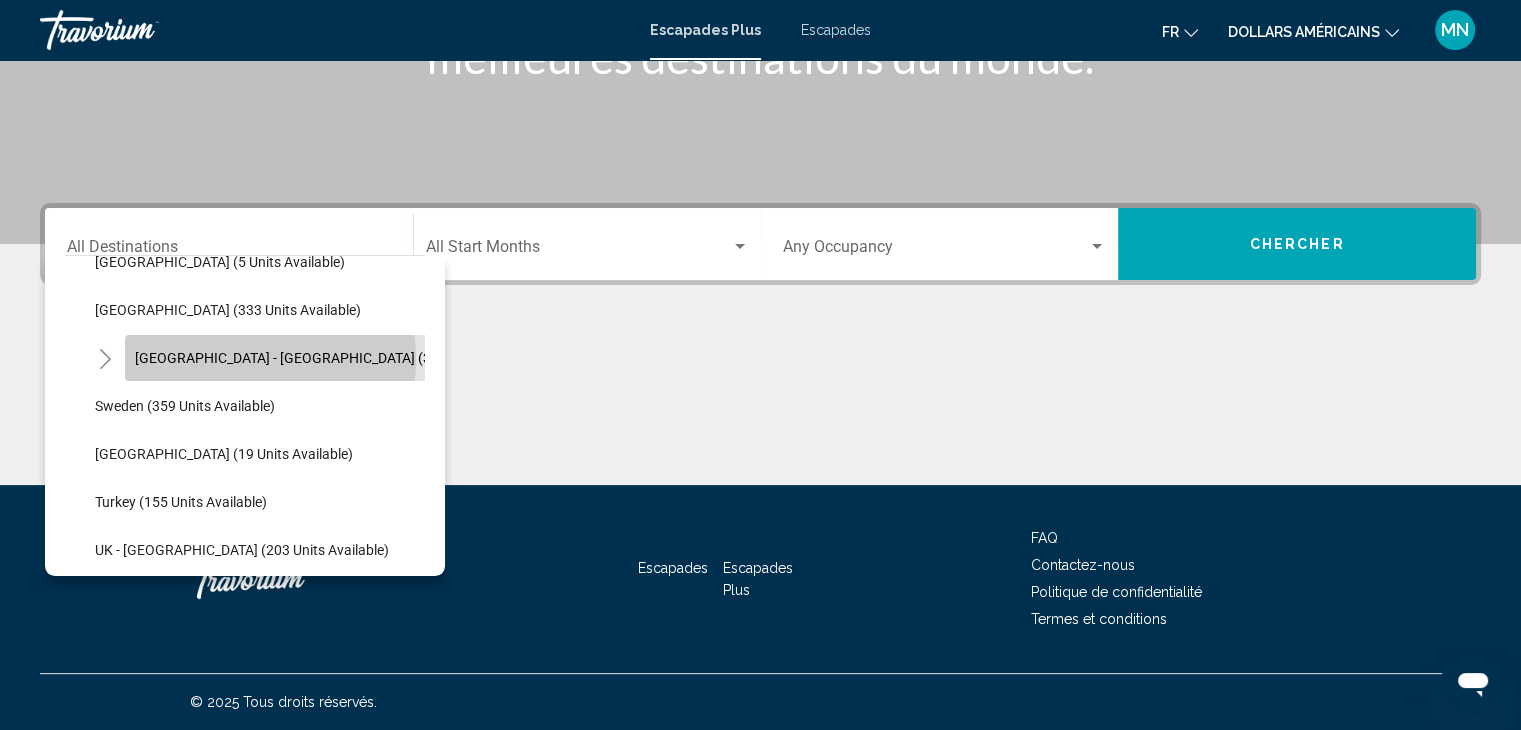 click on "[GEOGRAPHIC_DATA] - [GEOGRAPHIC_DATA] (353 units available)" 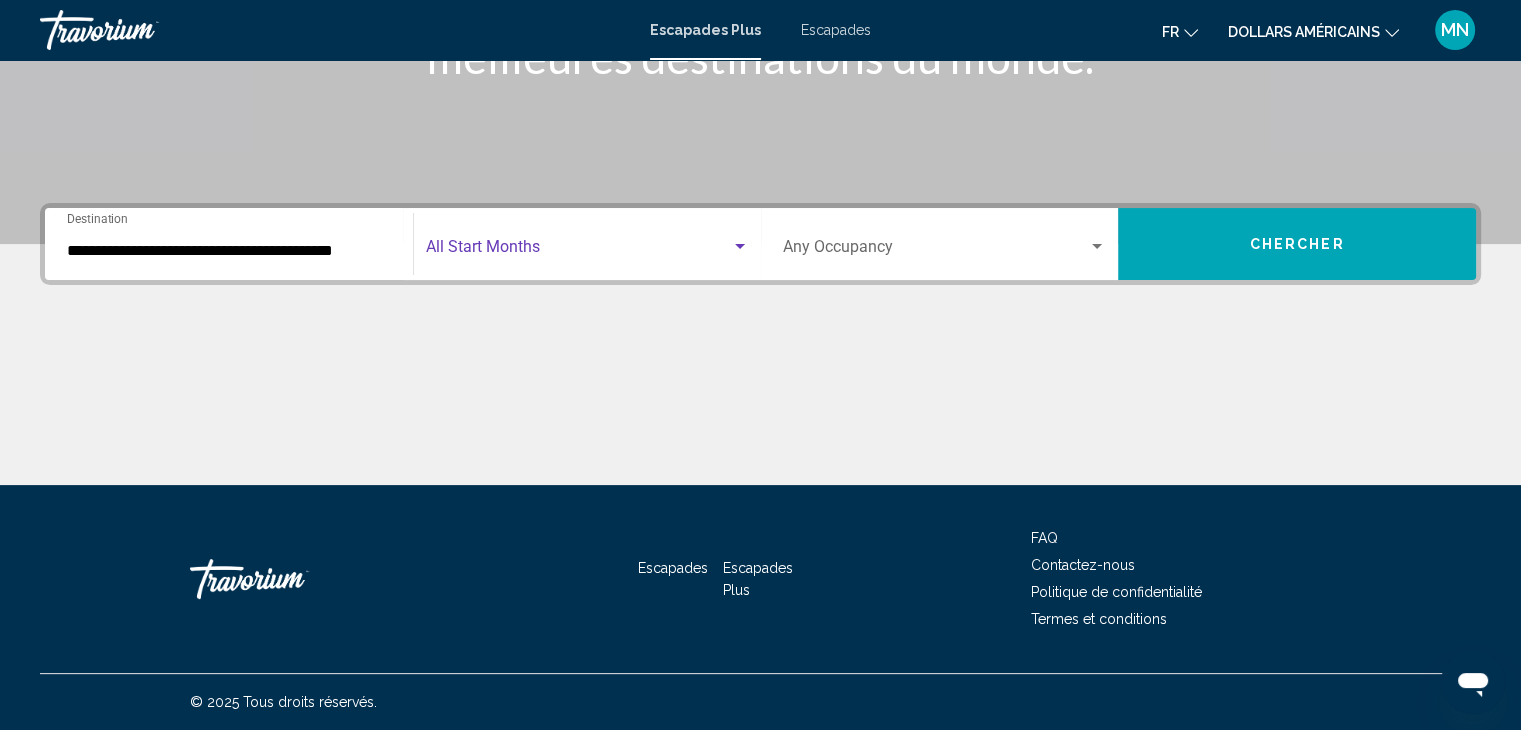 click at bounding box center [578, 251] 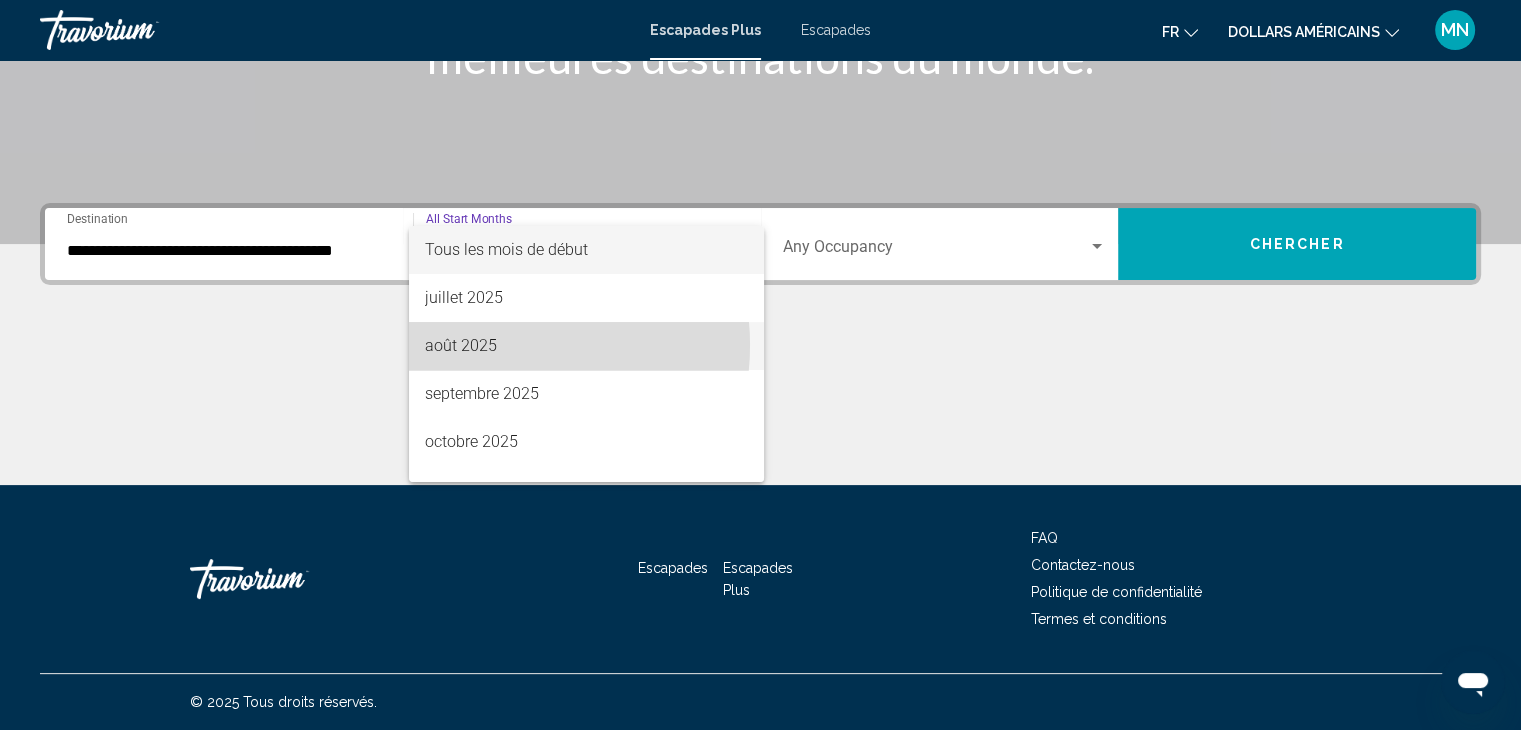 click on "août 2025" at bounding box center (461, 345) 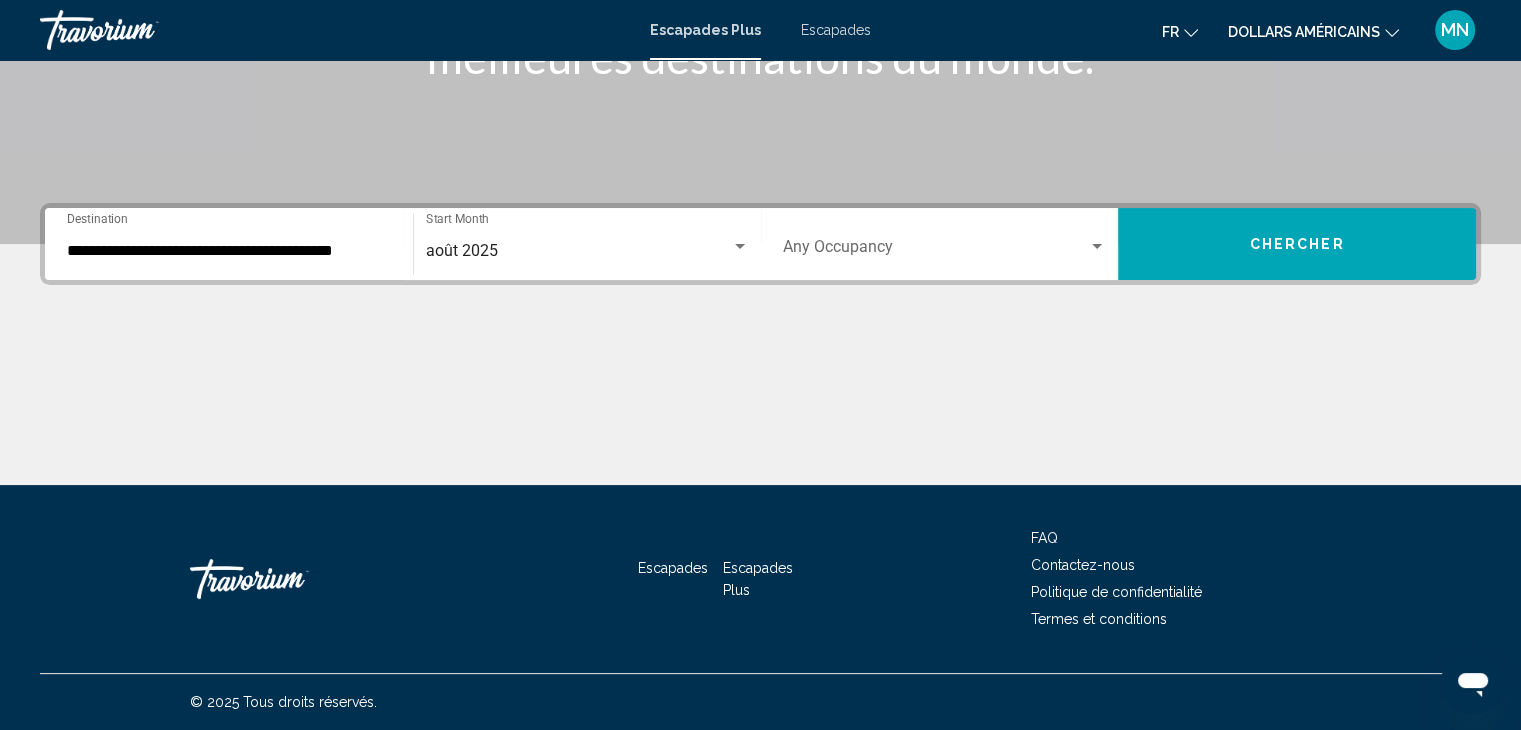 click on "Occupancy Any Occupancy" at bounding box center [945, 244] 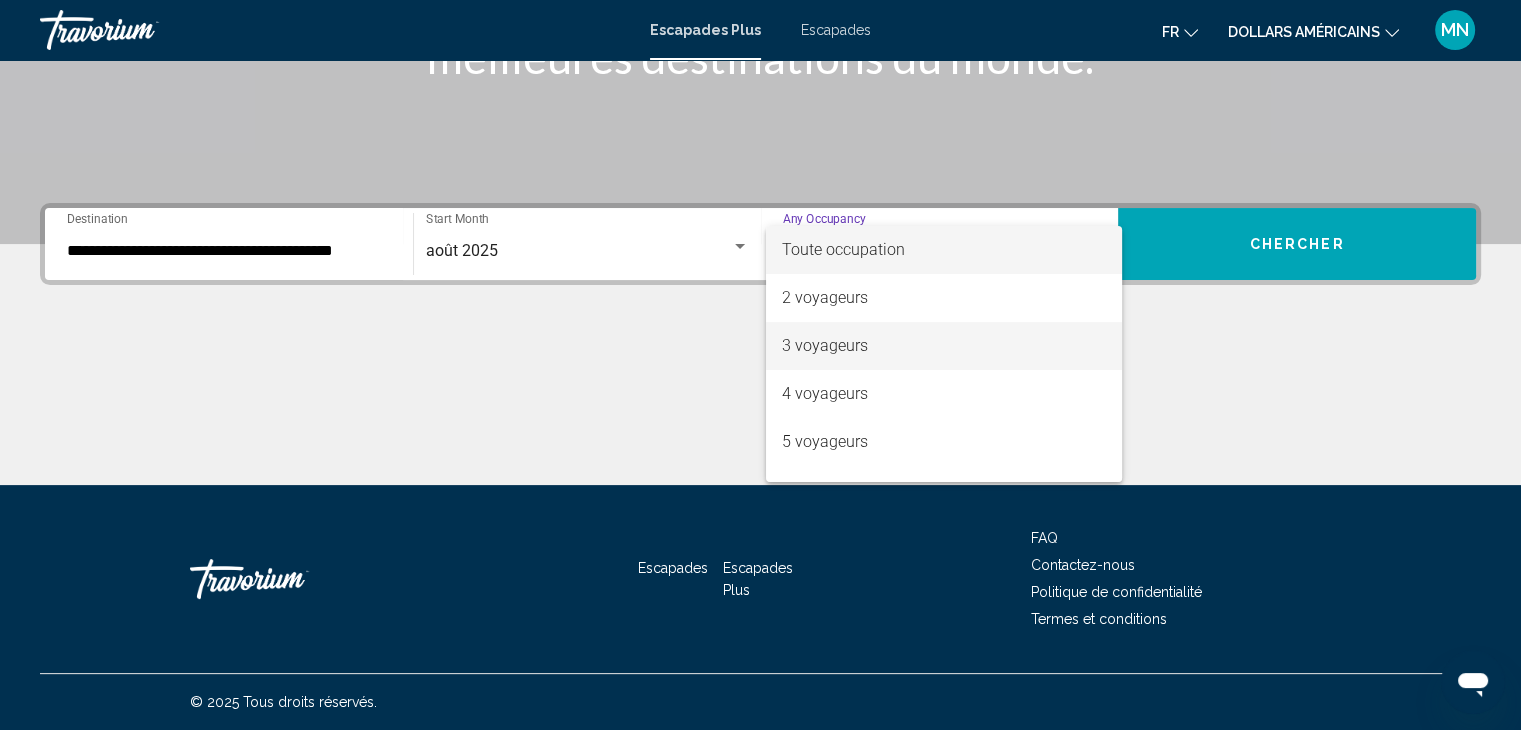 click on "3 voyageurs" at bounding box center [825, 345] 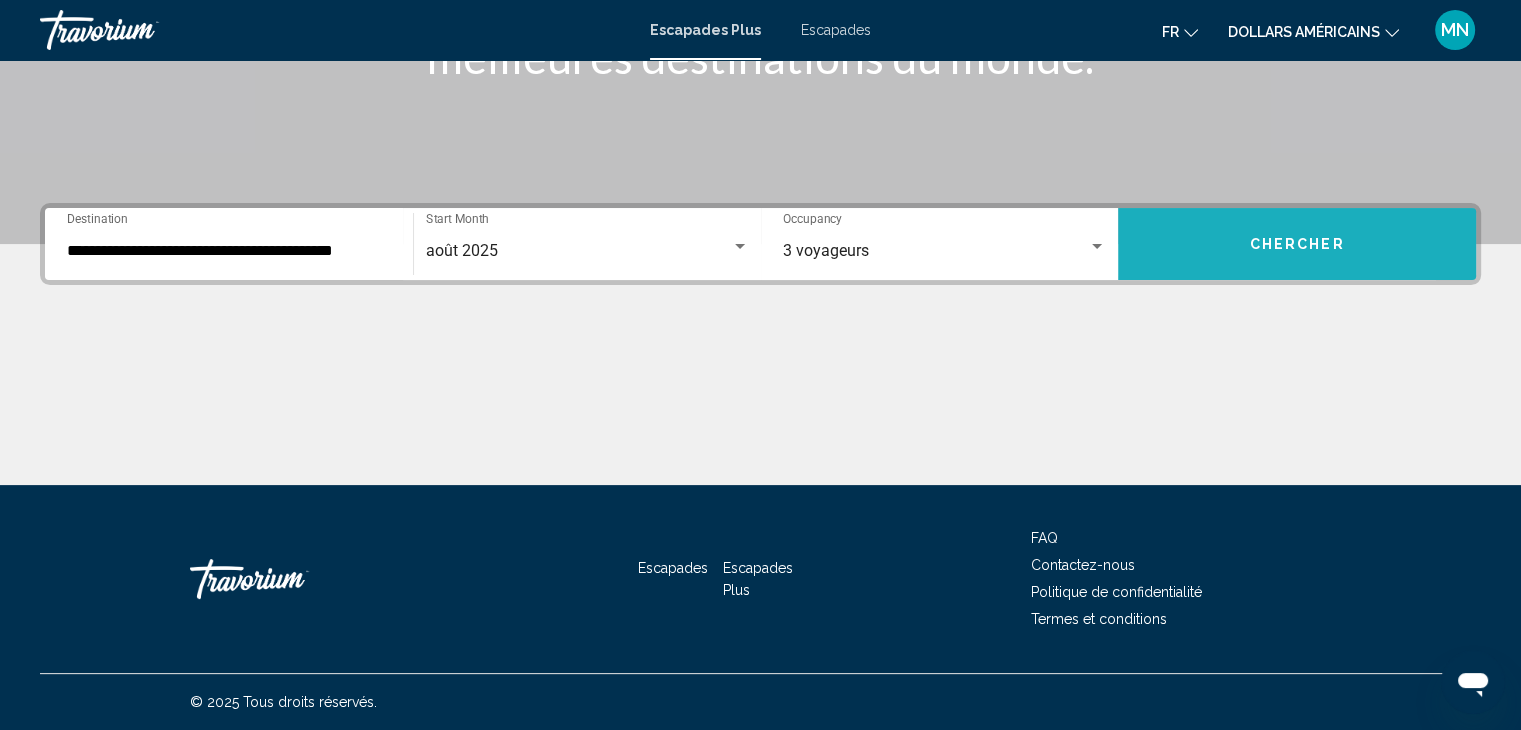 click on "Chercher" at bounding box center [1297, 244] 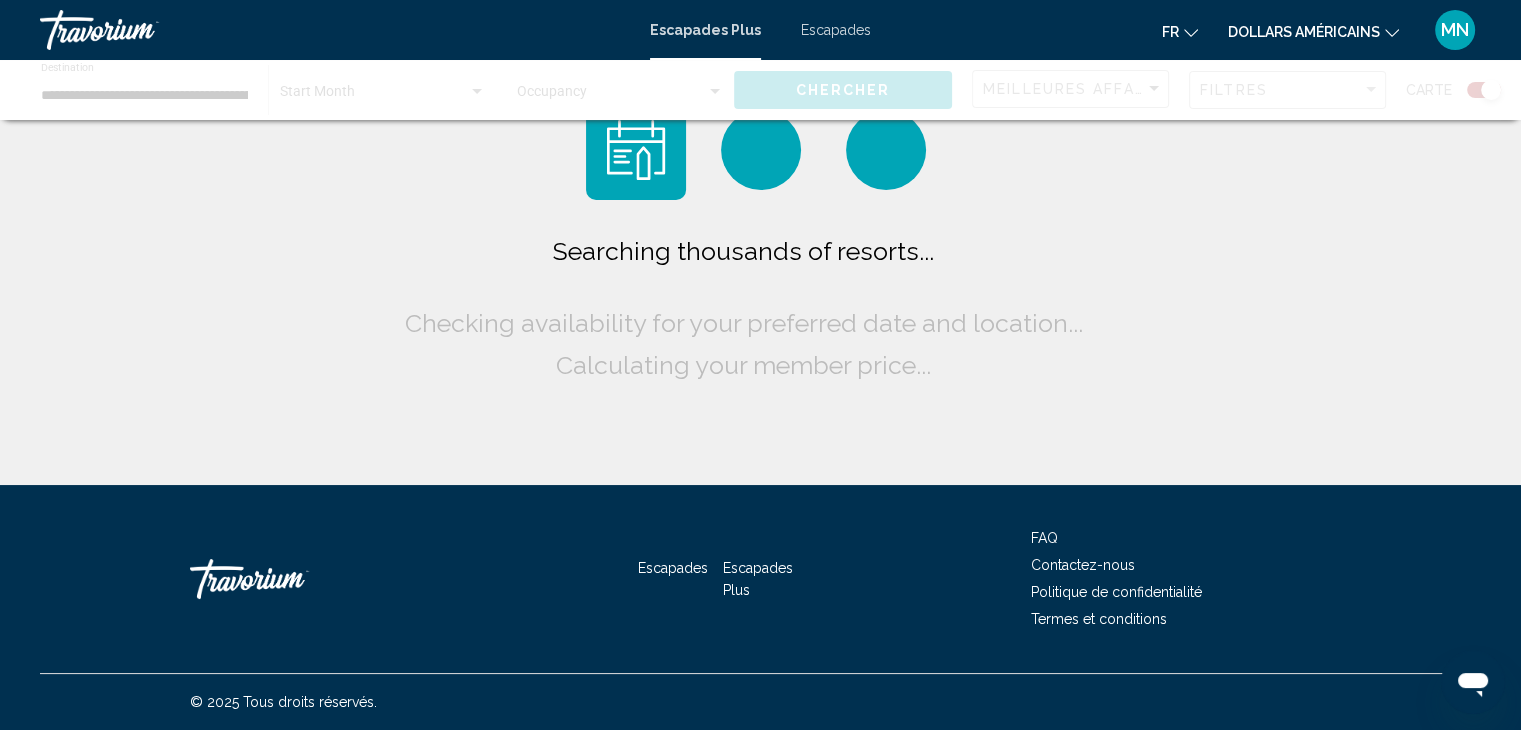 scroll, scrollTop: 0, scrollLeft: 0, axis: both 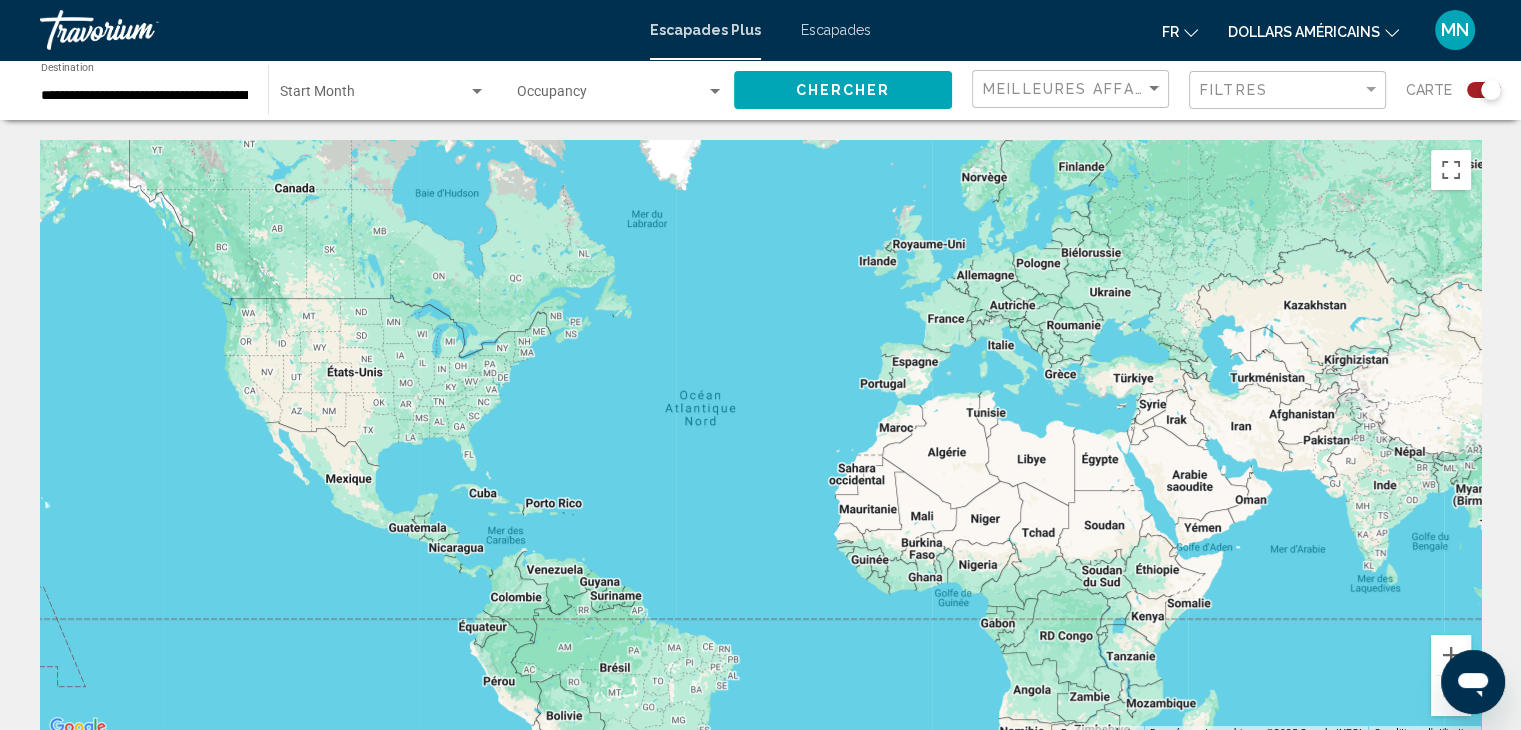 click on "Pour naviguer, appuyez sur les touches fléchées." at bounding box center [760, 440] 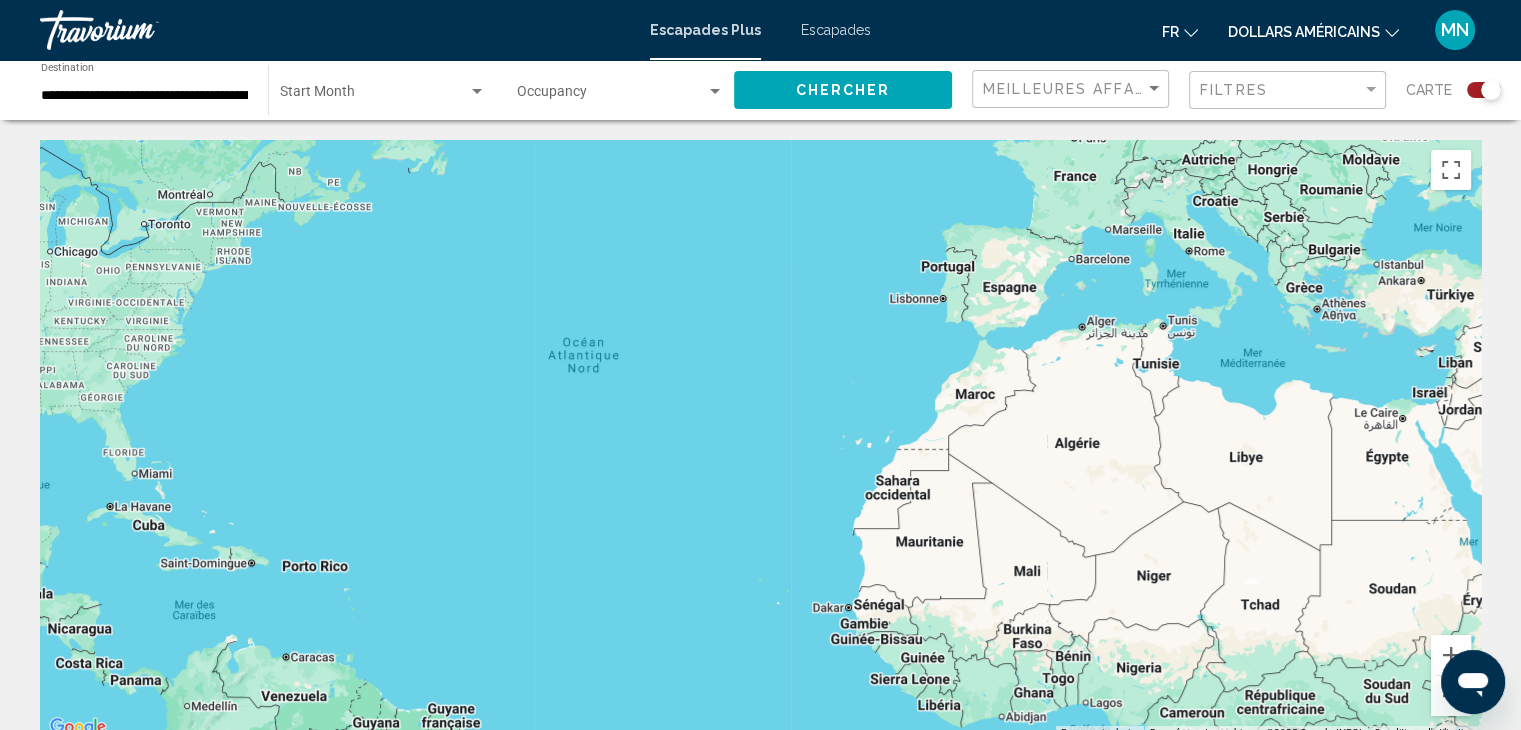 click on "Pour naviguer, appuyez sur les touches fléchées." at bounding box center (760, 440) 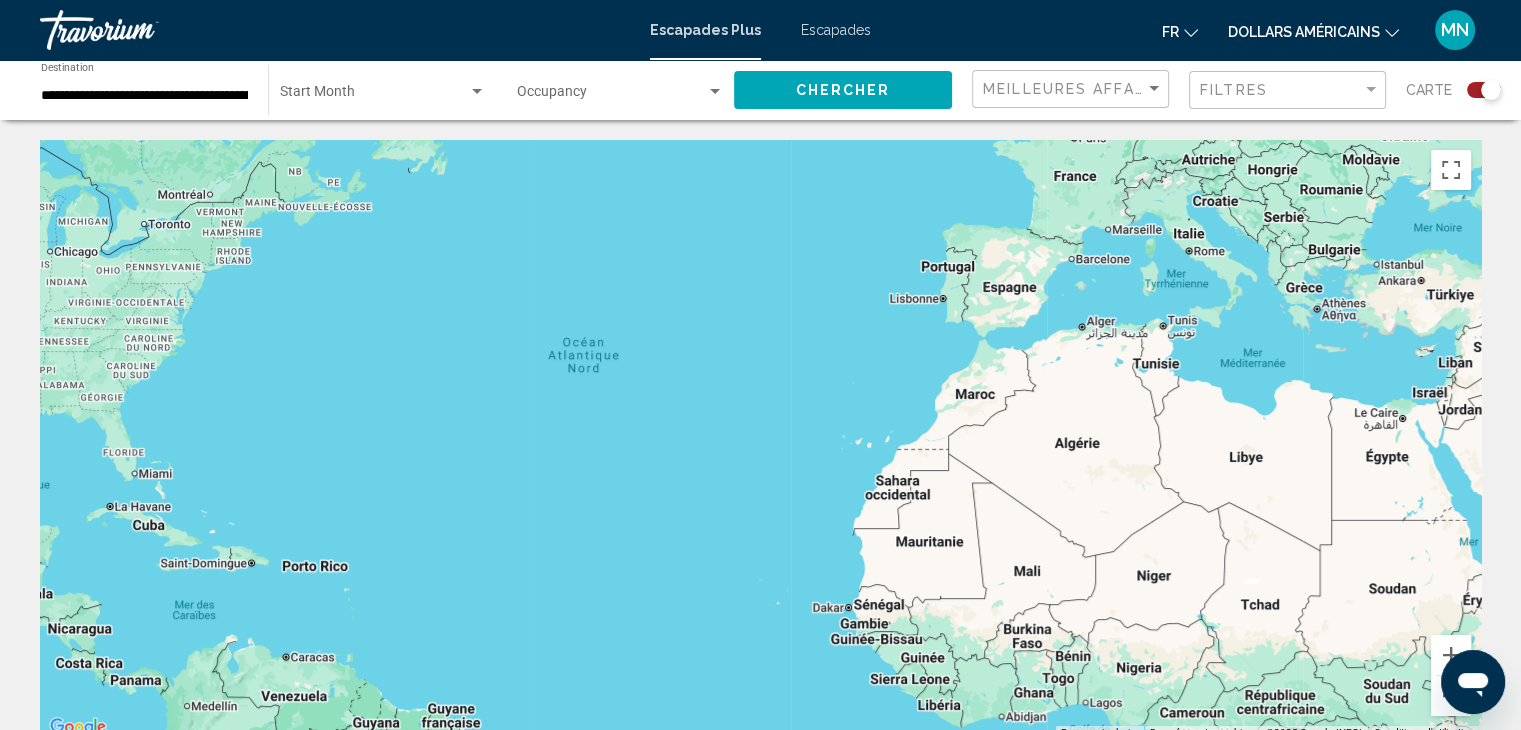 click on "Pour naviguer, appuyez sur les touches fléchées." at bounding box center [760, 440] 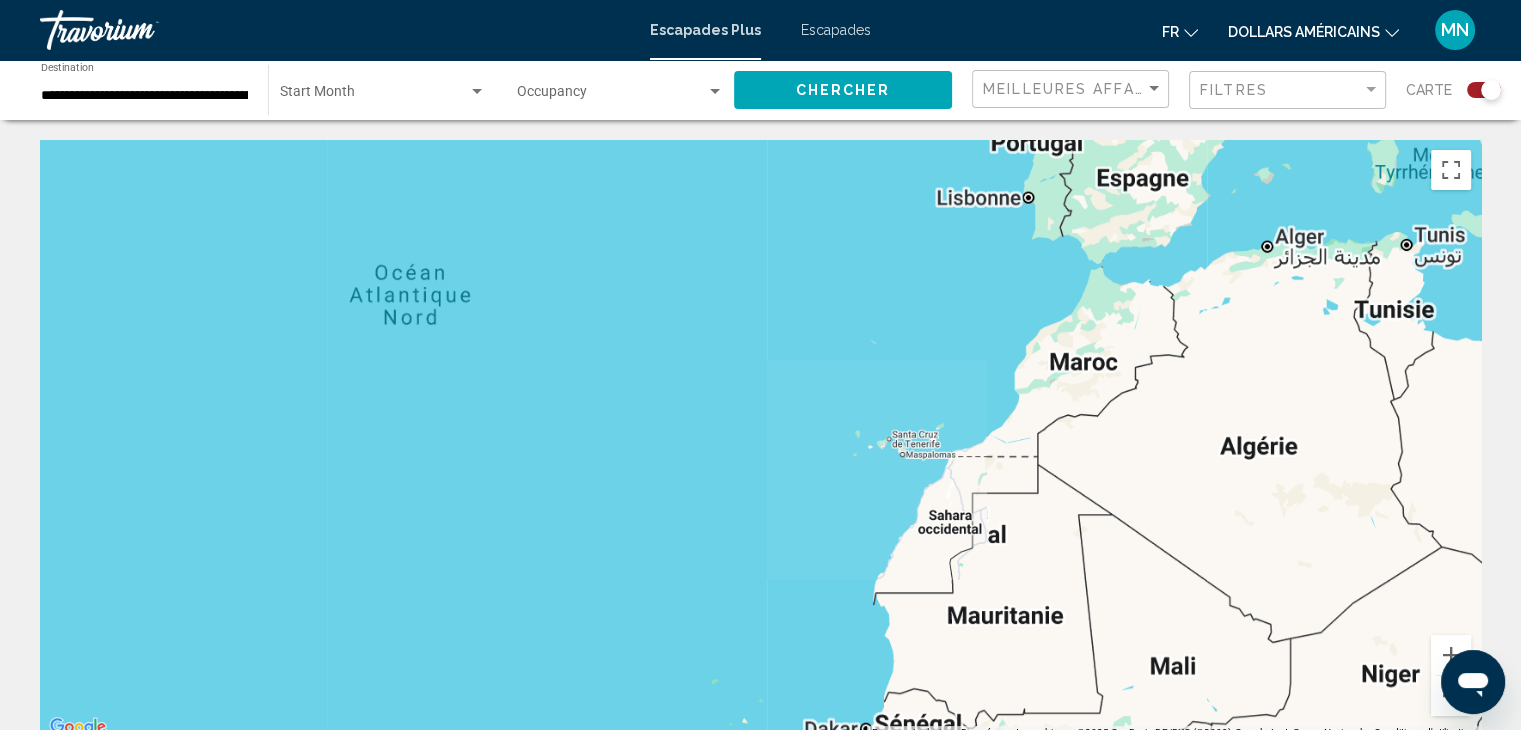 click on "Pour naviguer, appuyez sur les touches fléchées." at bounding box center [760, 440] 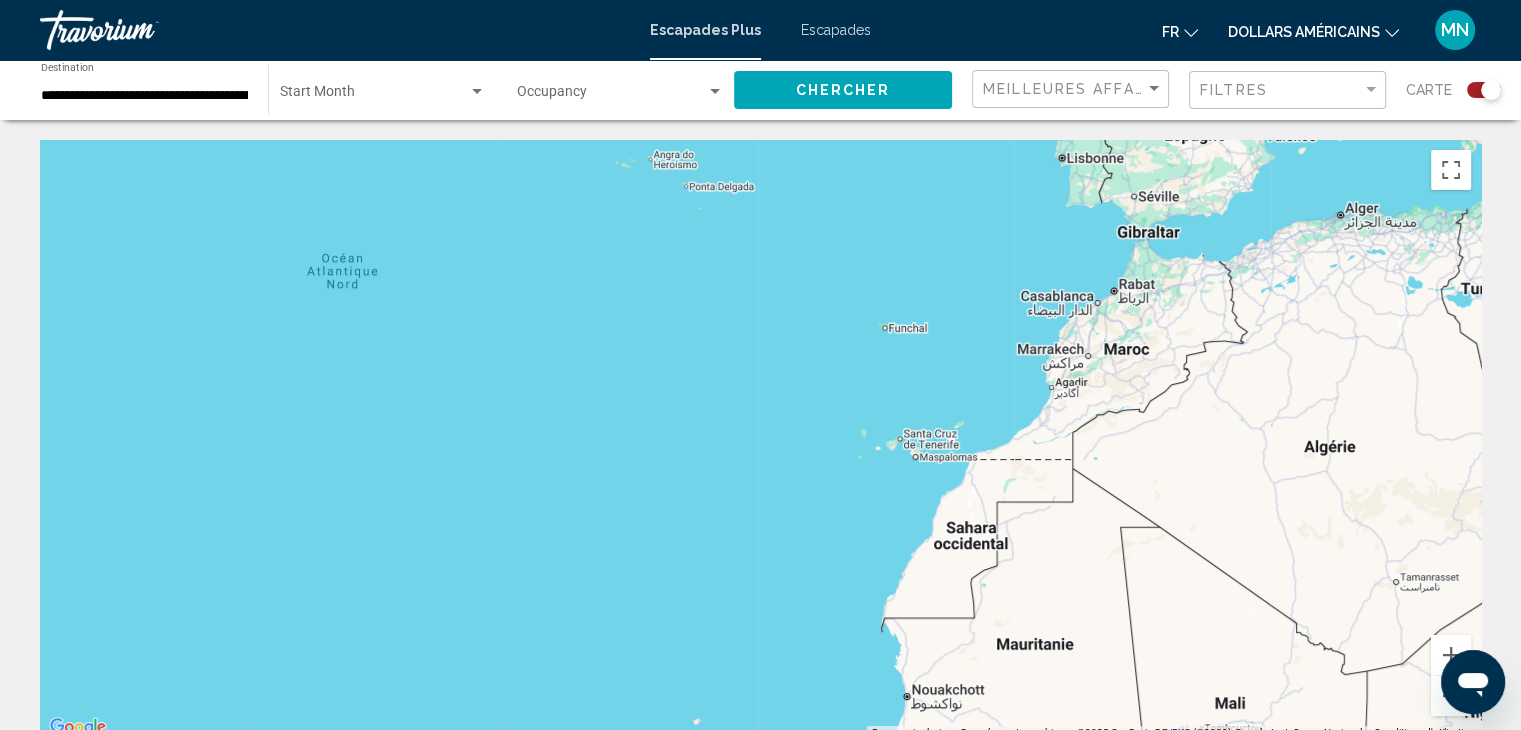 click on "Pour naviguer, appuyez sur les touches fléchées." at bounding box center (760, 440) 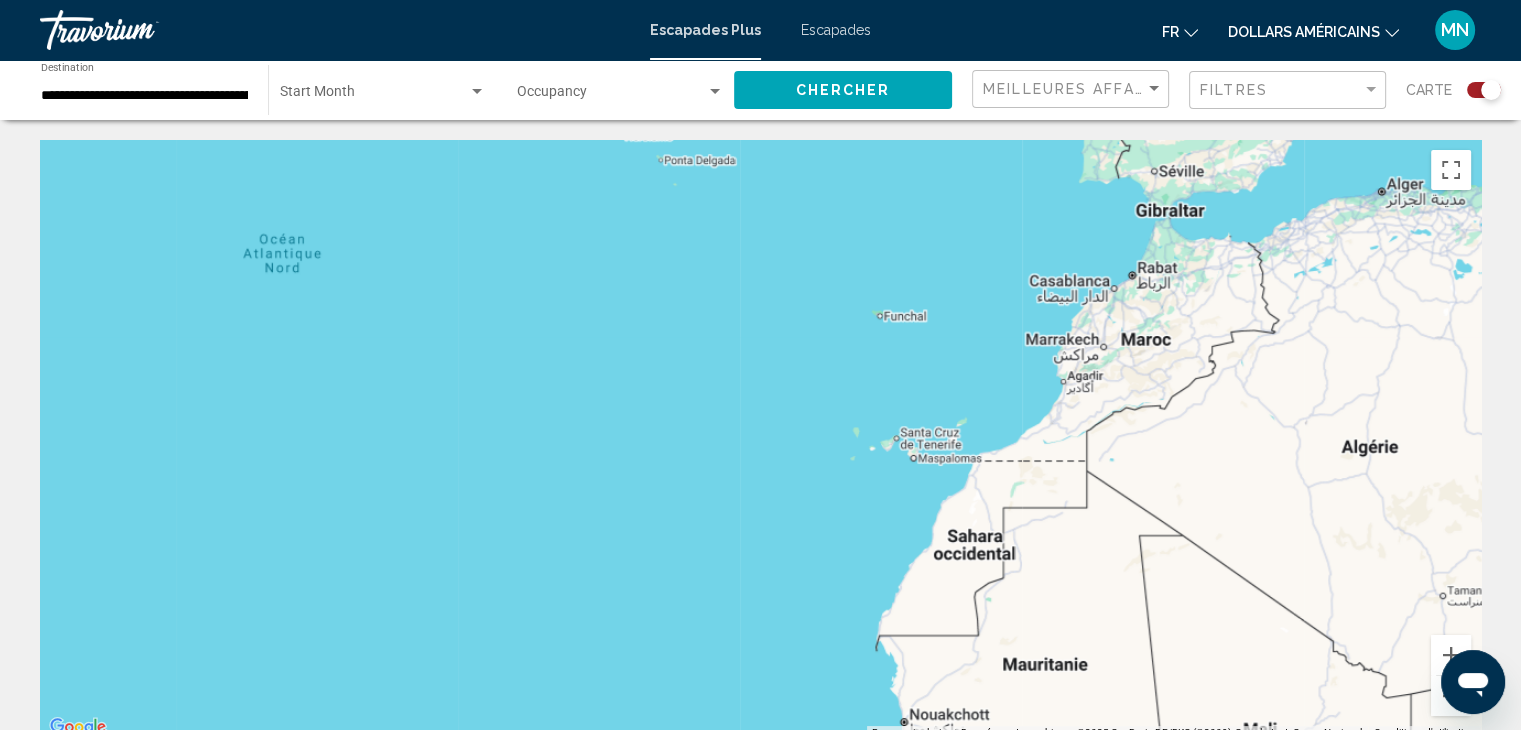 click on "Pour naviguer, appuyez sur les touches fléchées." at bounding box center (760, 440) 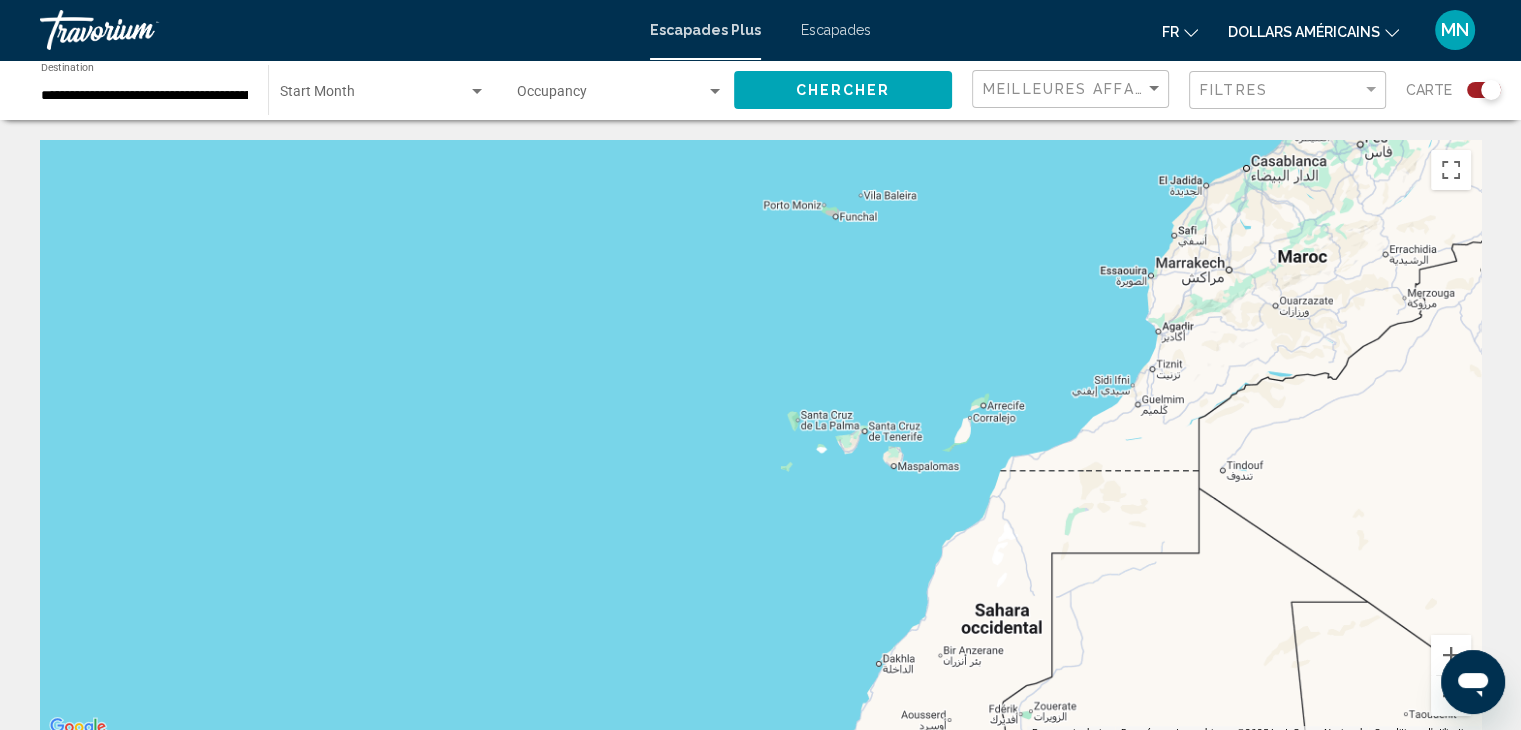 click on "Pour naviguer, appuyez sur les touches fléchées." at bounding box center (760, 440) 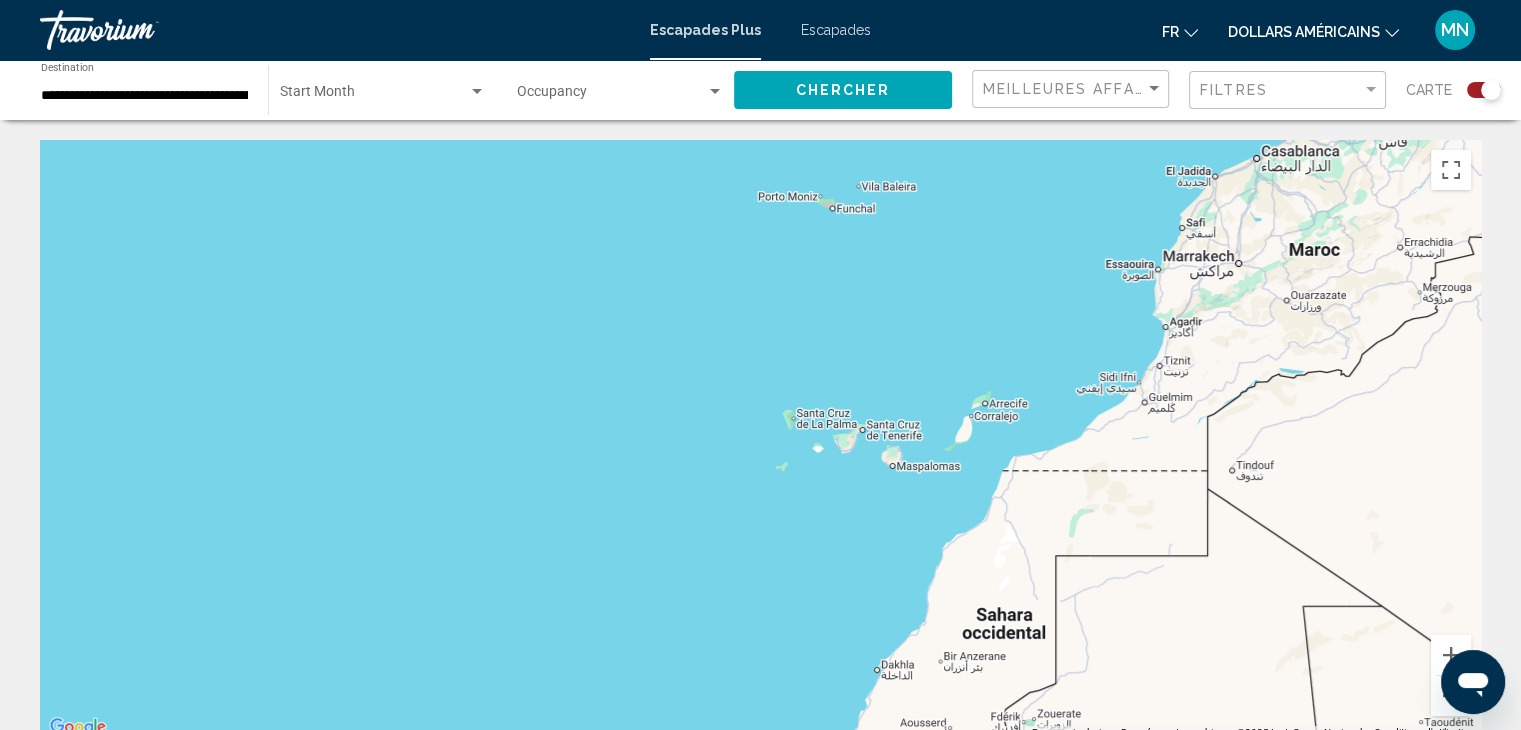 click on "Pour naviguer, appuyez sur les touches fléchées." at bounding box center [760, 440] 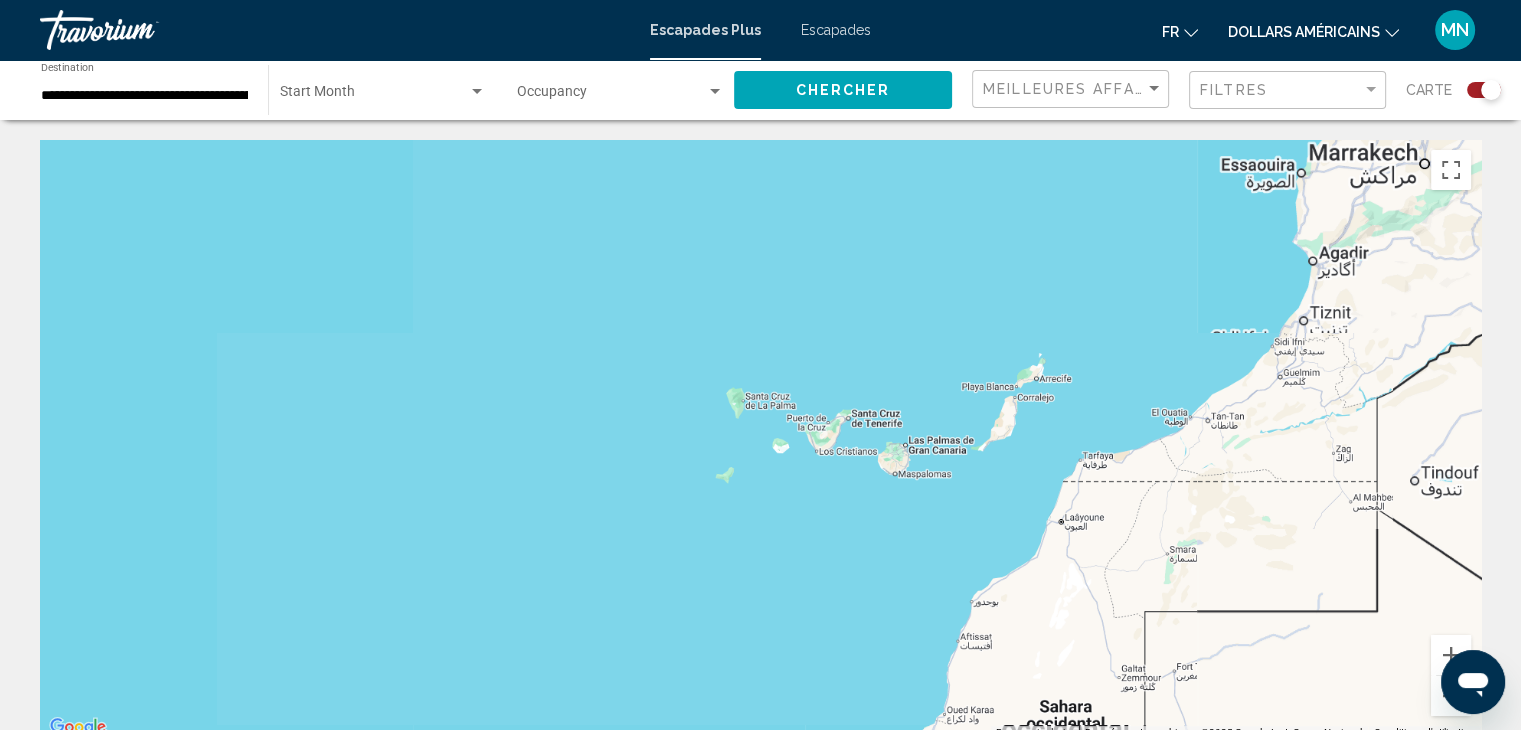 click on "Pour naviguer, appuyez sur les touches fléchées." at bounding box center [760, 440] 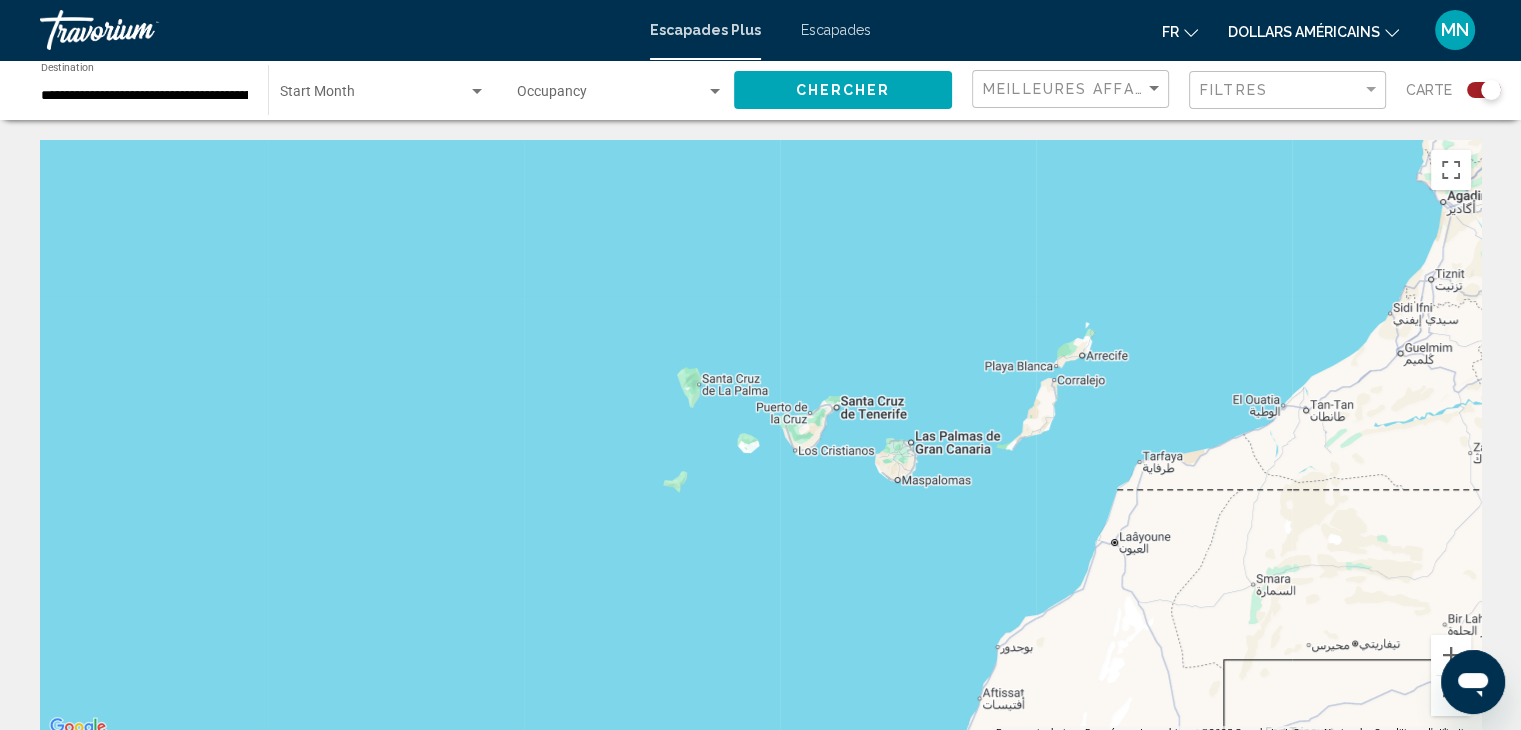 click on "Pour naviguer, appuyez sur les touches fléchées." at bounding box center [760, 440] 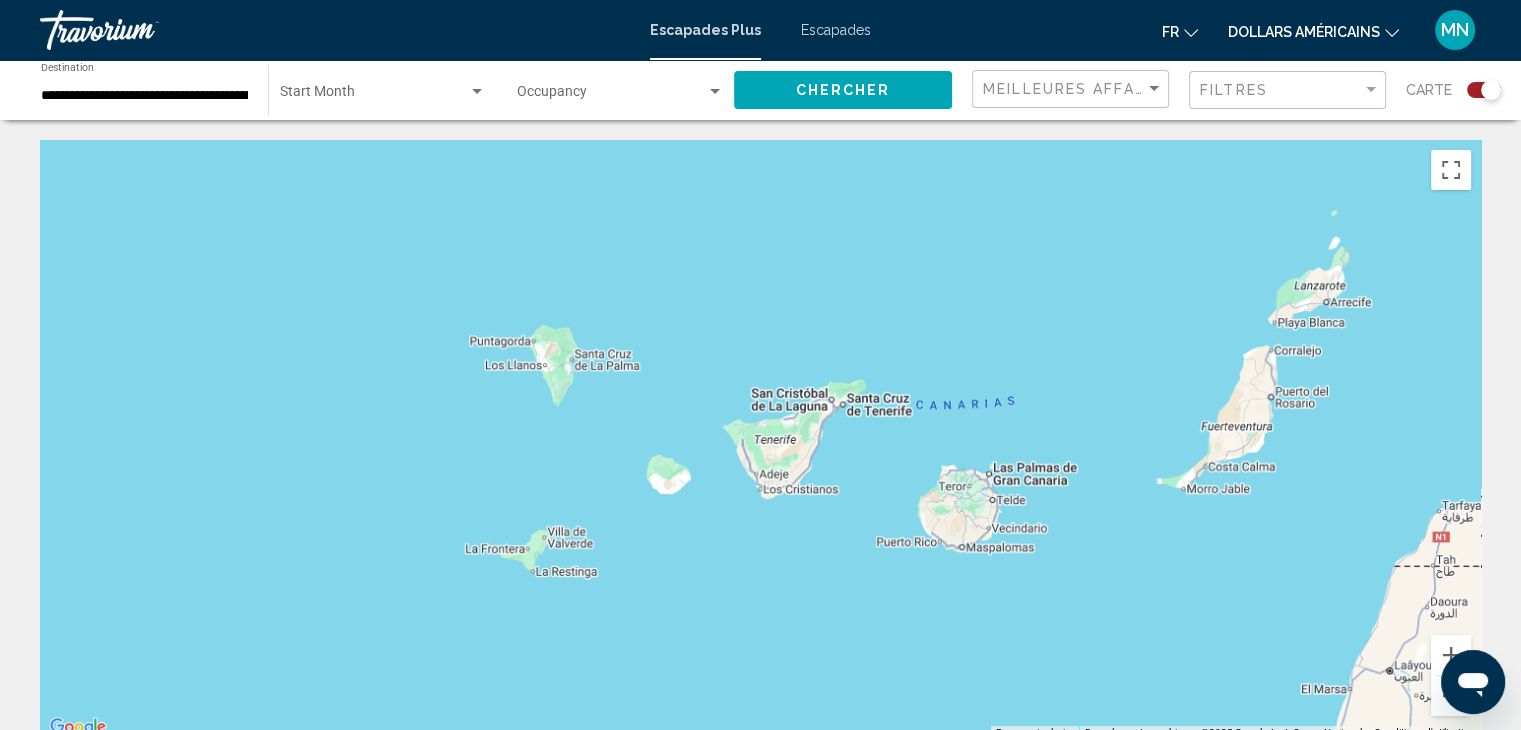 click on "Pour naviguer, appuyez sur les touches fléchées." at bounding box center [760, 440] 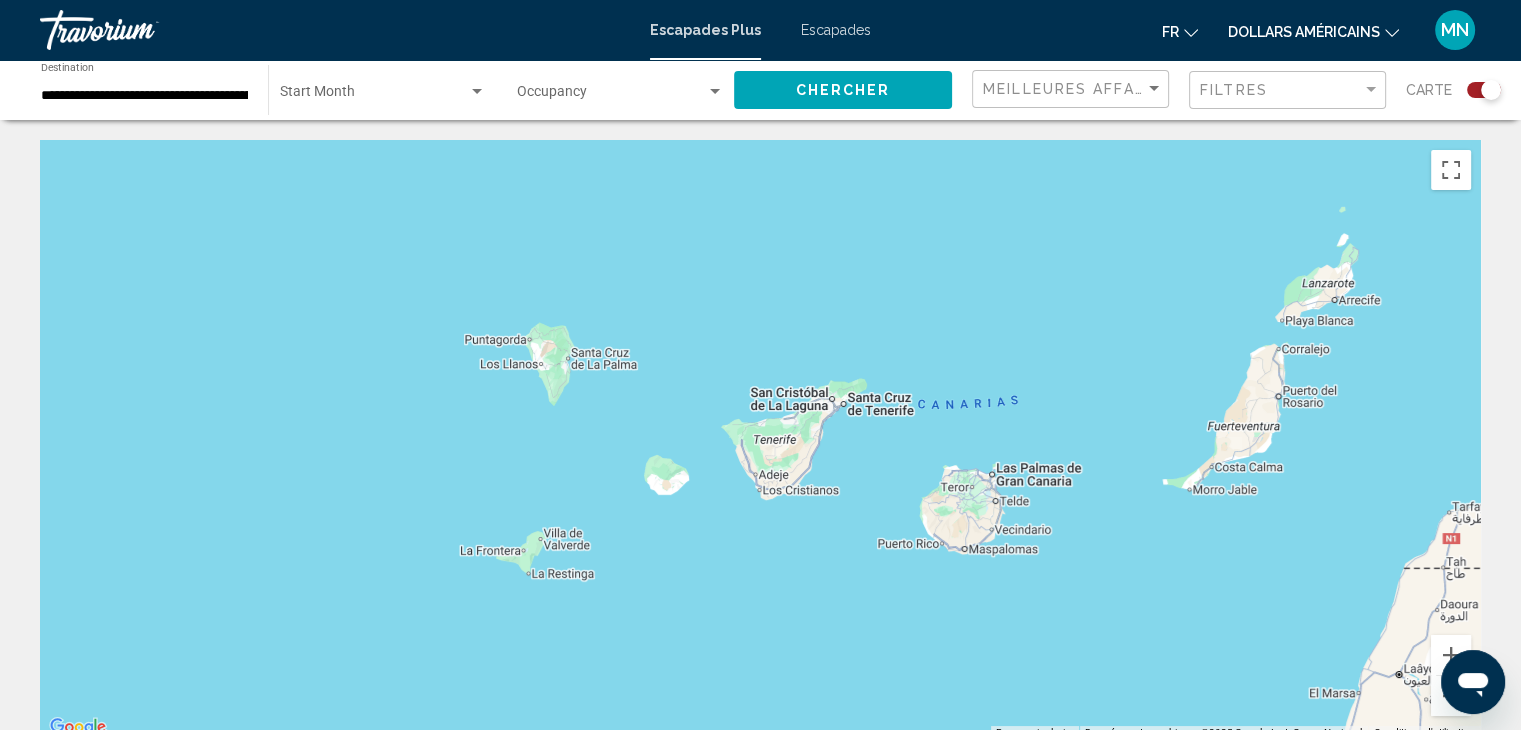 click on "Pour naviguer, appuyez sur les touches fléchées." at bounding box center (760, 440) 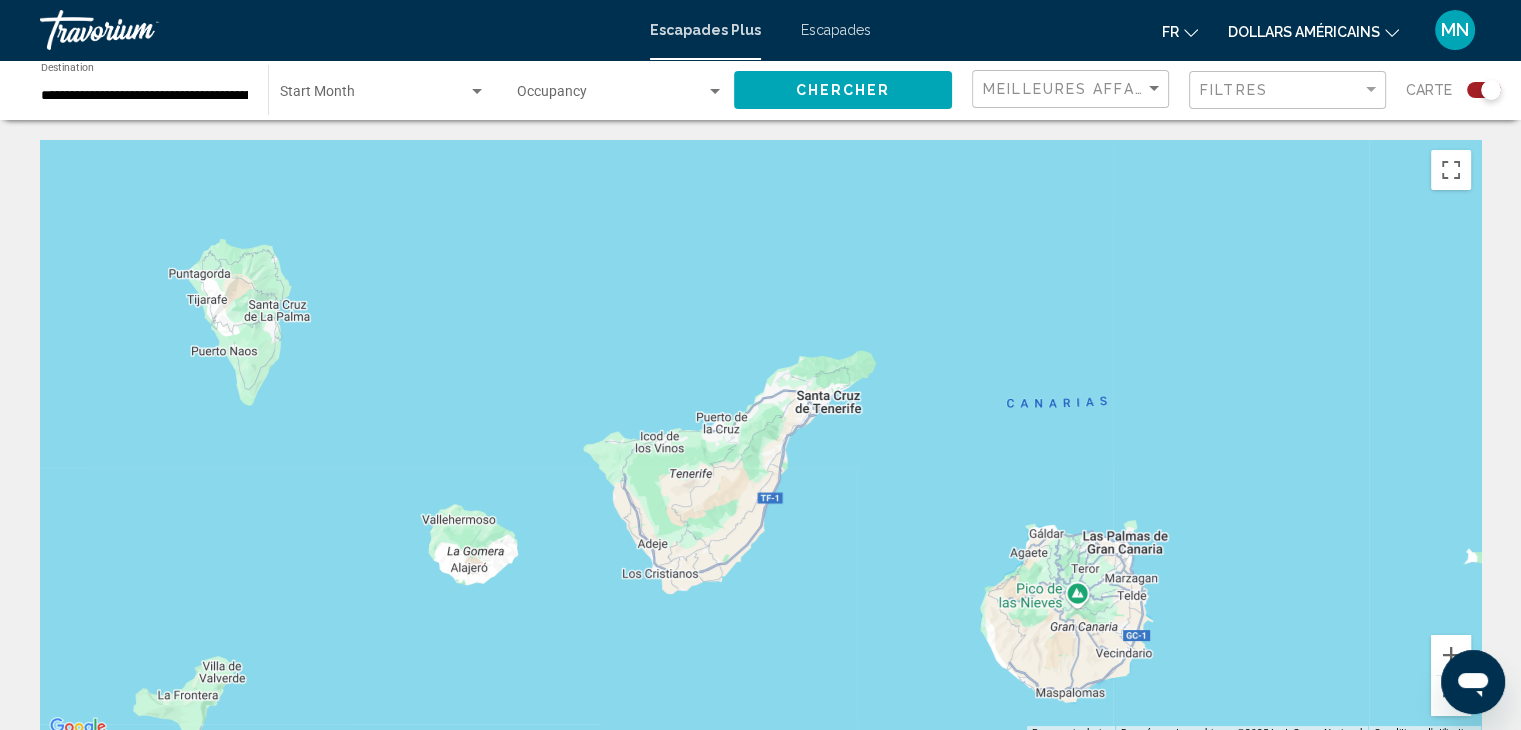 click on "Pour naviguer, appuyez sur les touches fléchées." at bounding box center (760, 440) 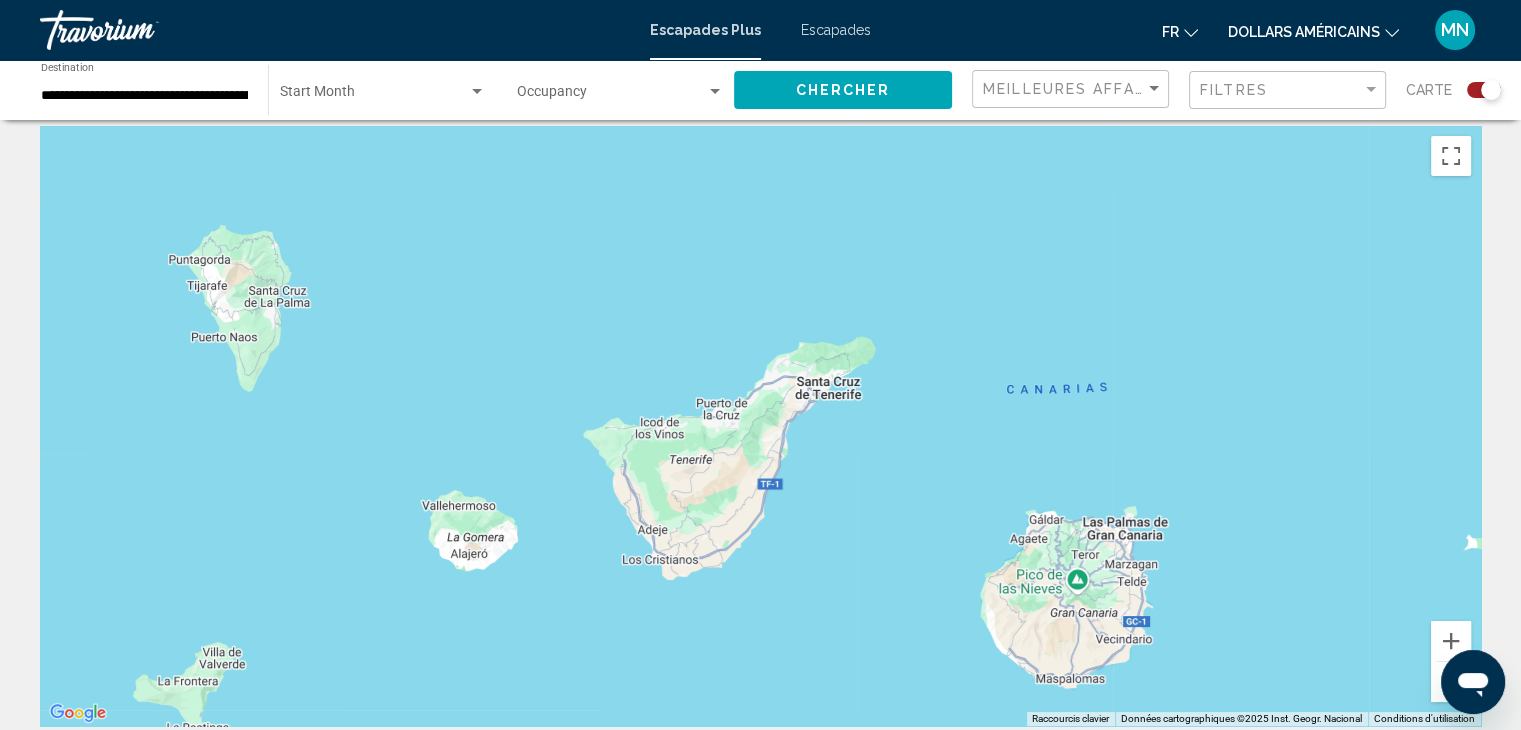 scroll, scrollTop: 0, scrollLeft: 0, axis: both 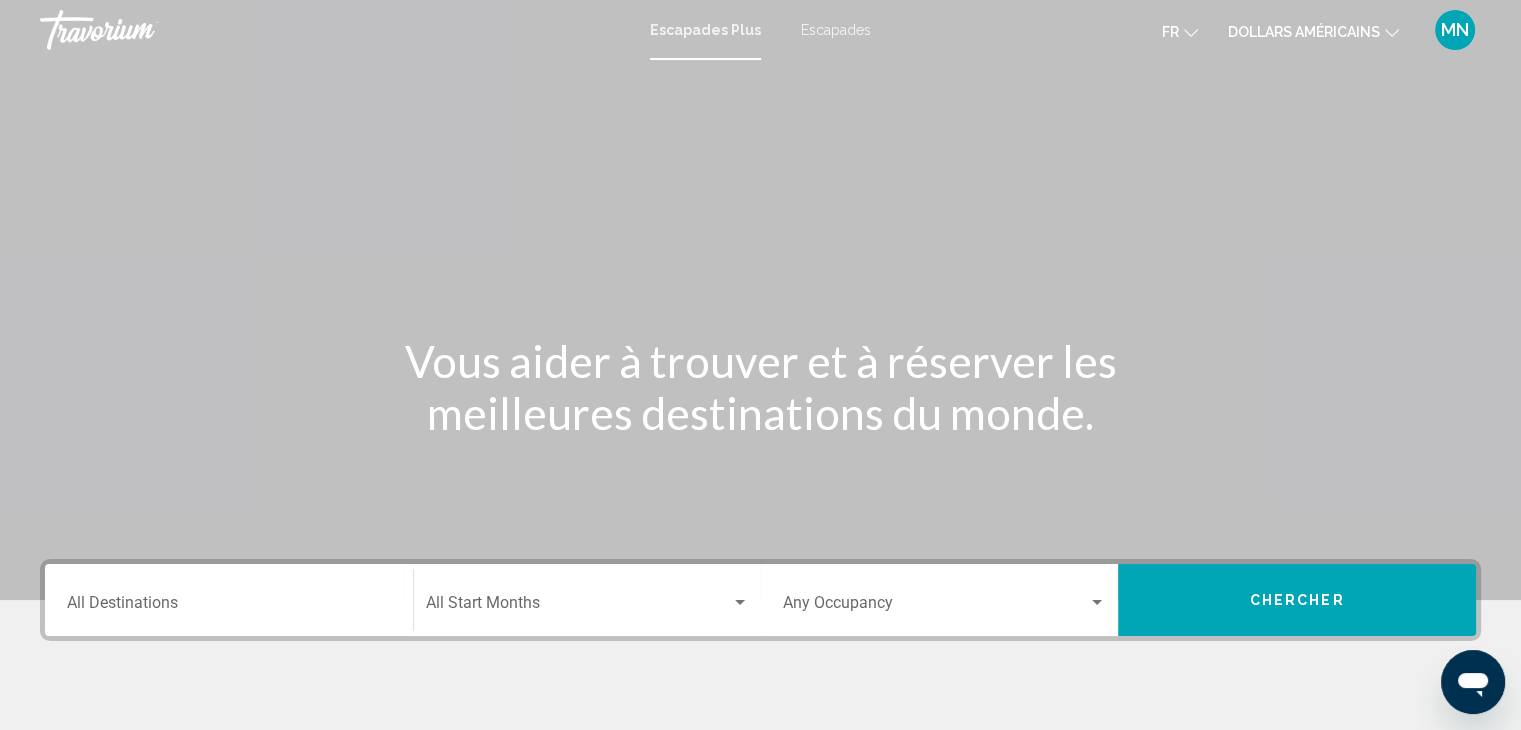 click on "Escapades" at bounding box center [836, 30] 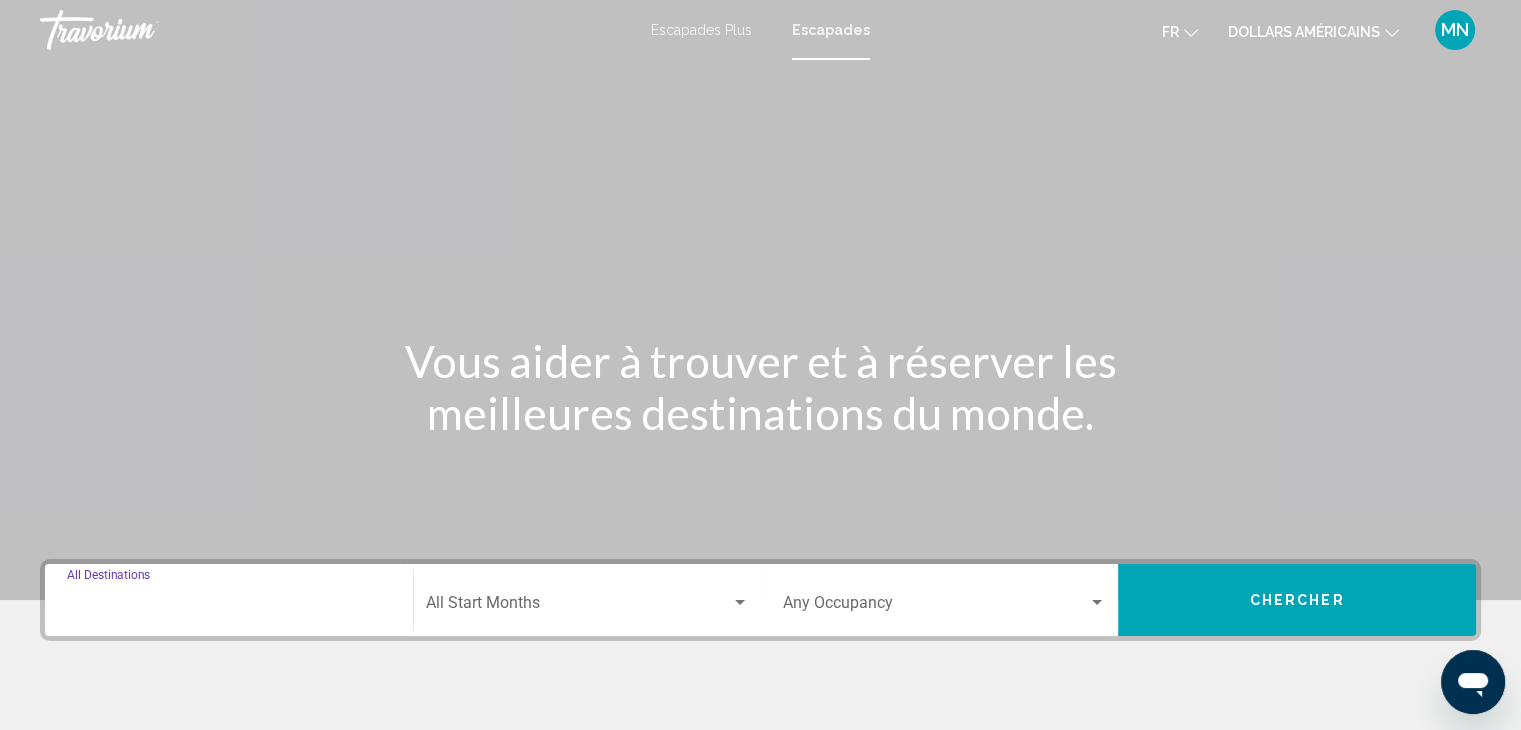 click on "Destination All Destinations" at bounding box center (229, 607) 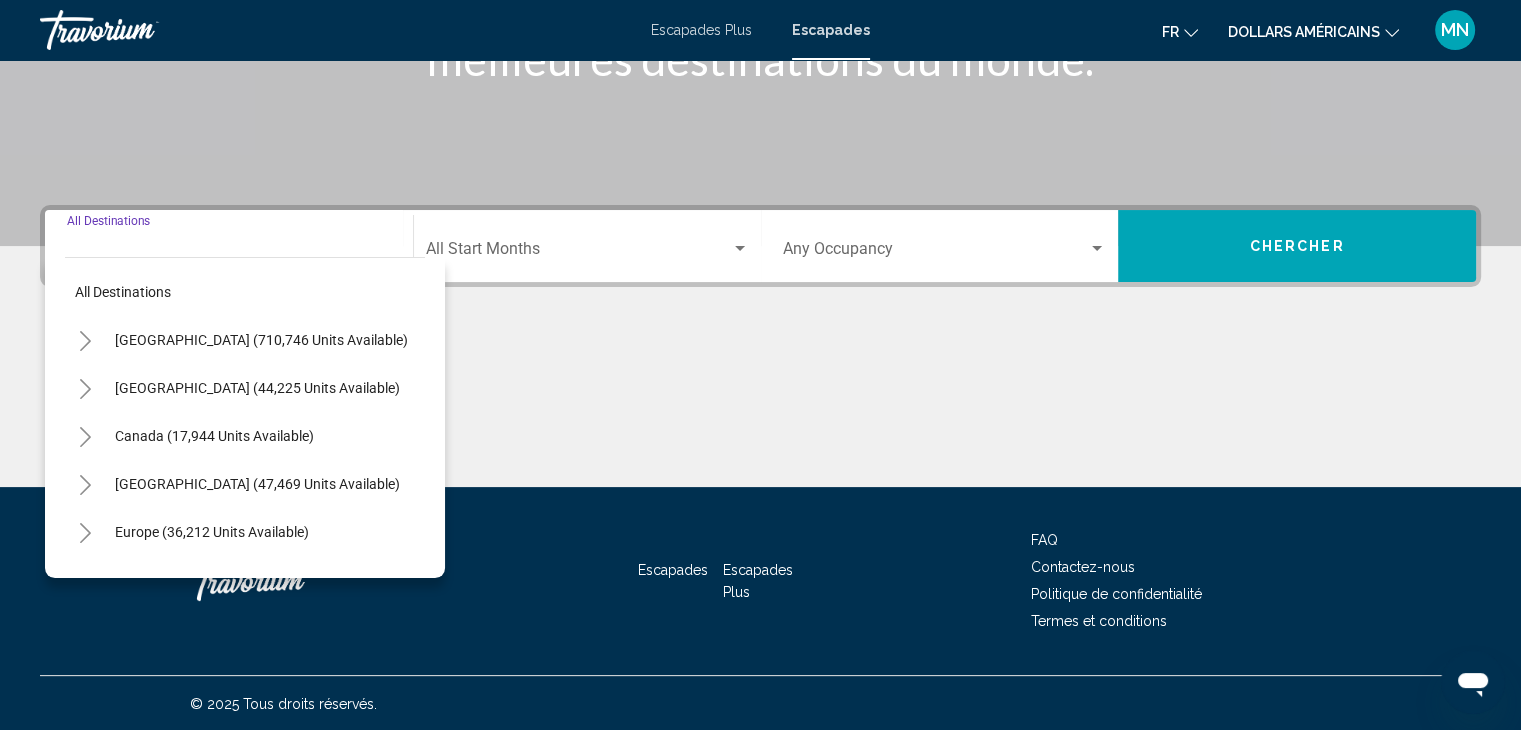 scroll, scrollTop: 356, scrollLeft: 0, axis: vertical 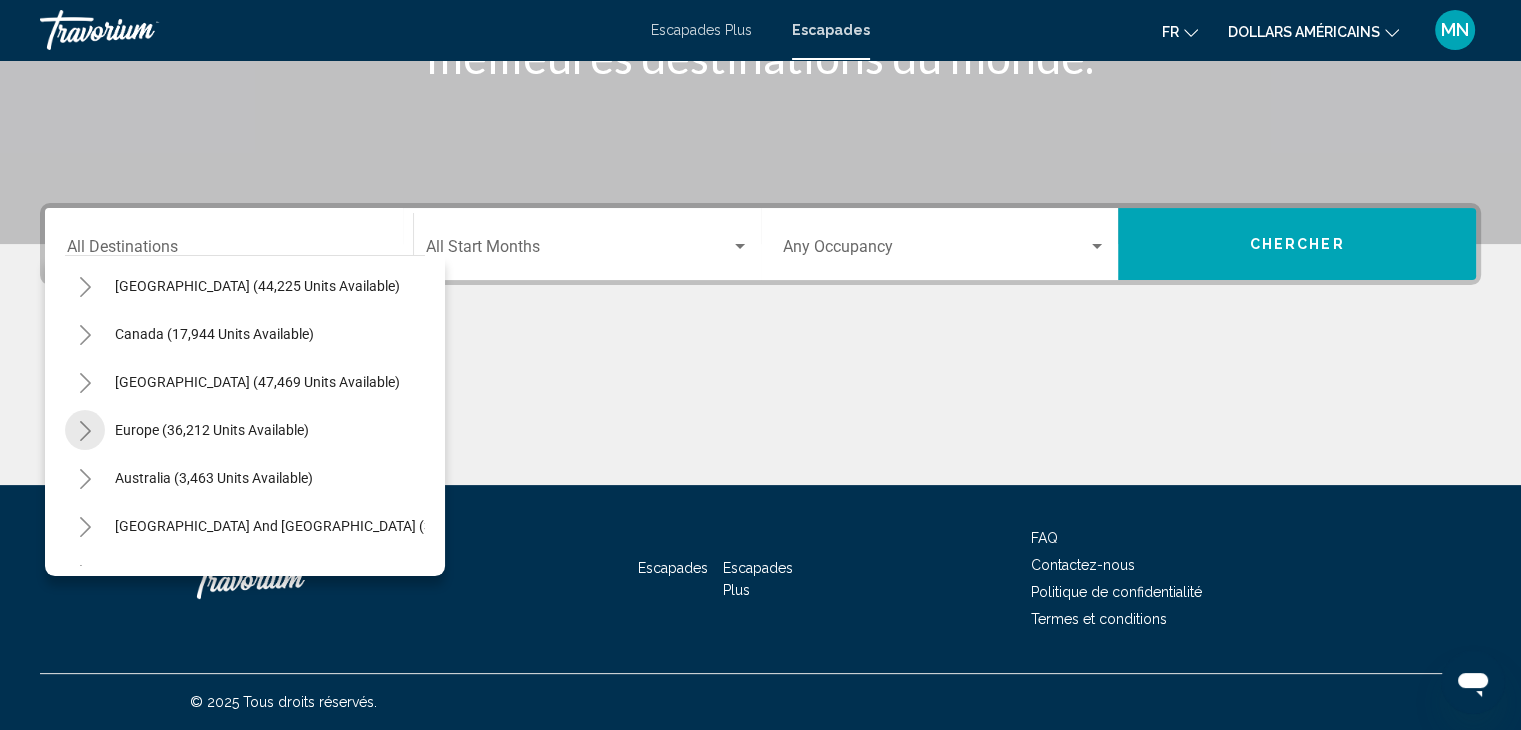 click 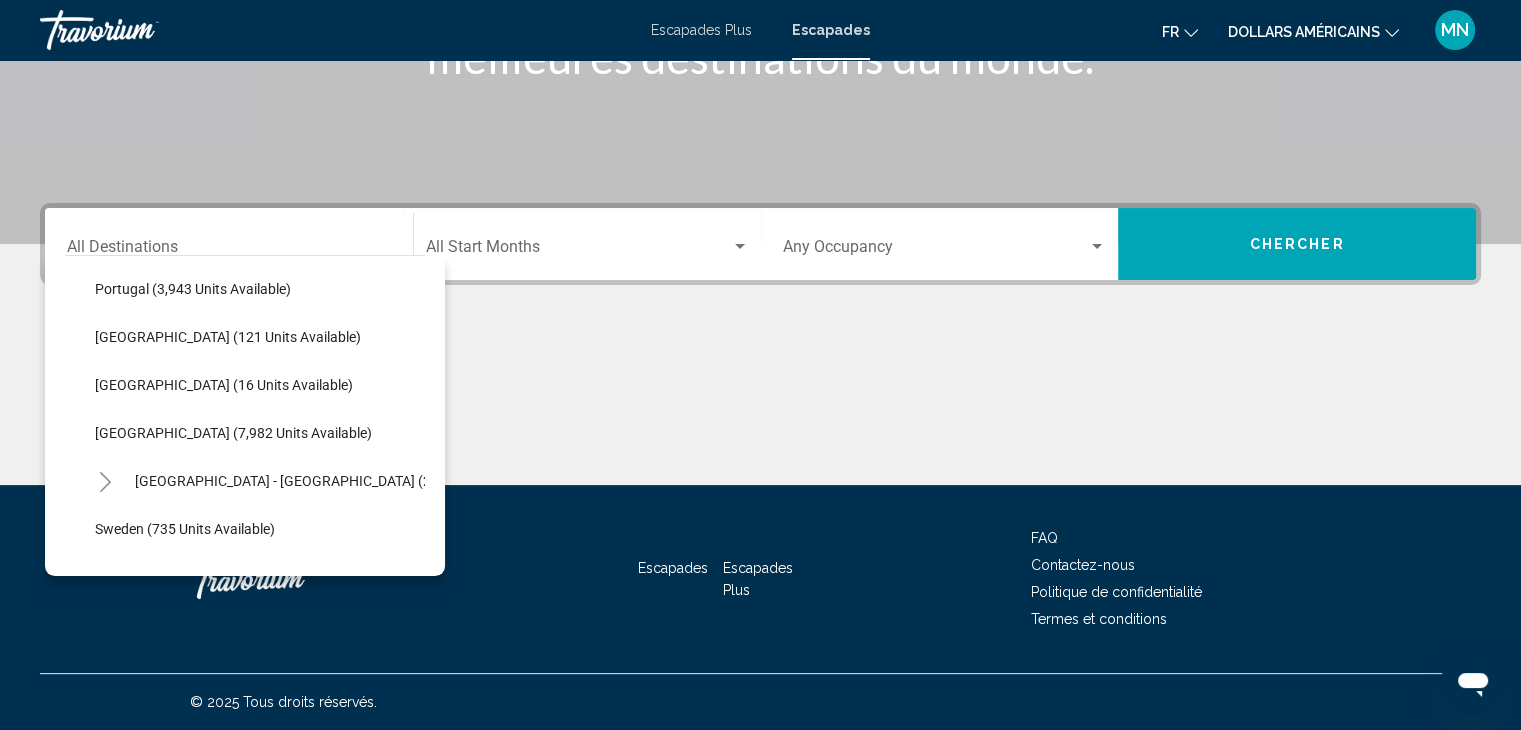 scroll, scrollTop: 900, scrollLeft: 0, axis: vertical 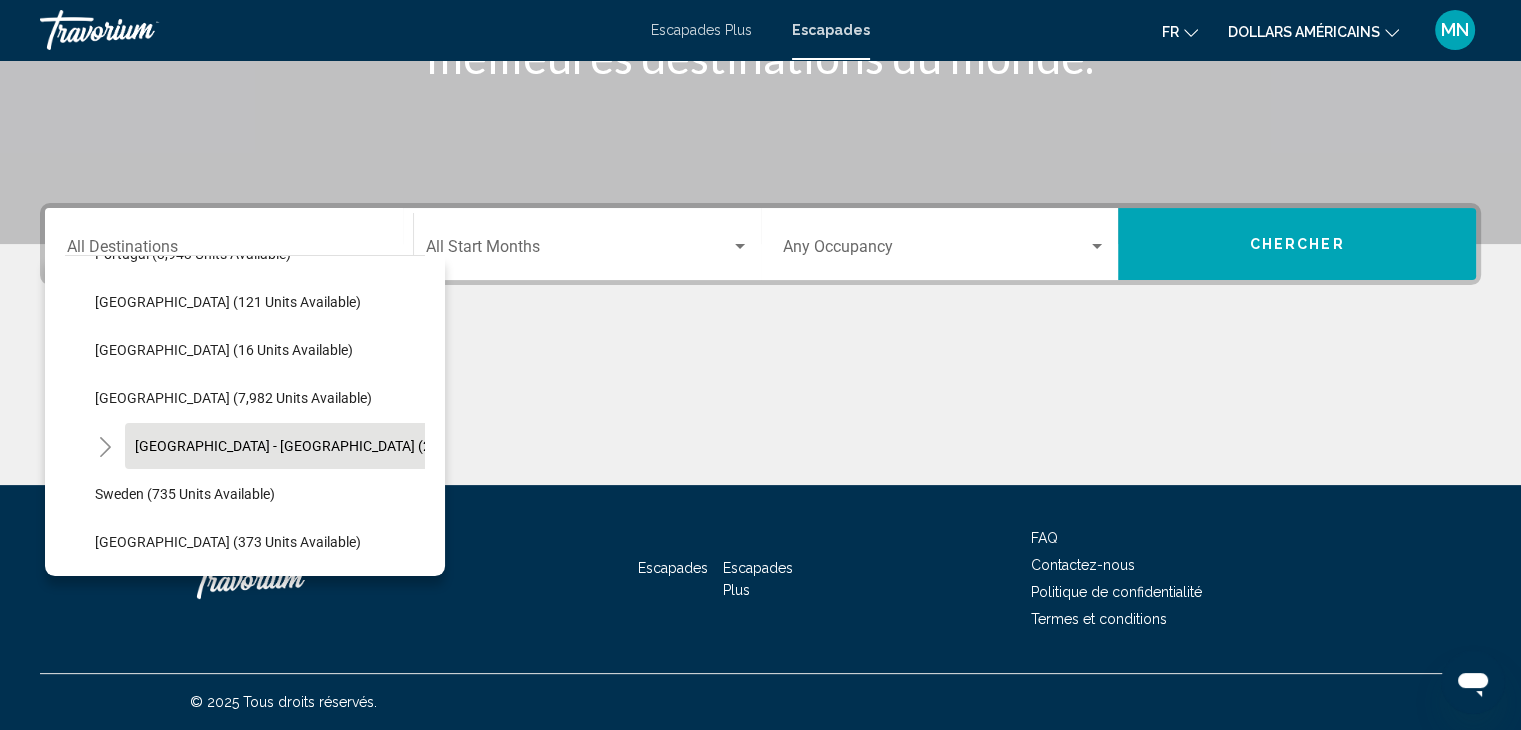 click on "[GEOGRAPHIC_DATA] - [GEOGRAPHIC_DATA] (2,827 units available)" 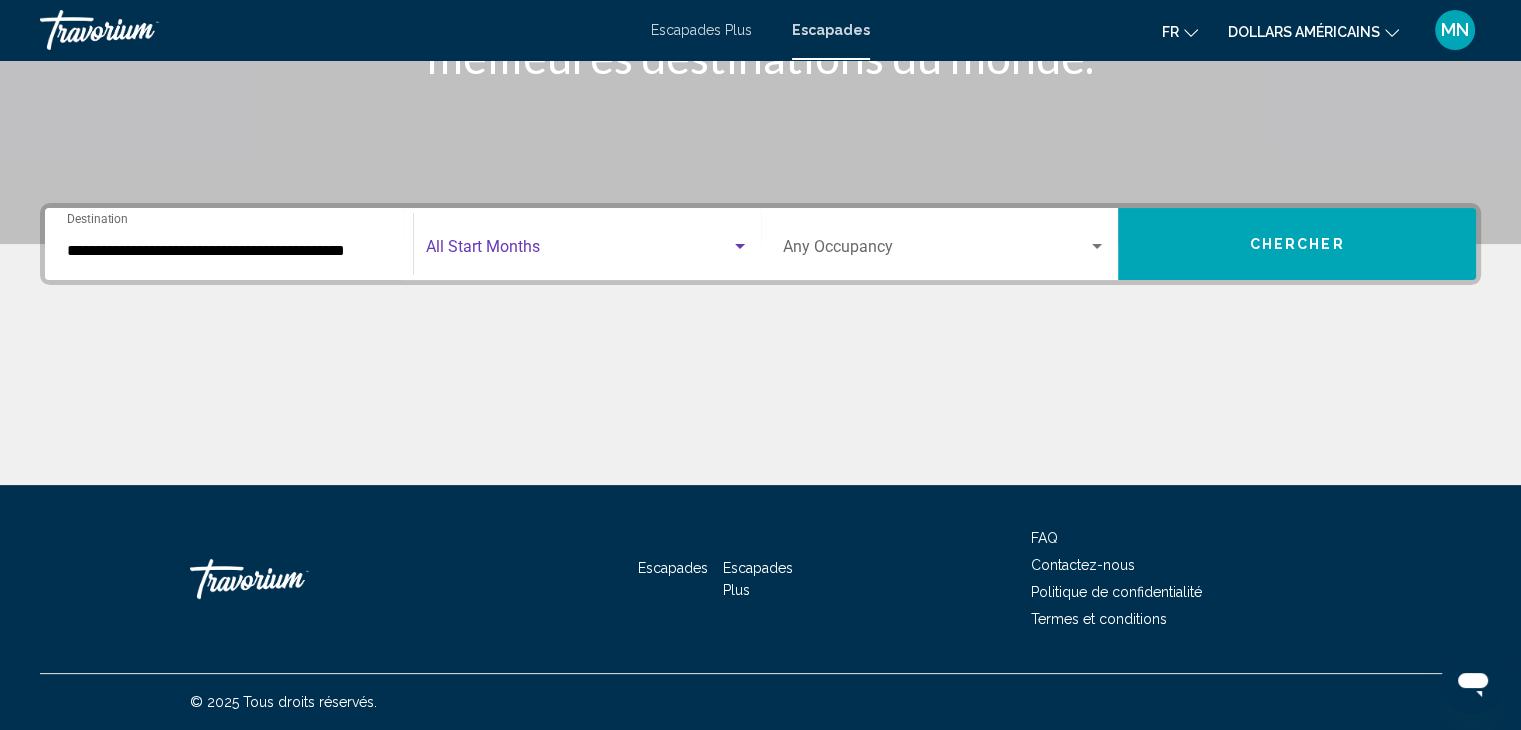 click at bounding box center [578, 251] 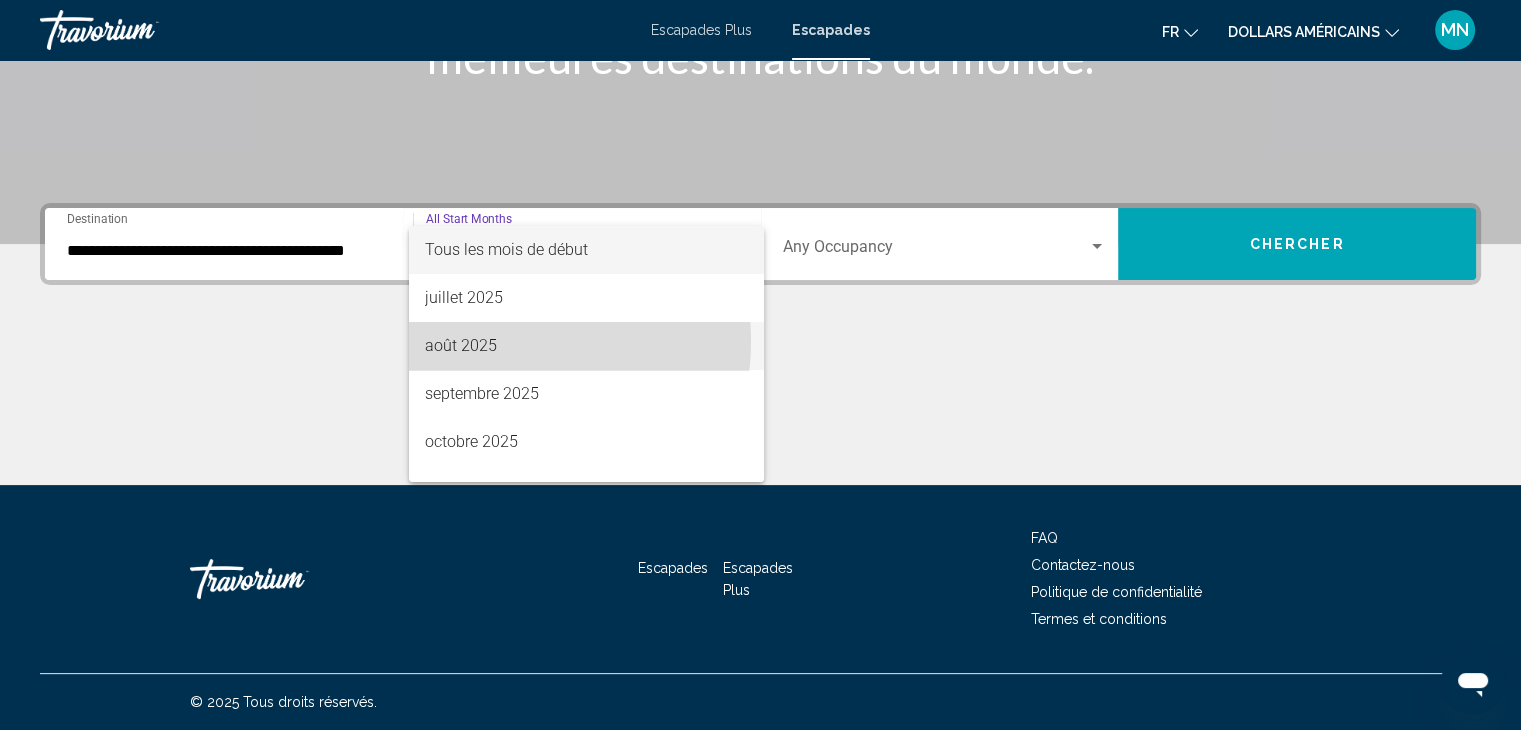 click on "août 2025" at bounding box center (461, 345) 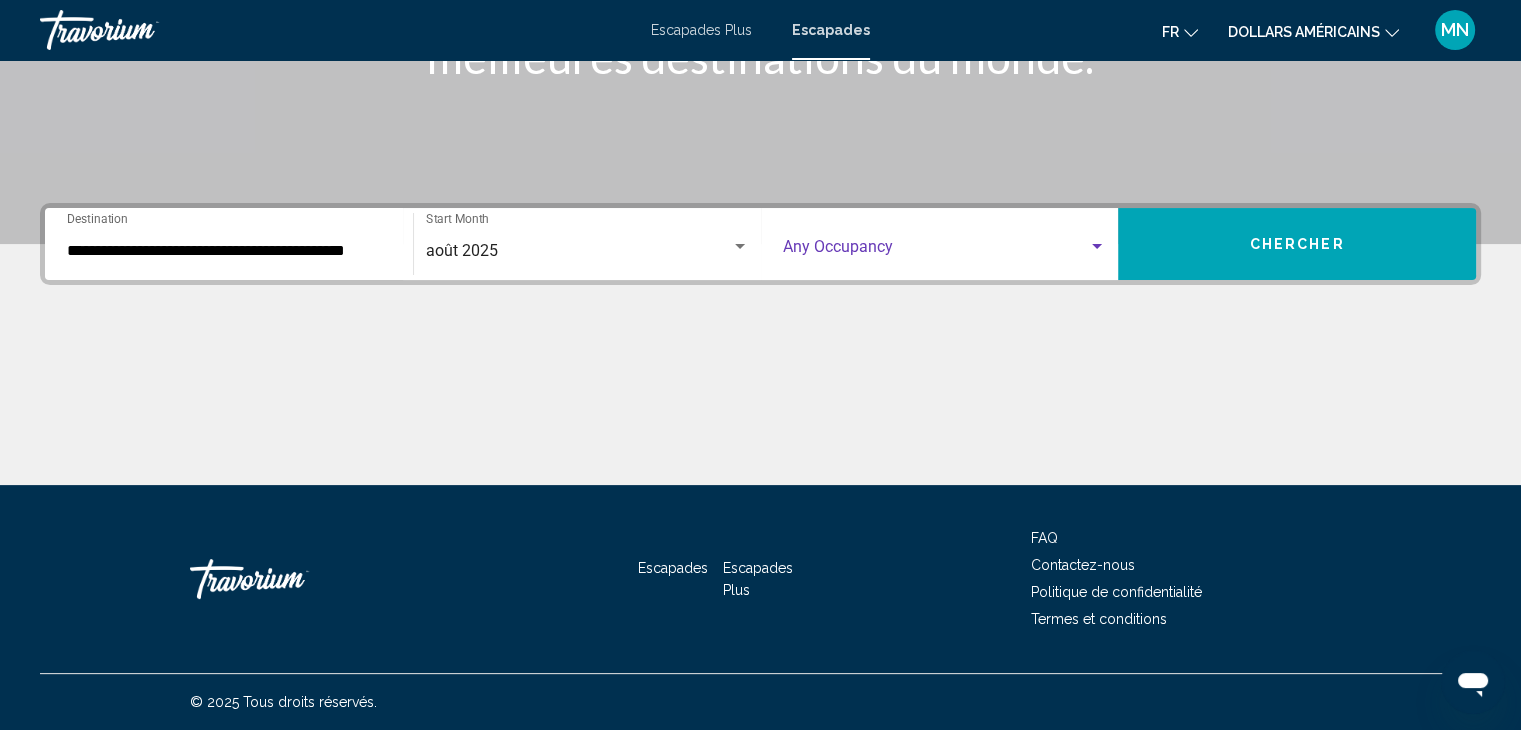 click at bounding box center (1097, 247) 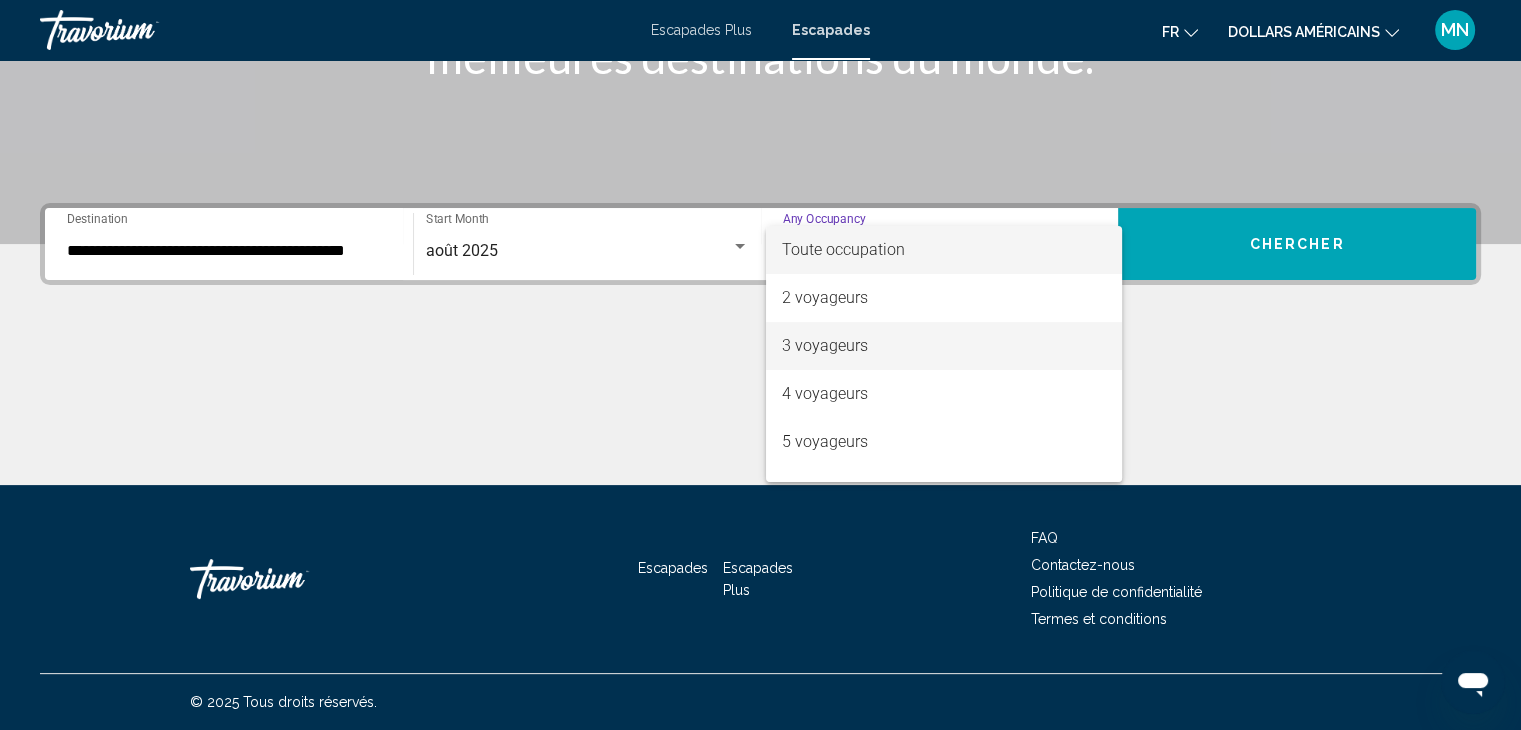 click on "3 voyageurs" at bounding box center [944, 346] 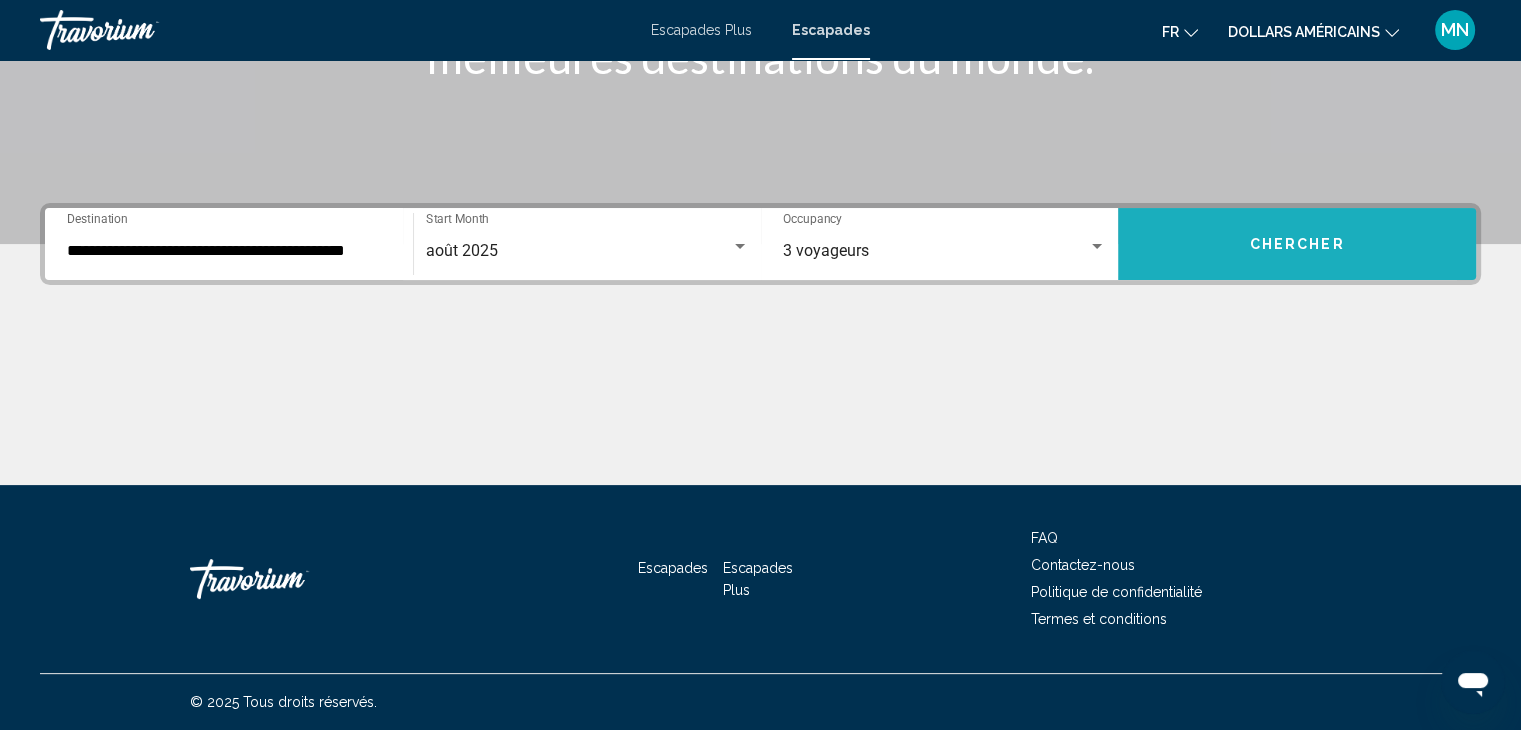 click on "Chercher" at bounding box center [1297, 244] 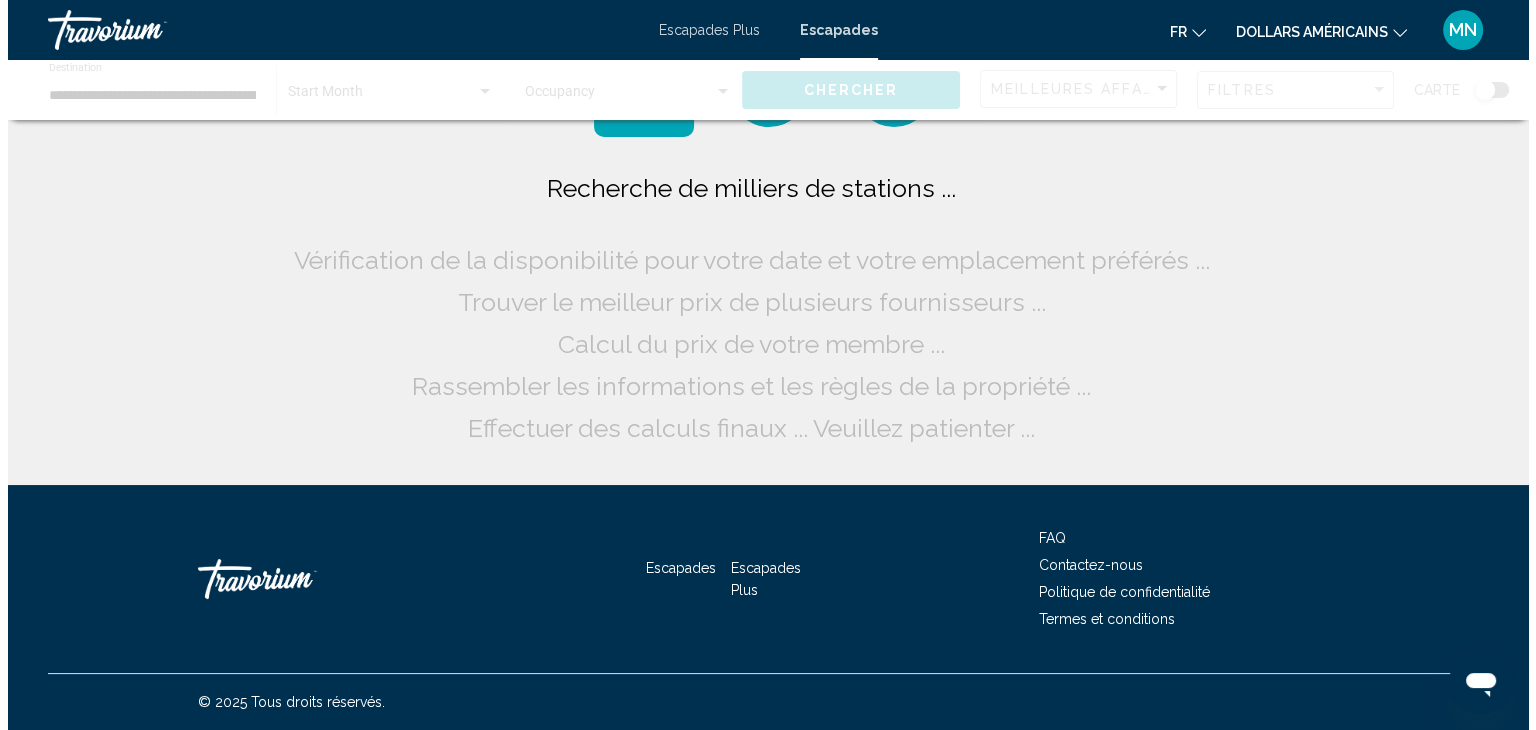 scroll, scrollTop: 0, scrollLeft: 0, axis: both 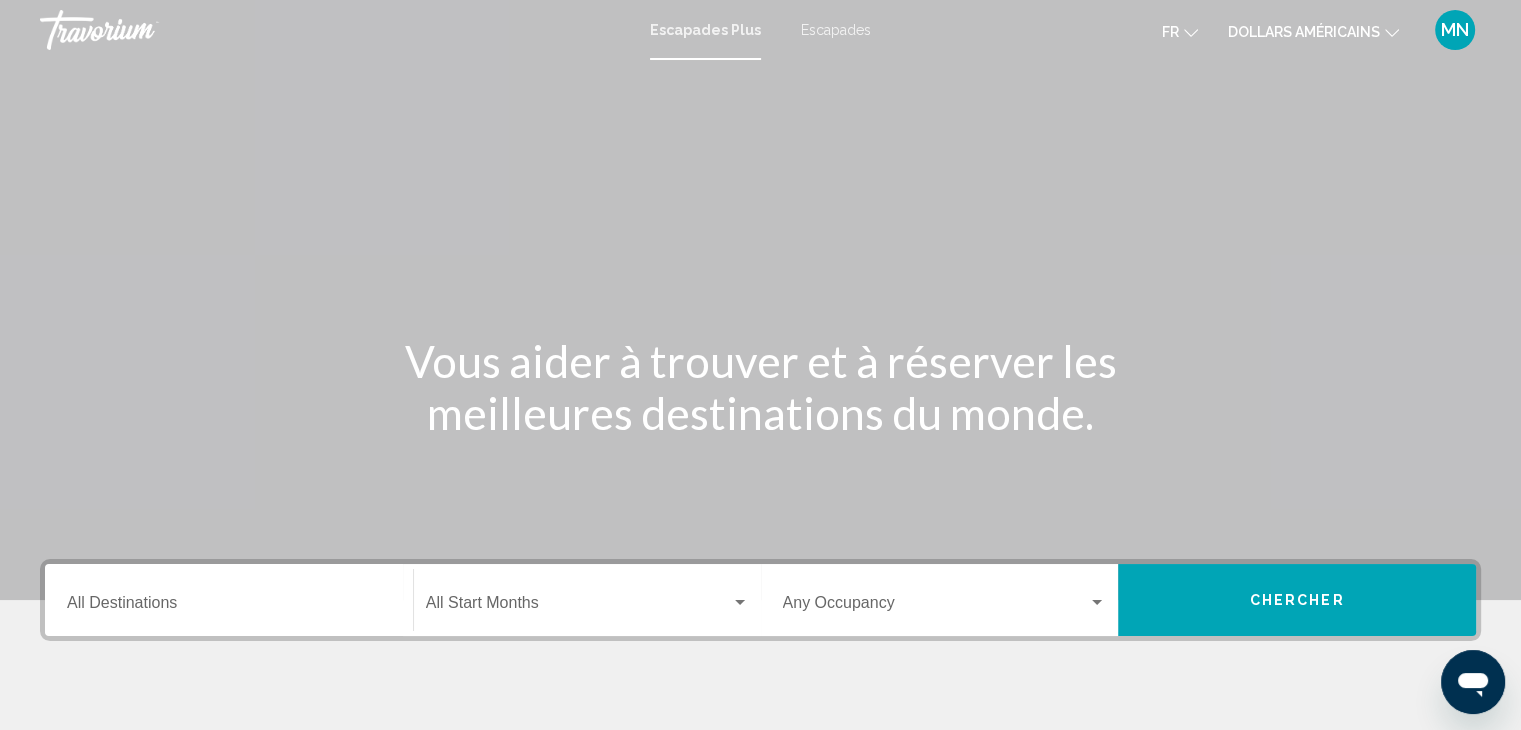 click on "Escapades" at bounding box center [836, 30] 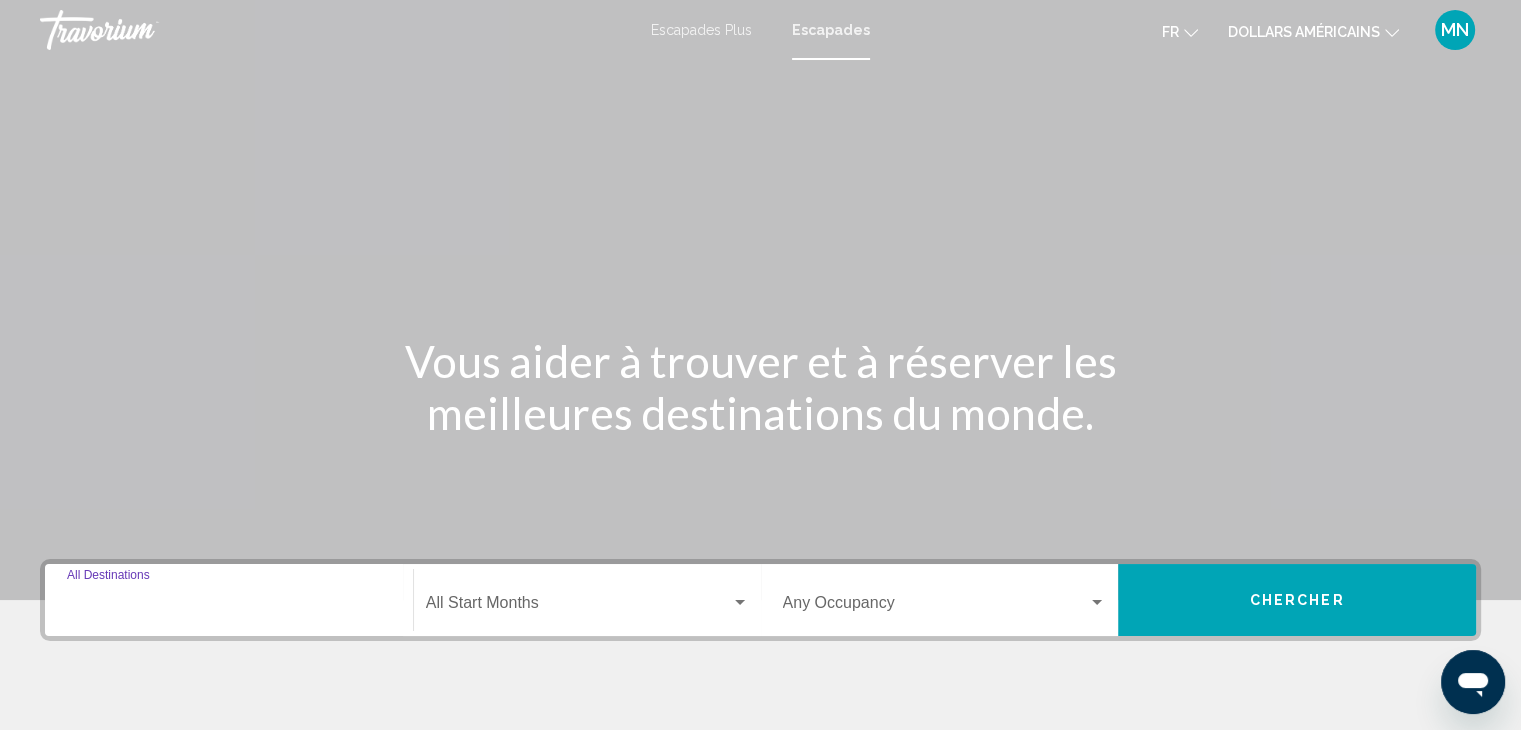 click on "Destination All Destinations" at bounding box center [229, 607] 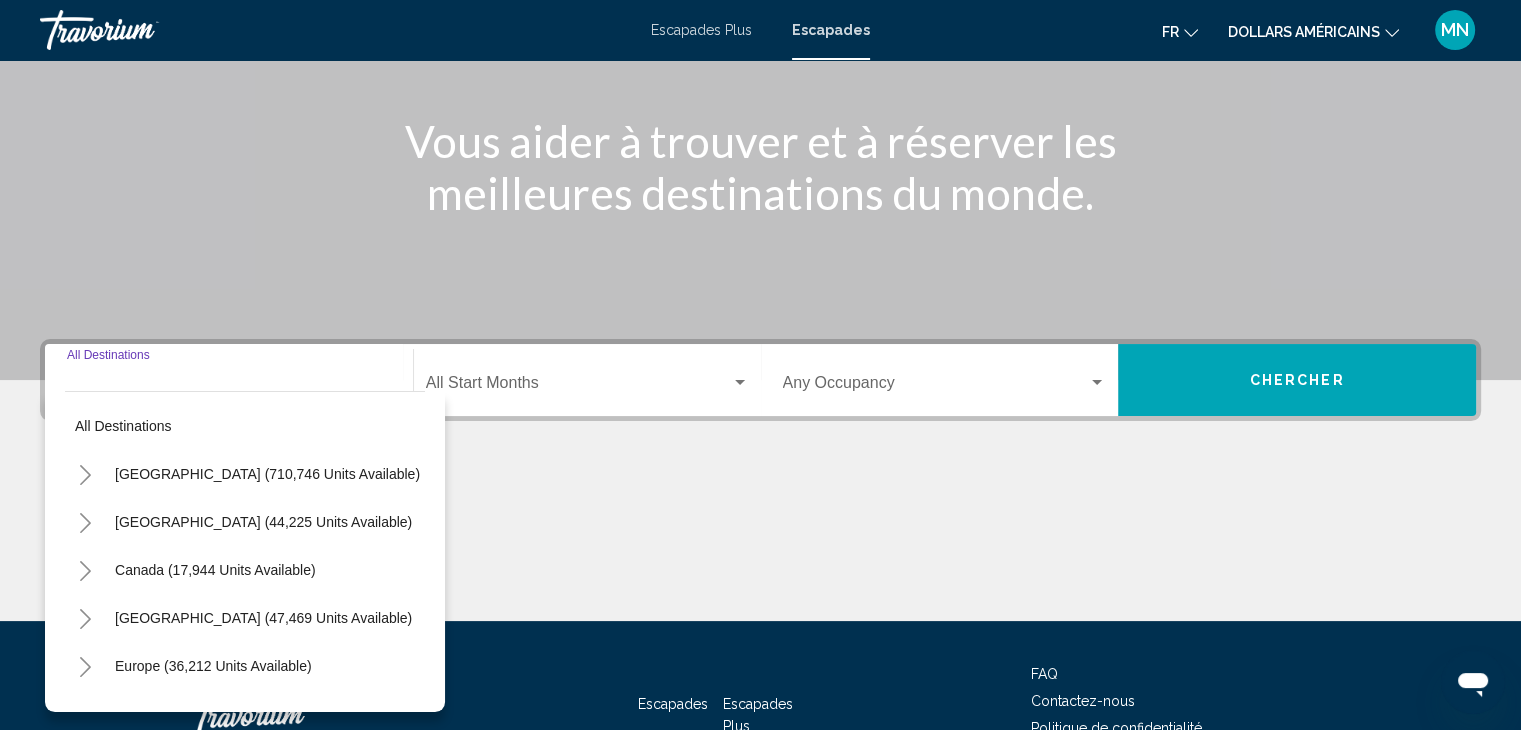 scroll, scrollTop: 356, scrollLeft: 0, axis: vertical 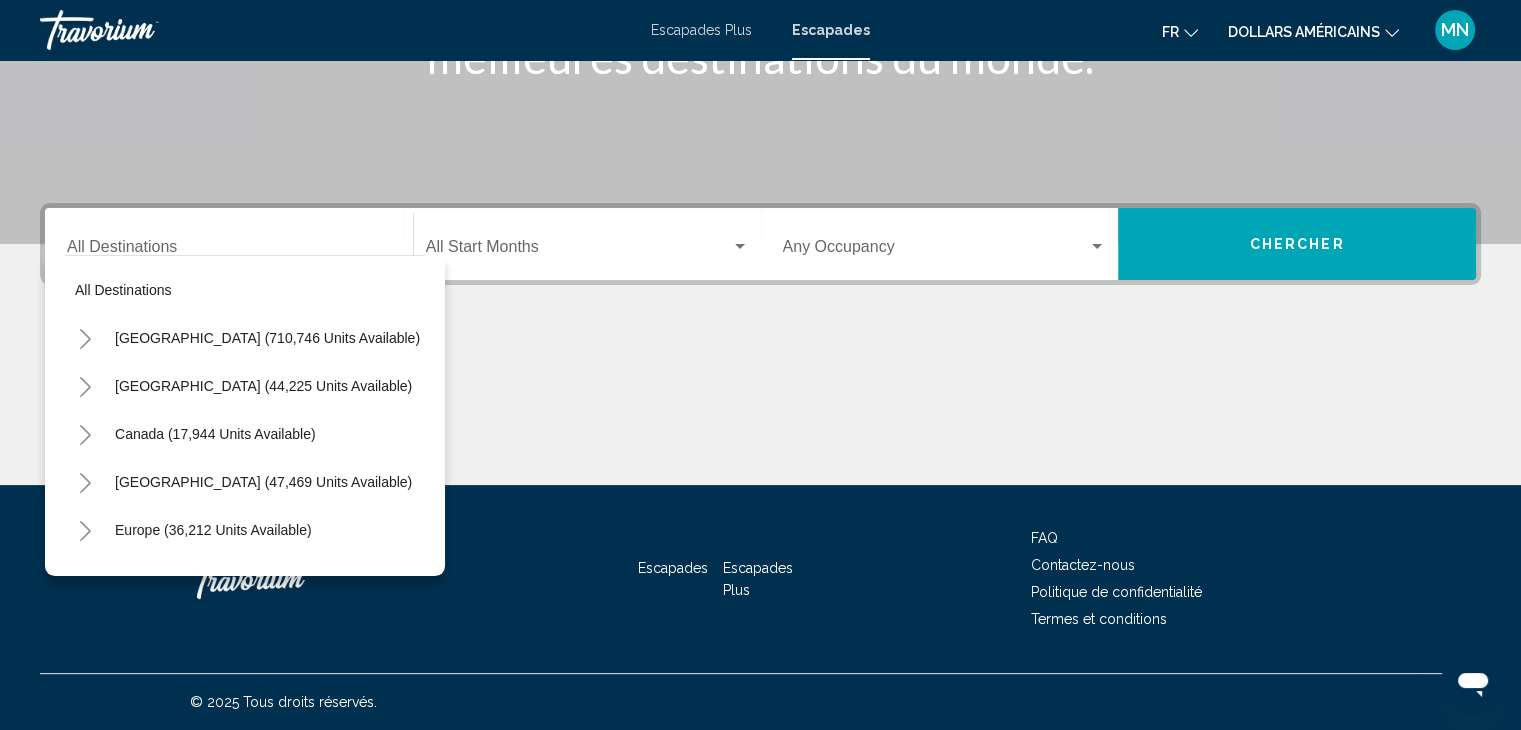click 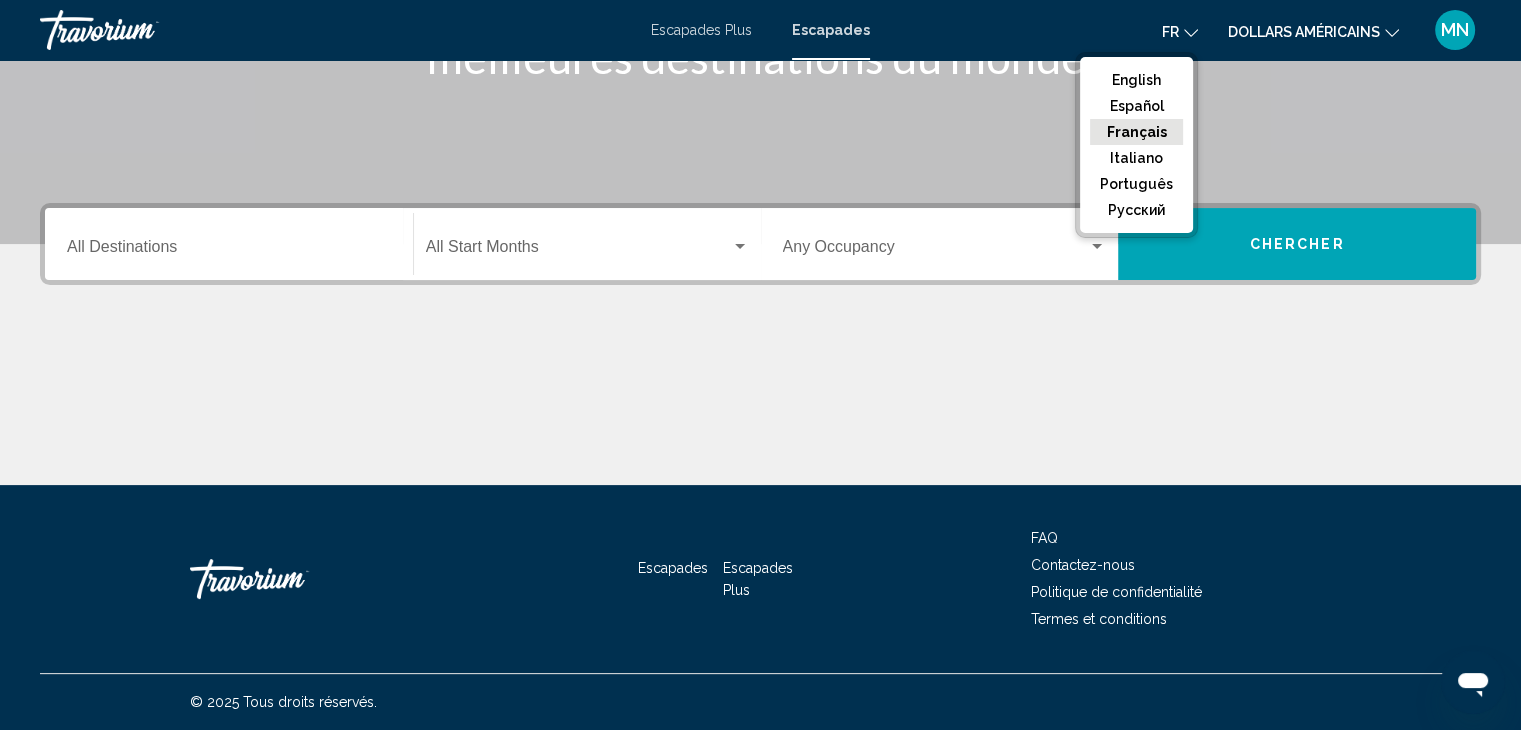 click on "Français" 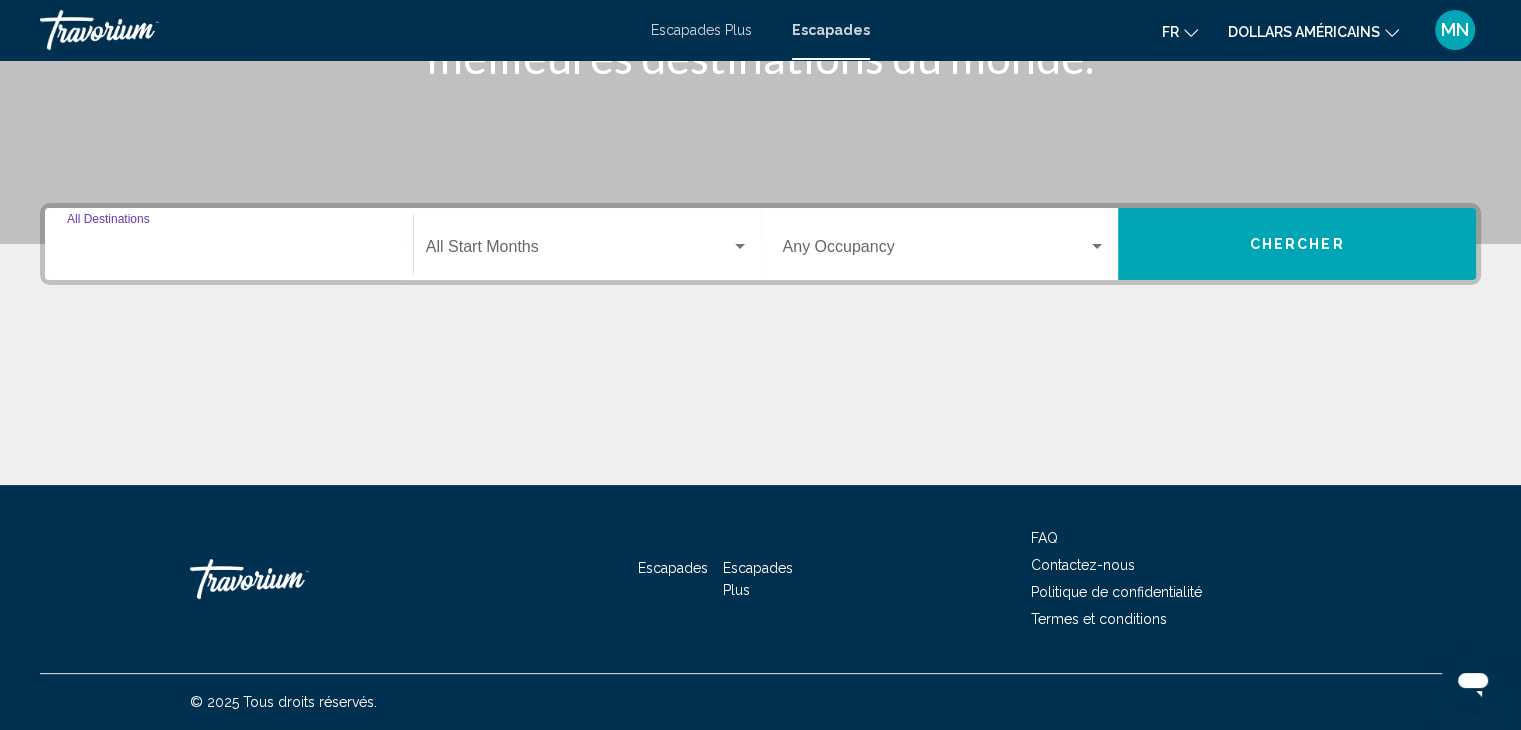 click on "Destination All Destinations" at bounding box center [229, 251] 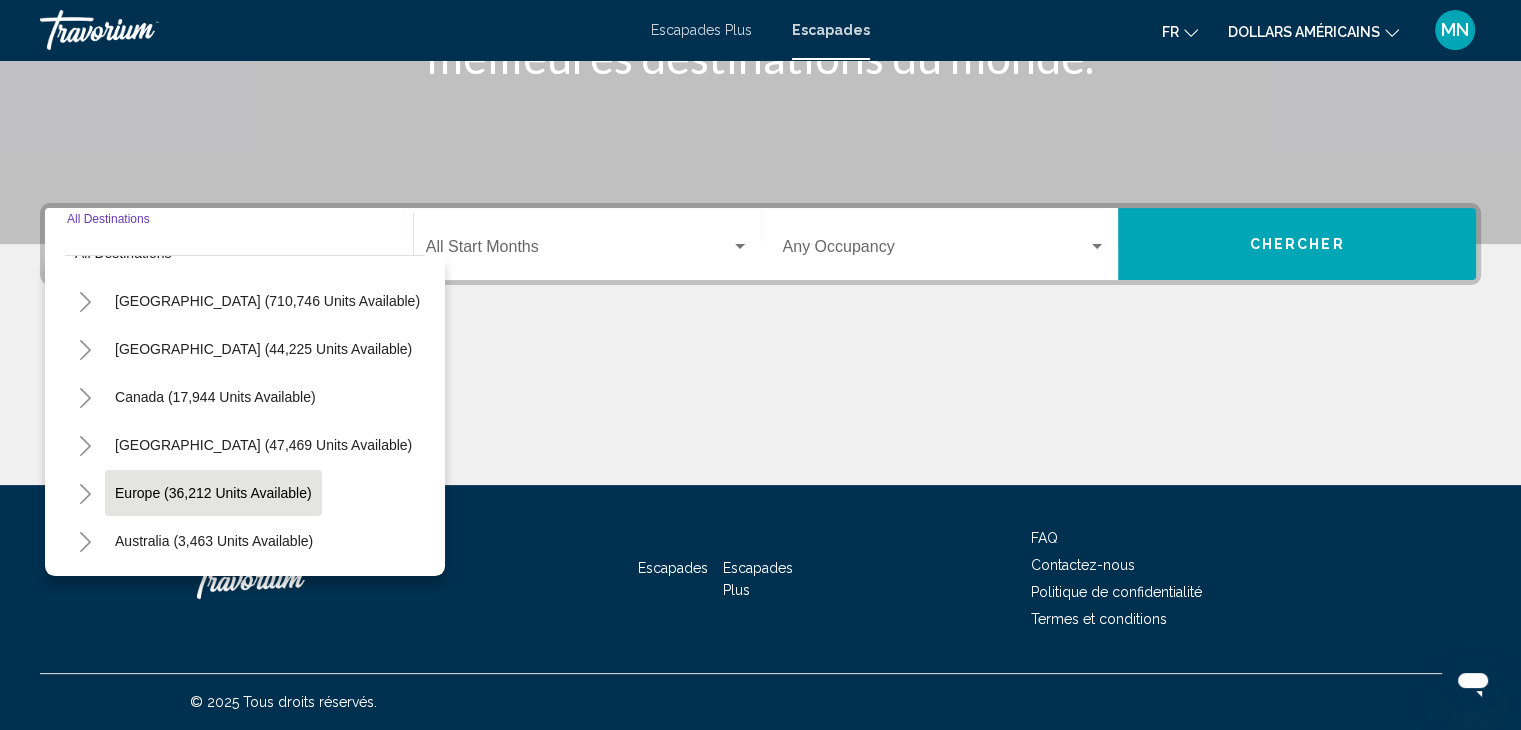 scroll, scrollTop: 100, scrollLeft: 0, axis: vertical 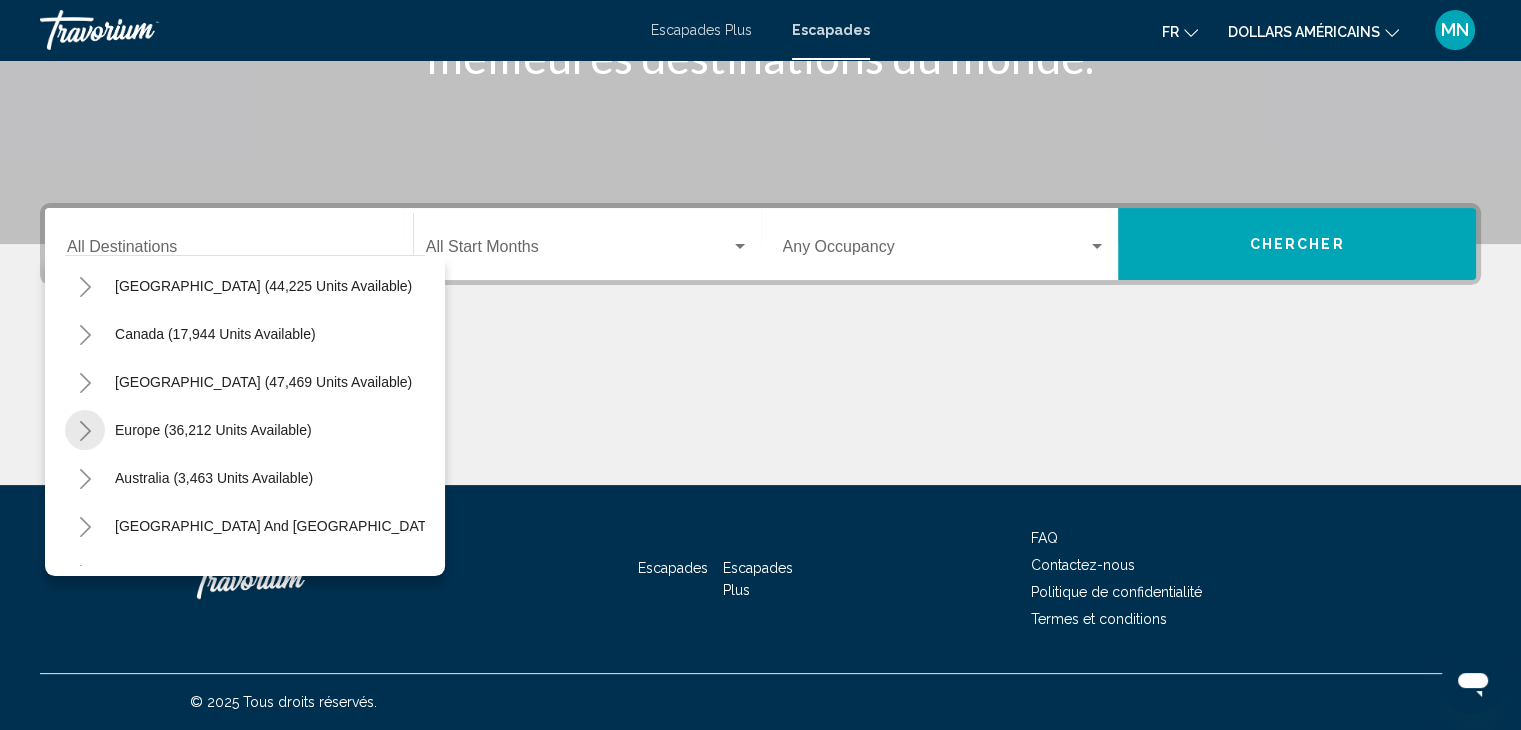 click 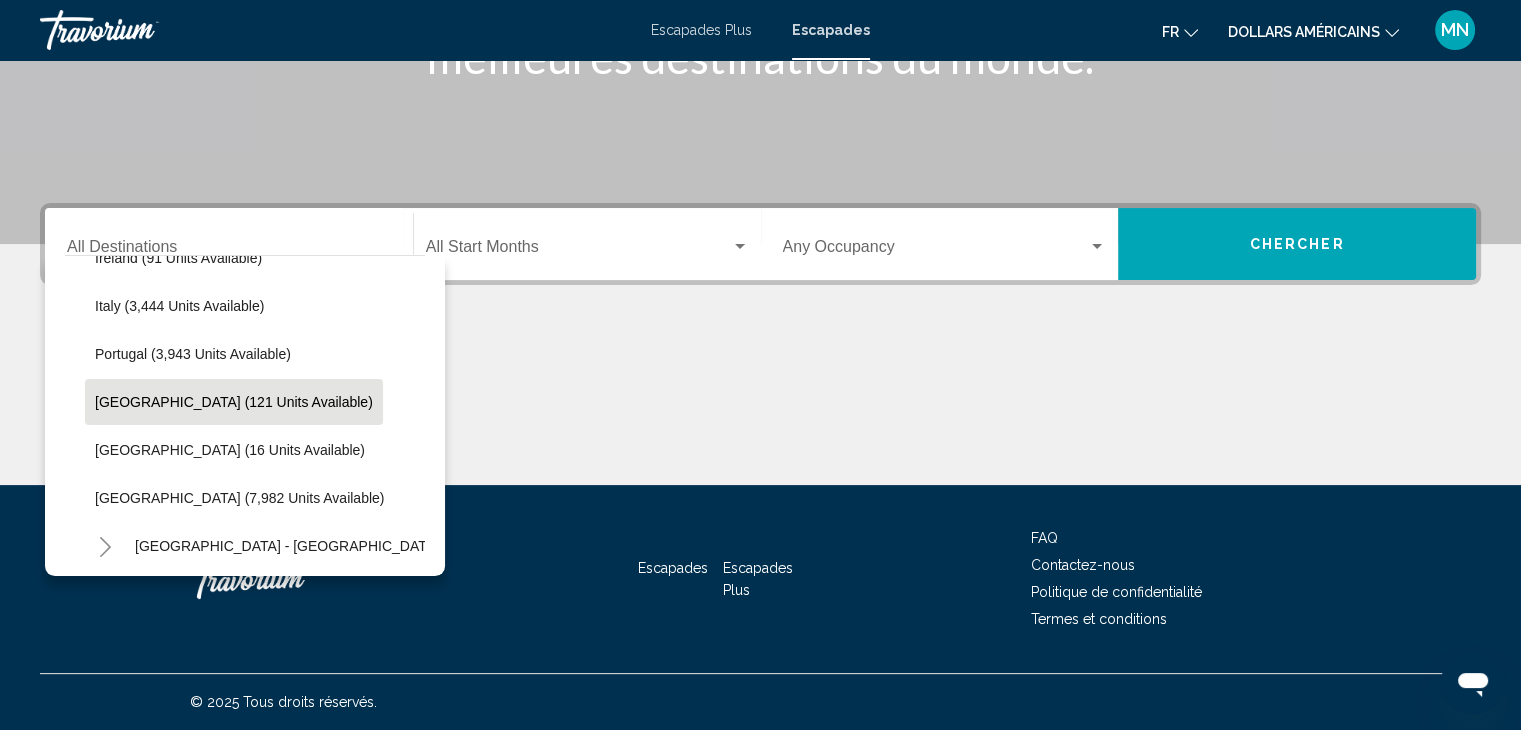 scroll, scrollTop: 900, scrollLeft: 0, axis: vertical 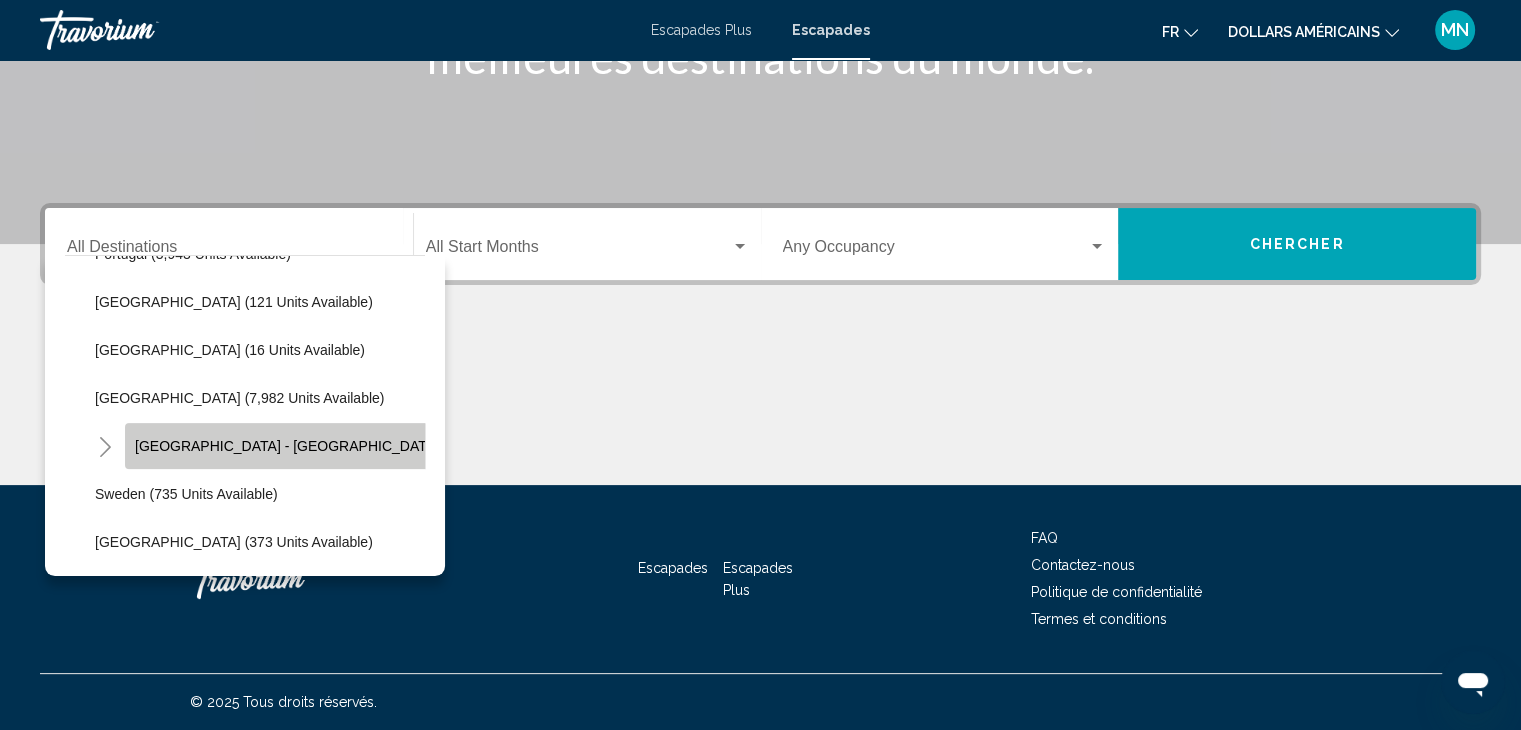 drag, startPoint x: 204, startPoint y: 430, endPoint x: 197, endPoint y: 441, distance: 13.038404 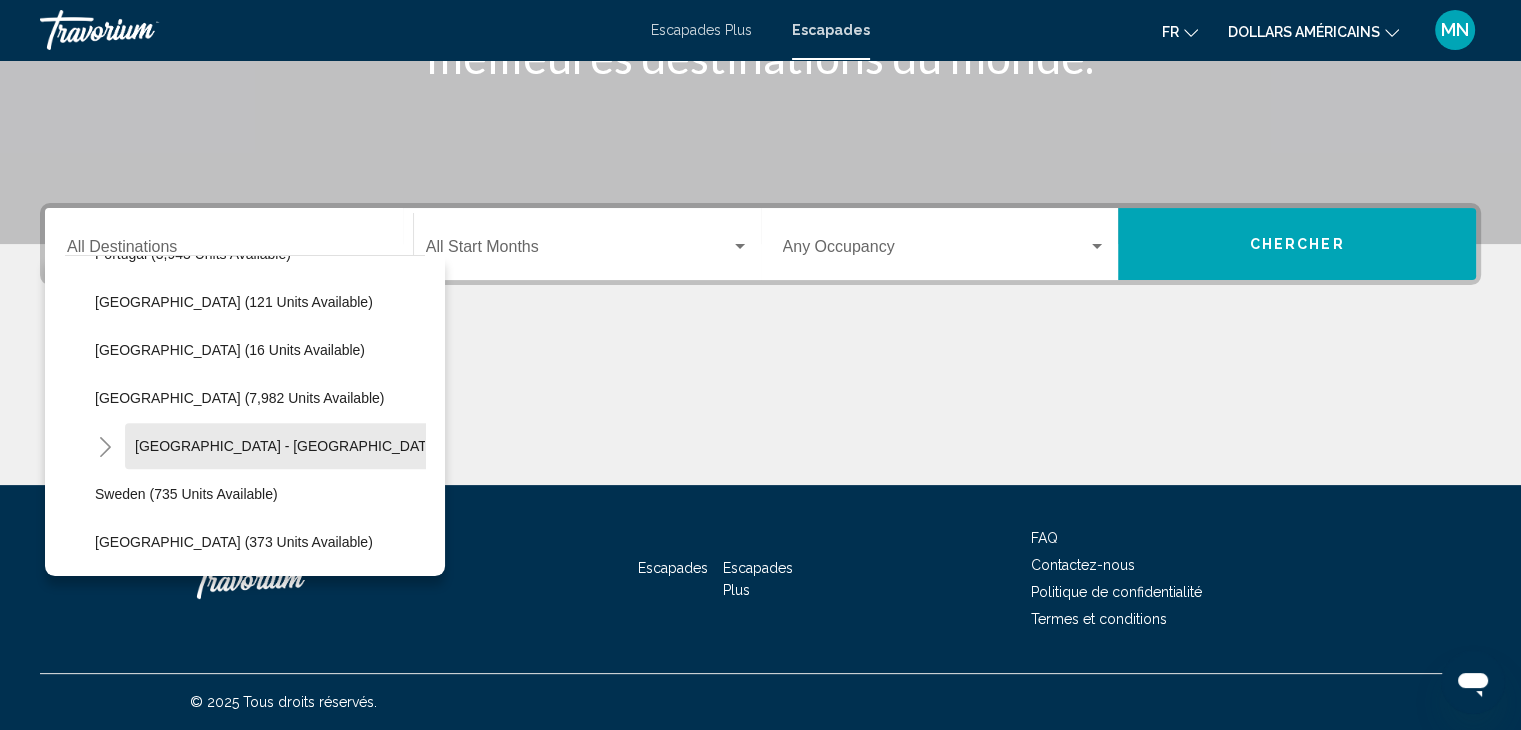 type on "**********" 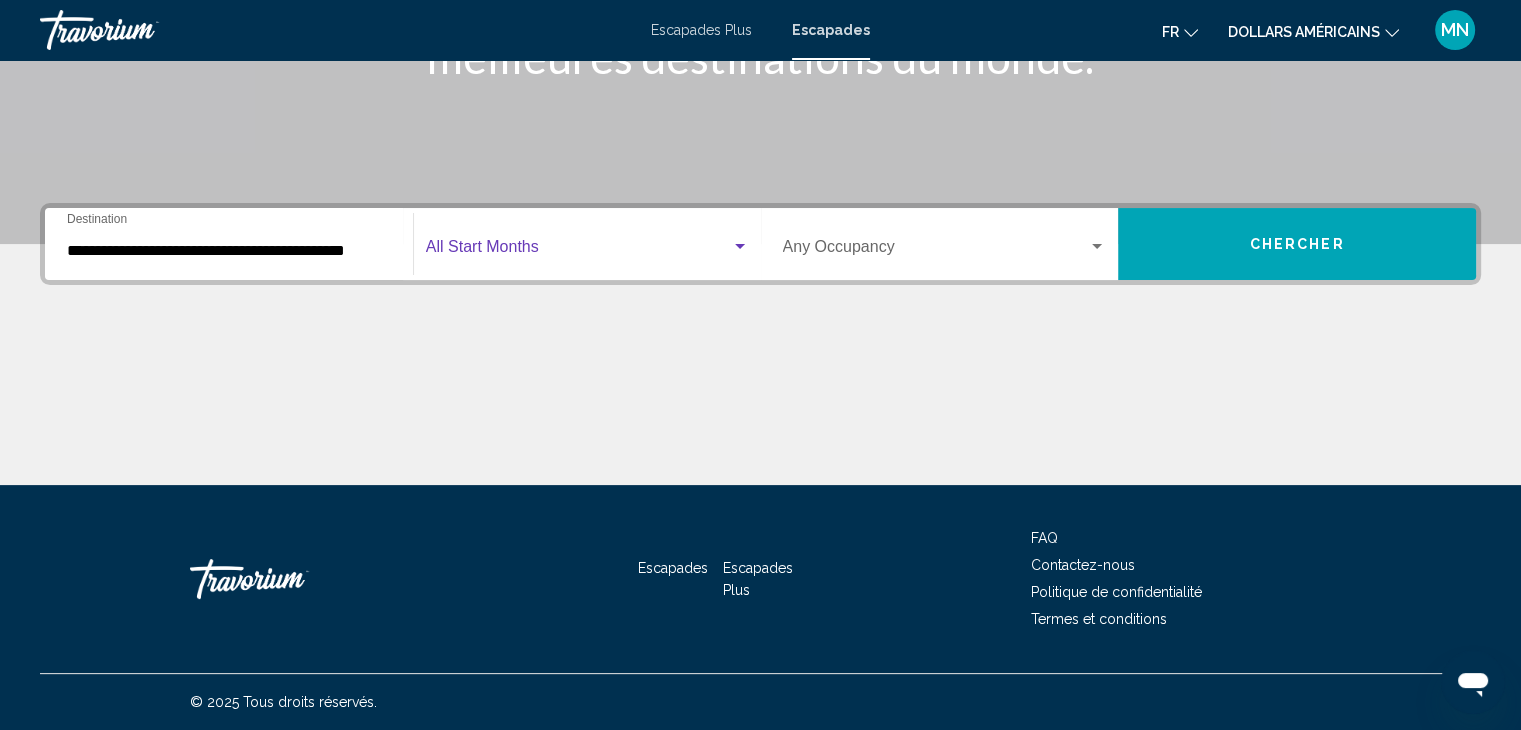 click at bounding box center [578, 251] 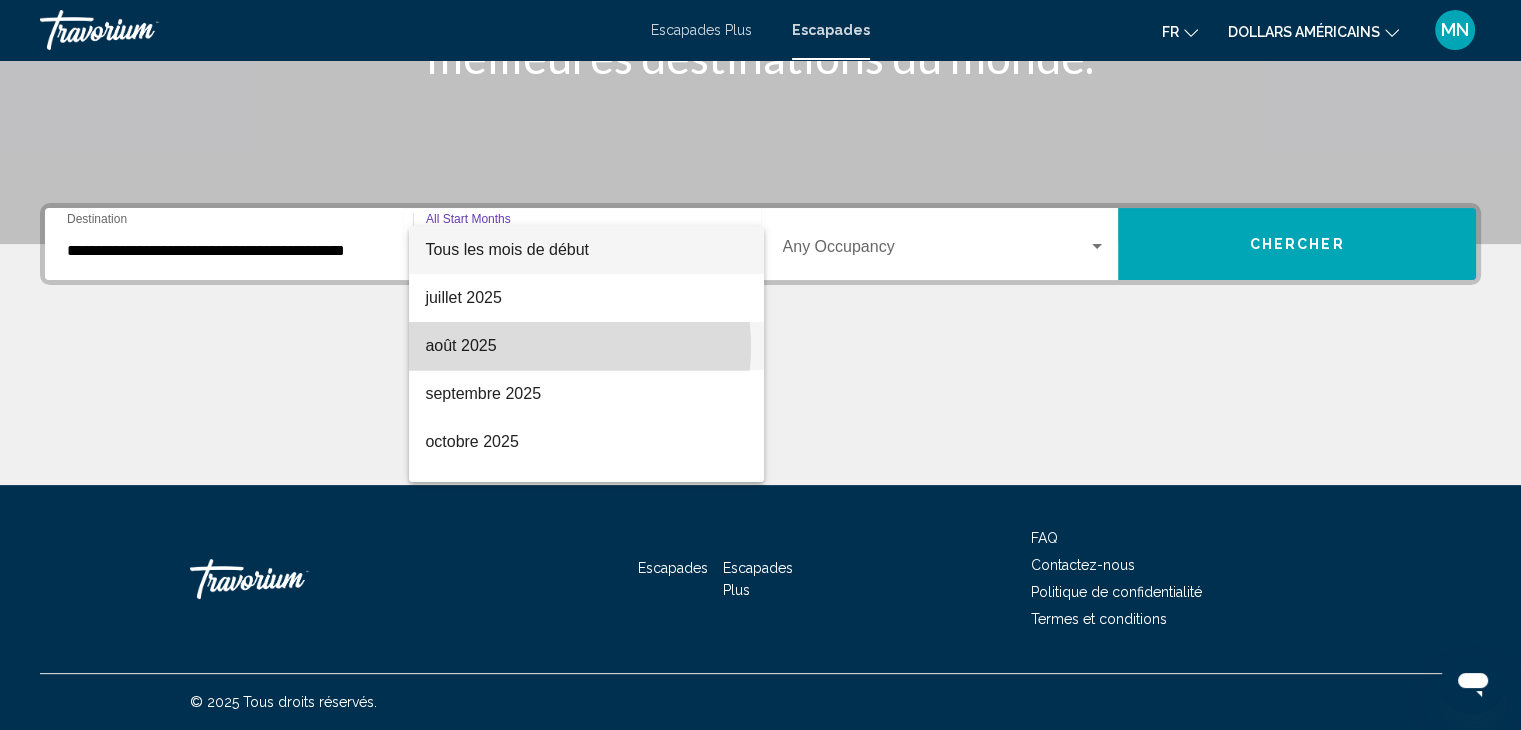 click on "août 2025" at bounding box center (586, 346) 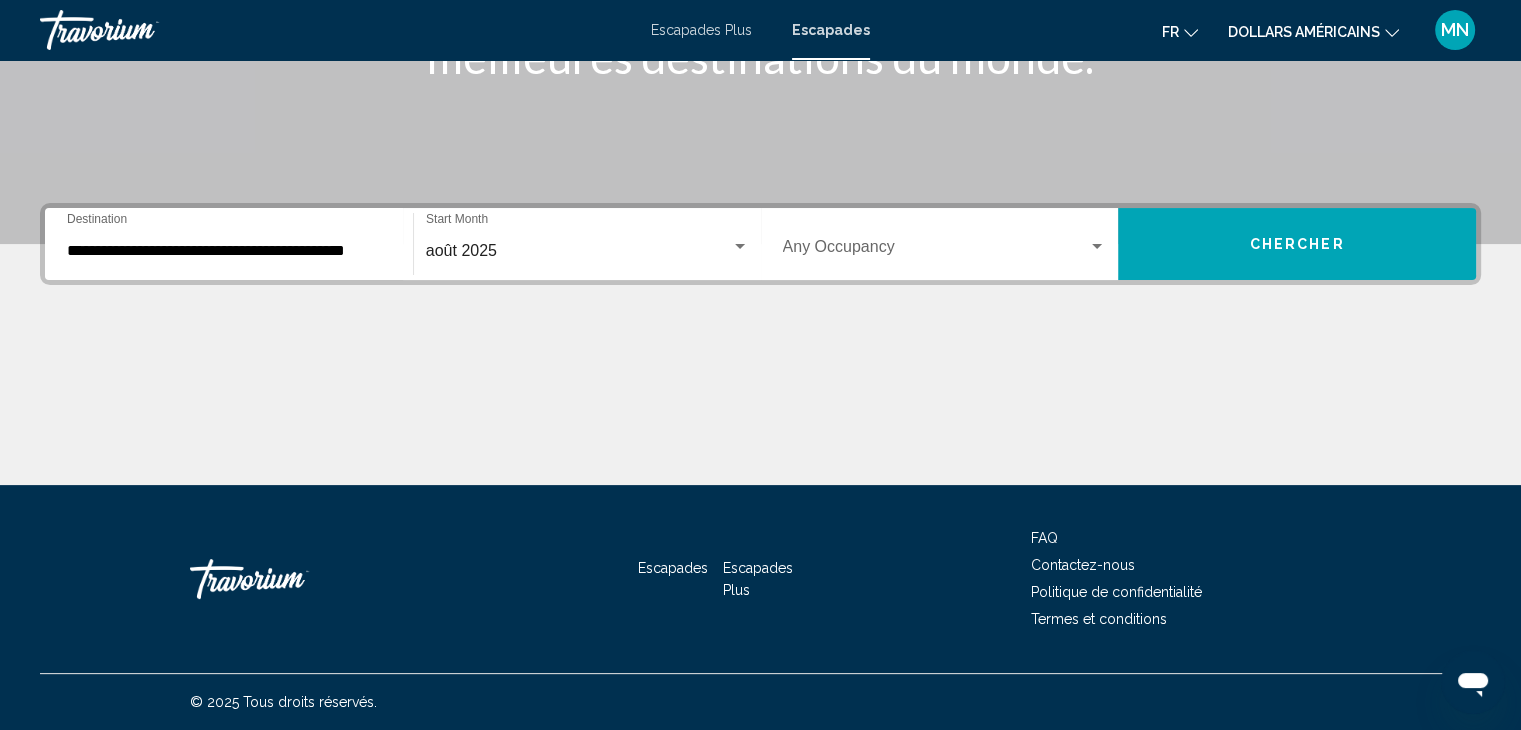 click on "Occupancy Any Occupancy" at bounding box center (945, 244) 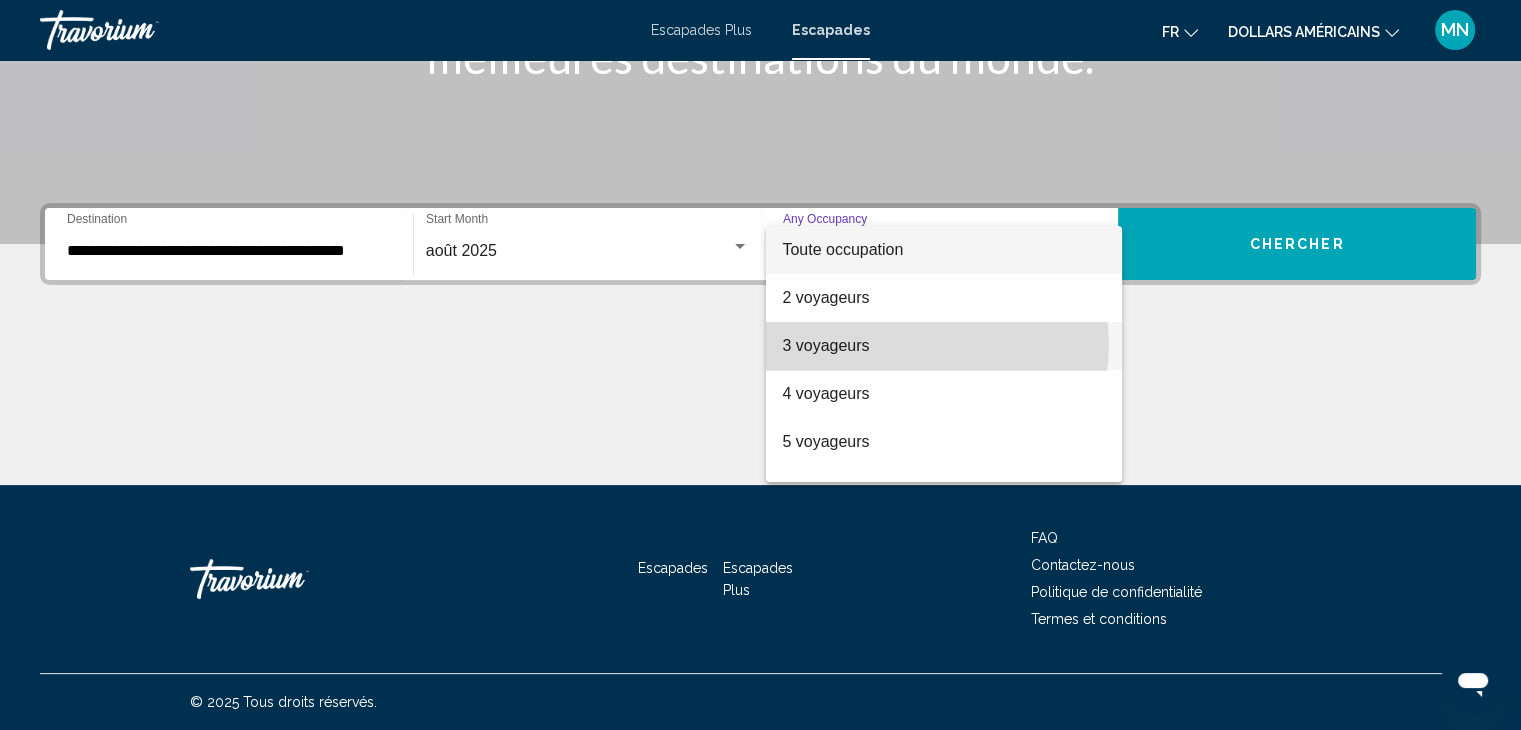 click on "3 voyageurs" at bounding box center (944, 346) 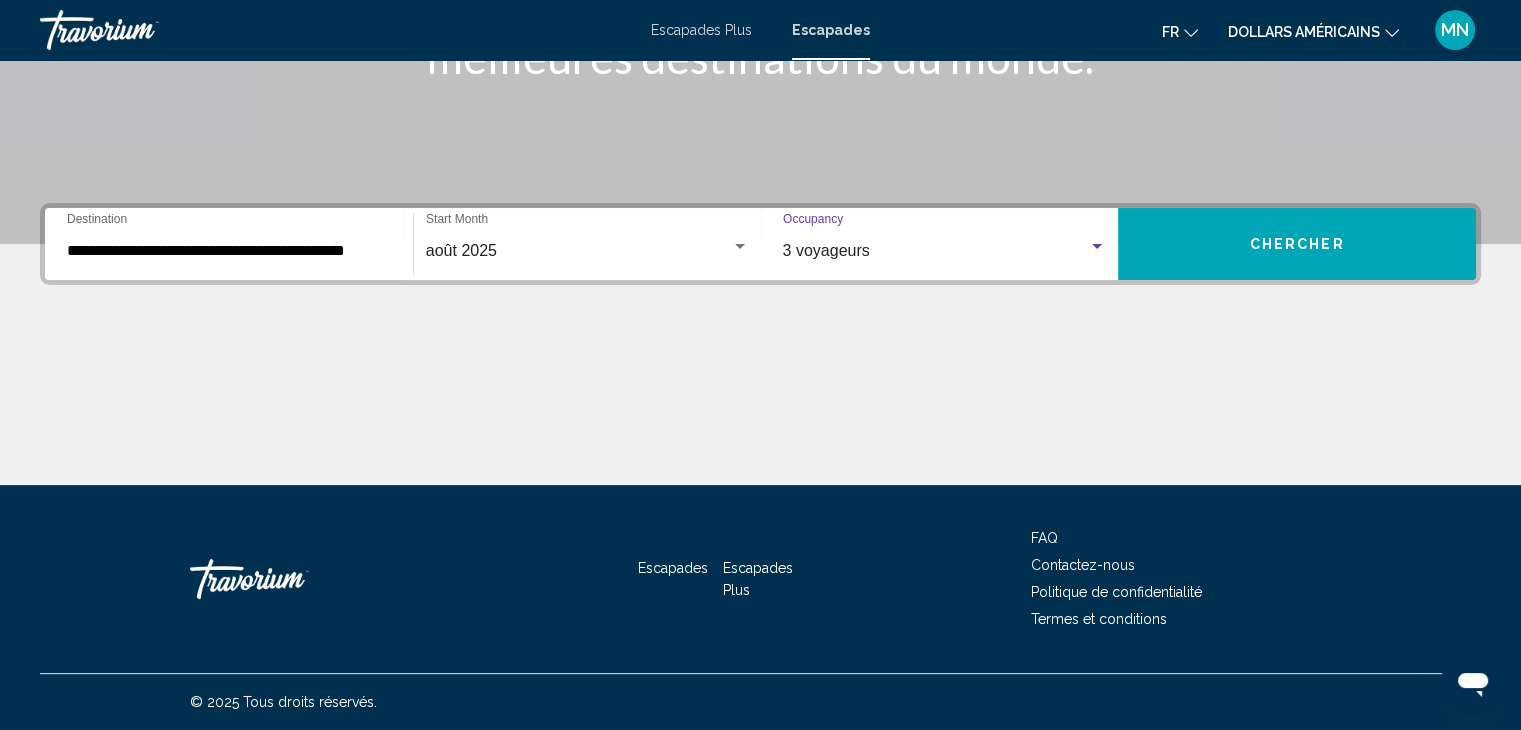 click on "Chercher" at bounding box center (1297, 244) 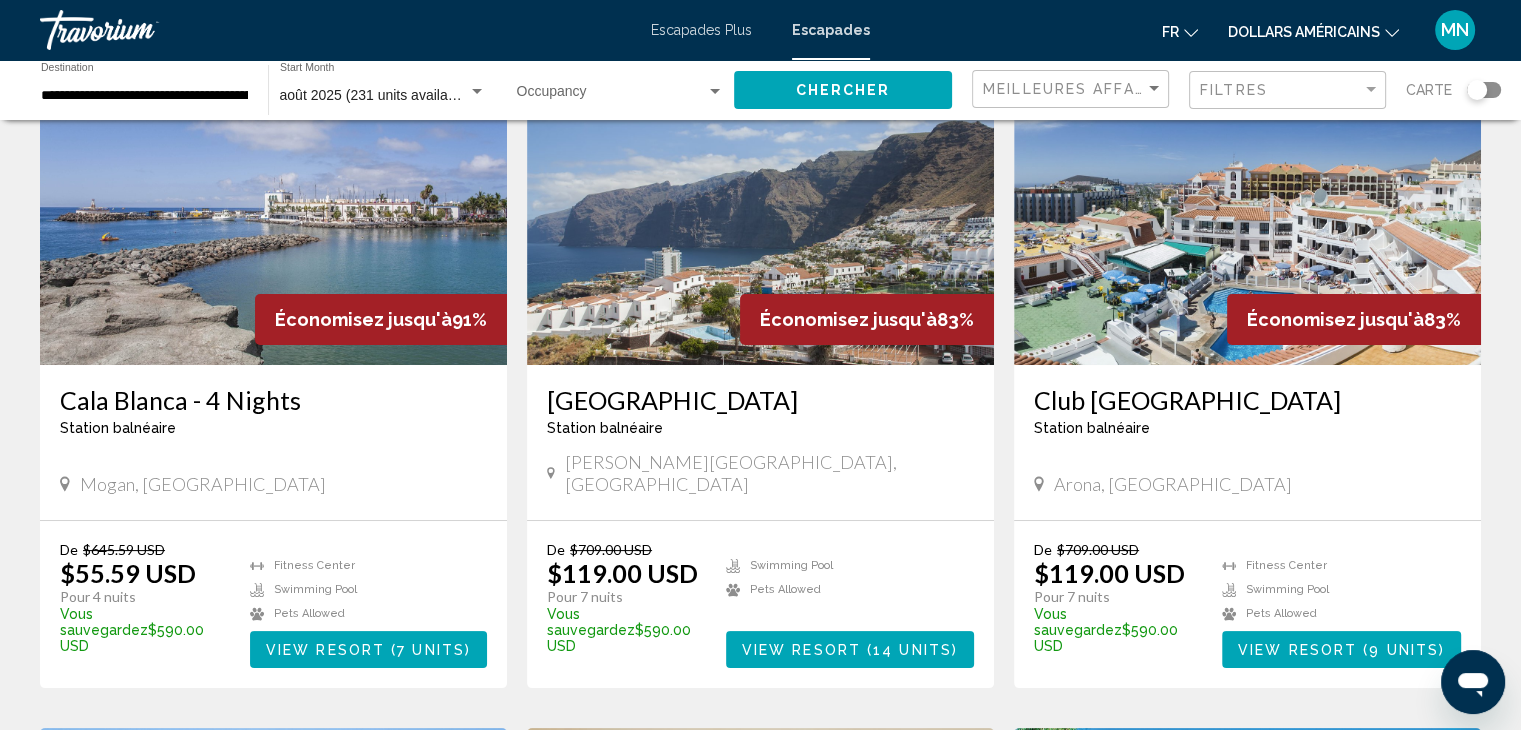 scroll, scrollTop: 200, scrollLeft: 0, axis: vertical 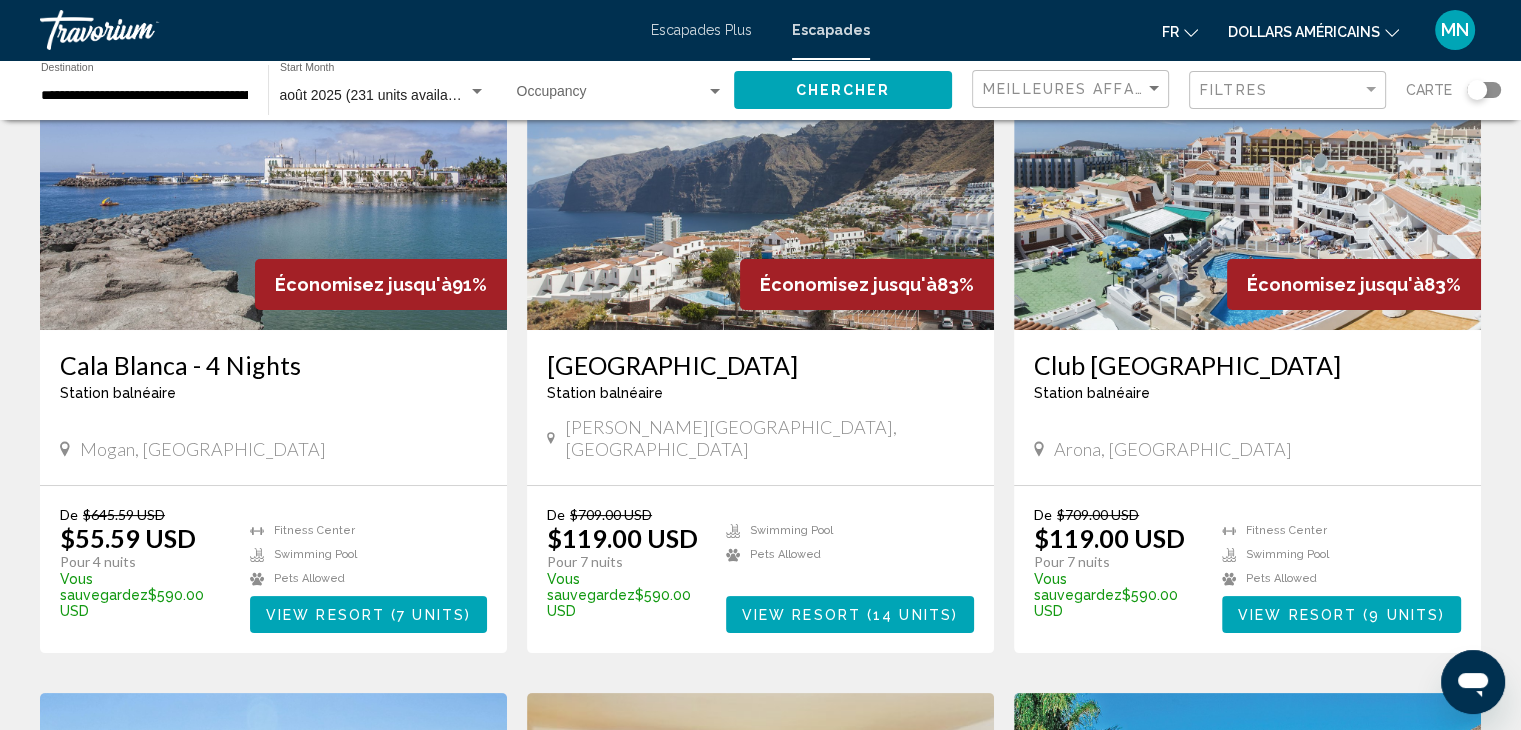 click on "$119.00 USD" at bounding box center (622, 538) 